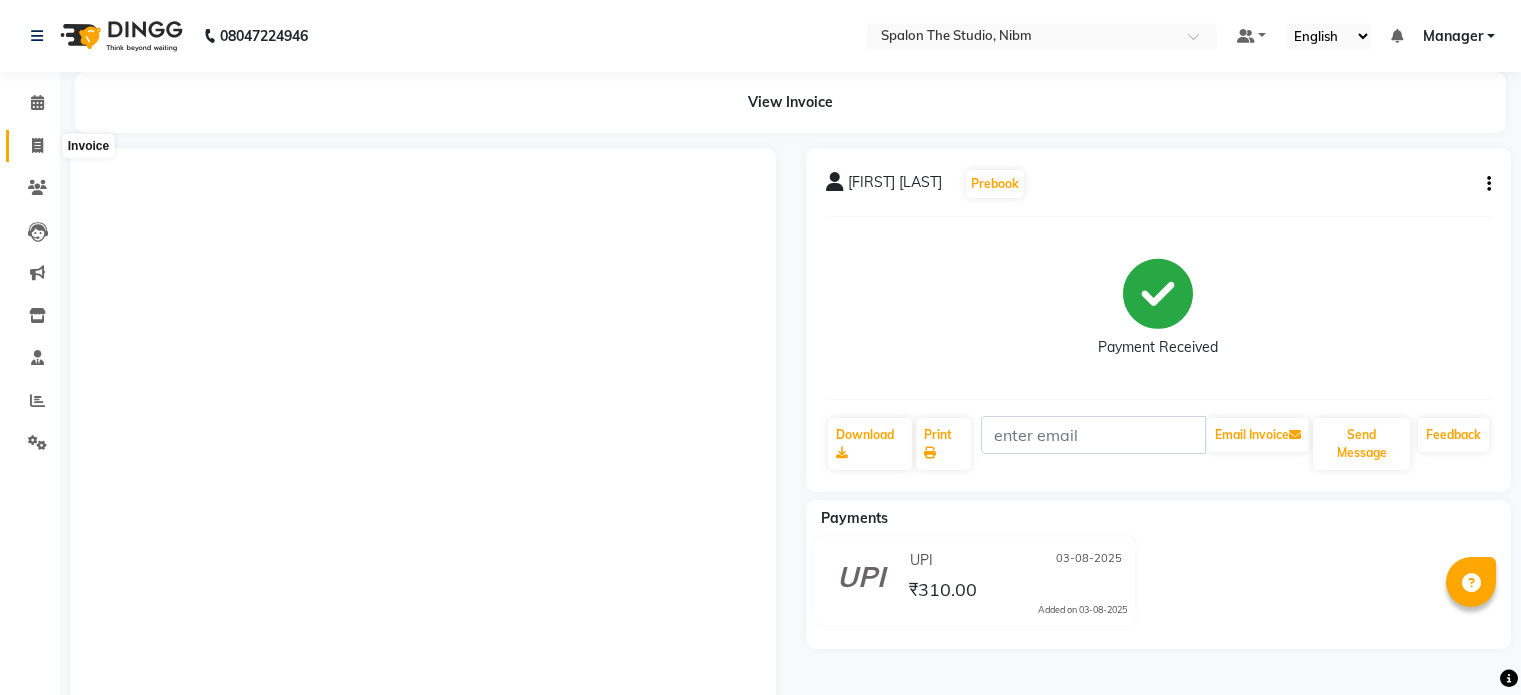 scroll, scrollTop: 0, scrollLeft: 0, axis: both 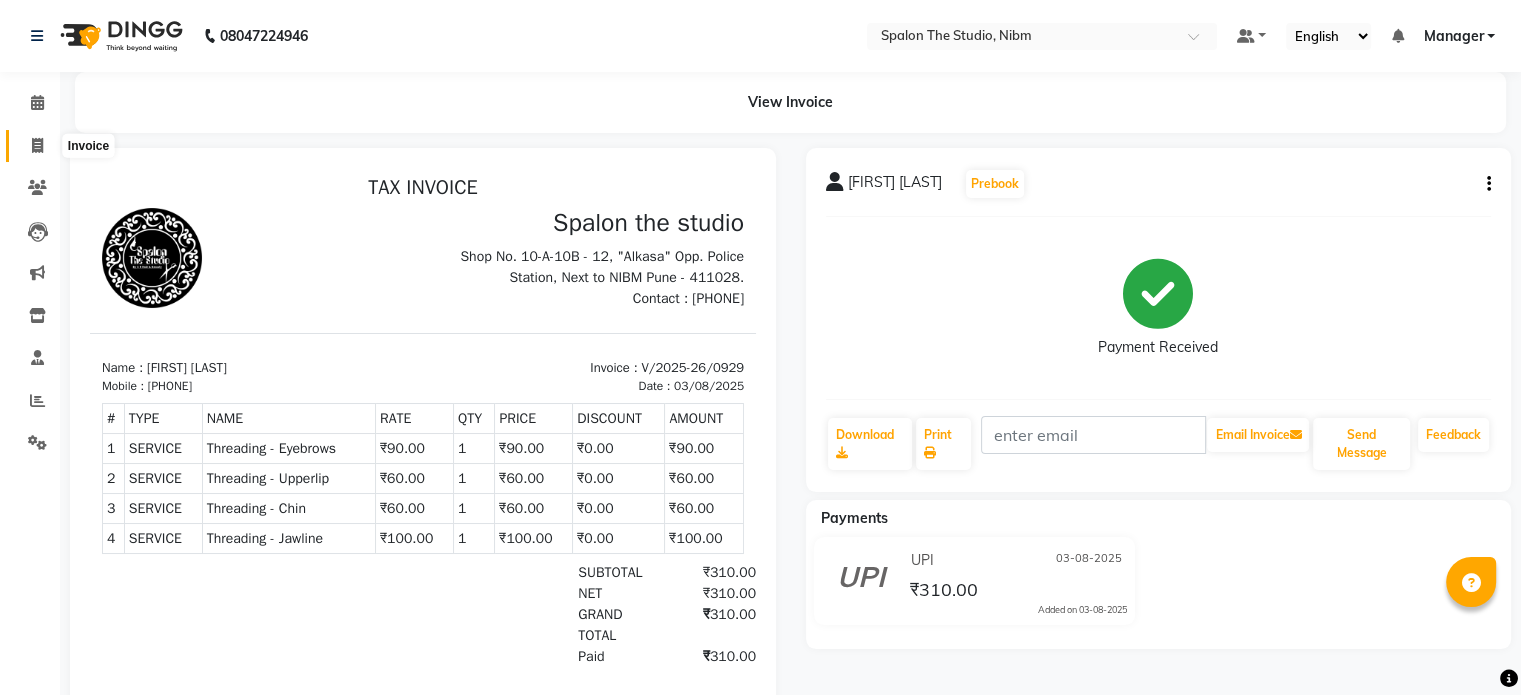 click 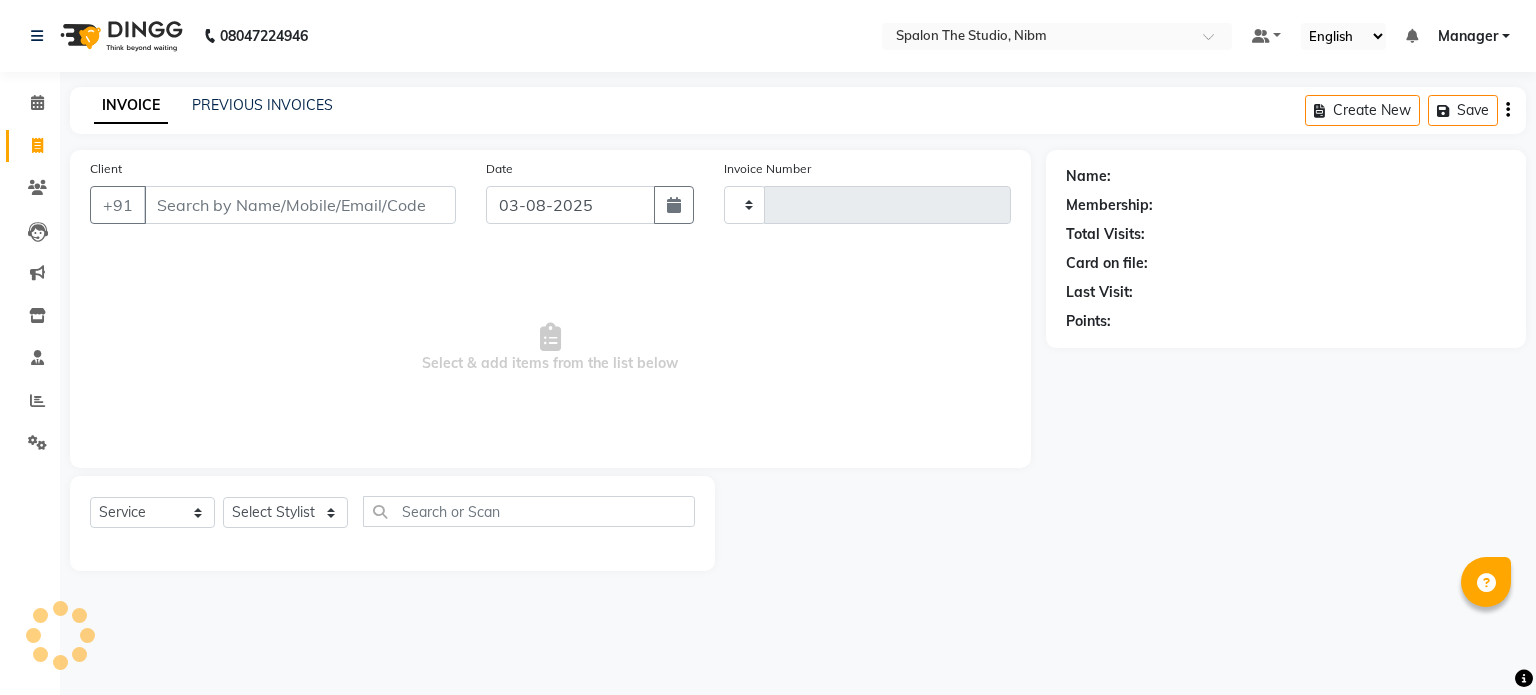 type on "0930" 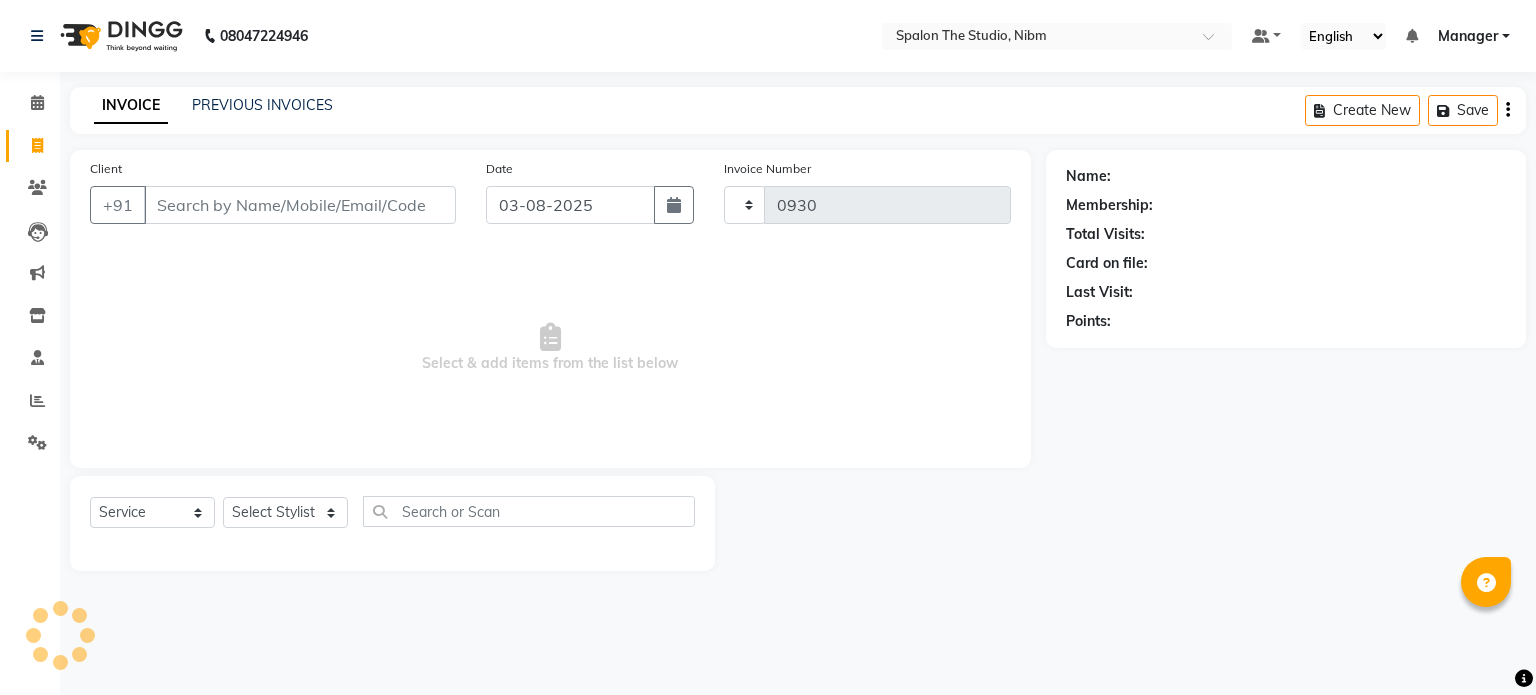 select on "6119" 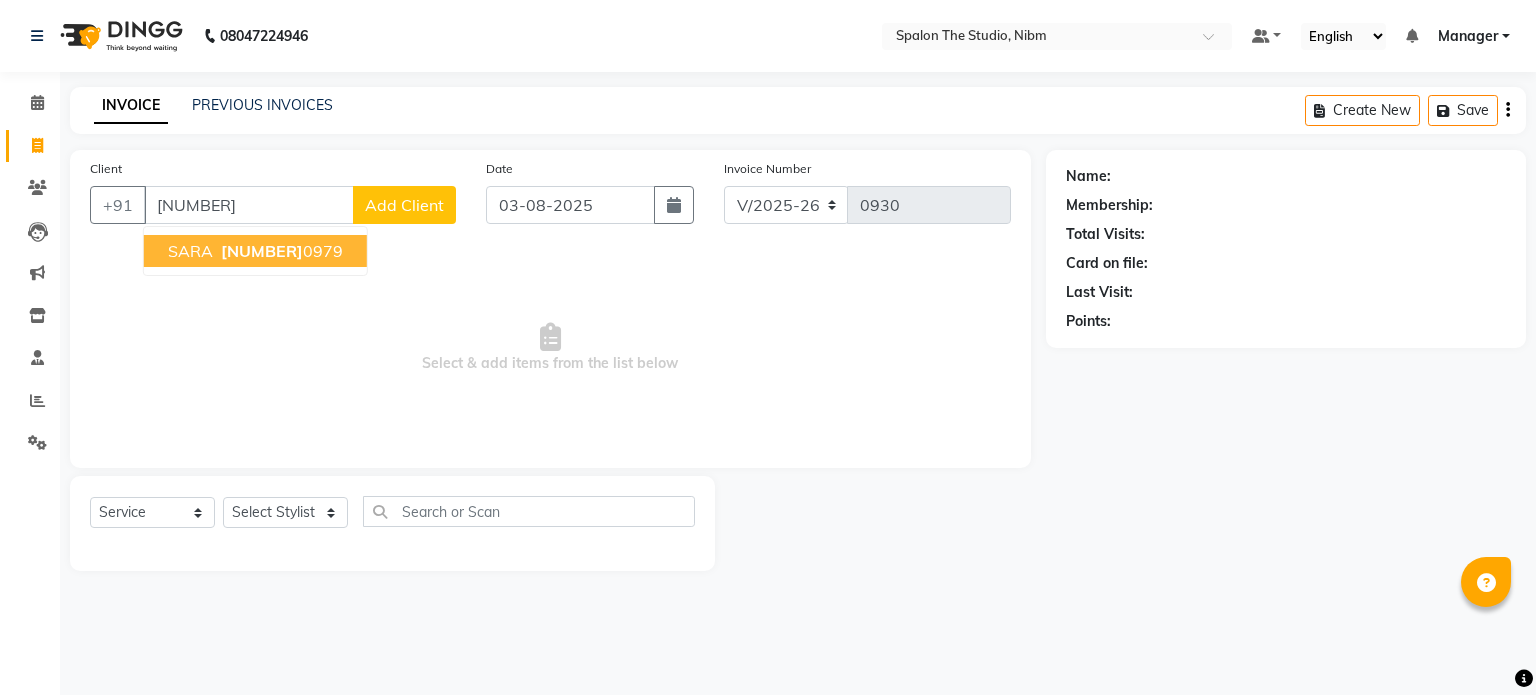 click on "[NUMBER]" at bounding box center [262, 251] 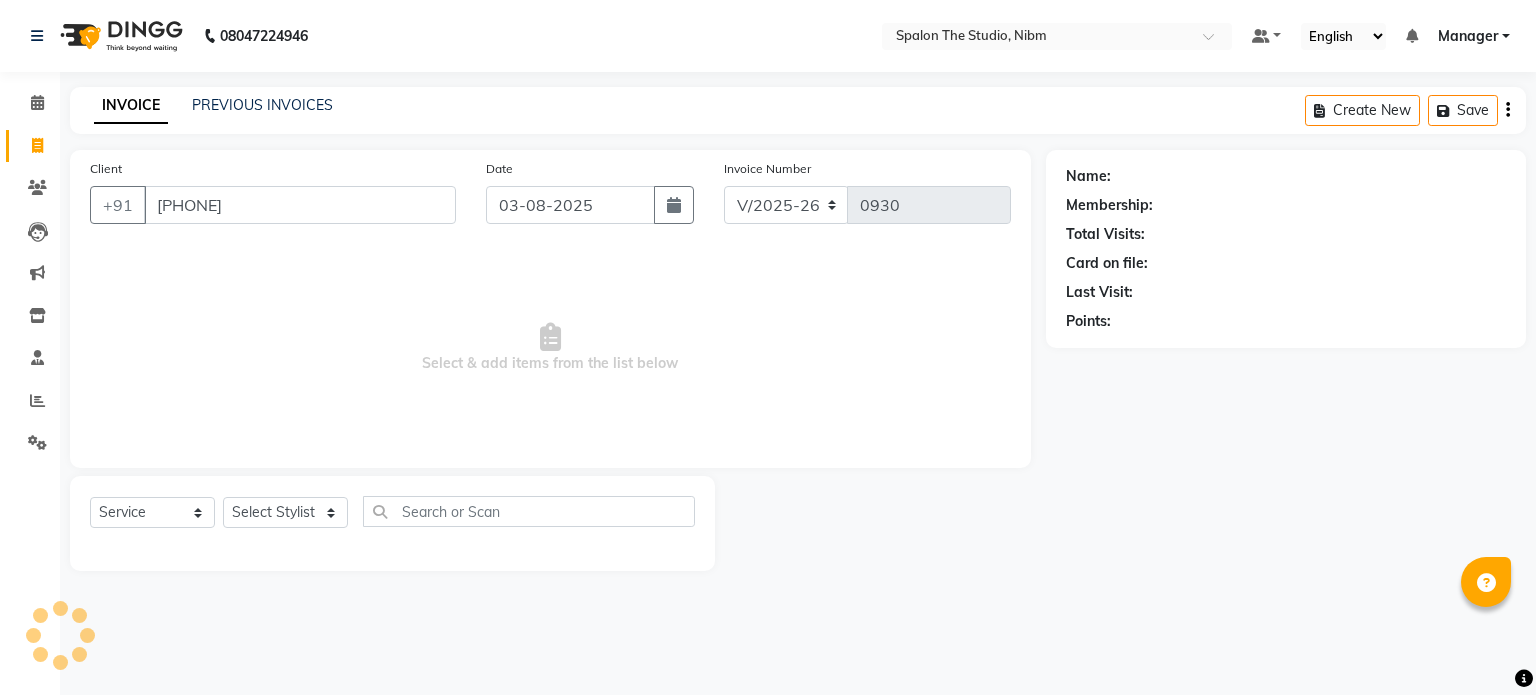 type on "[PHONE]" 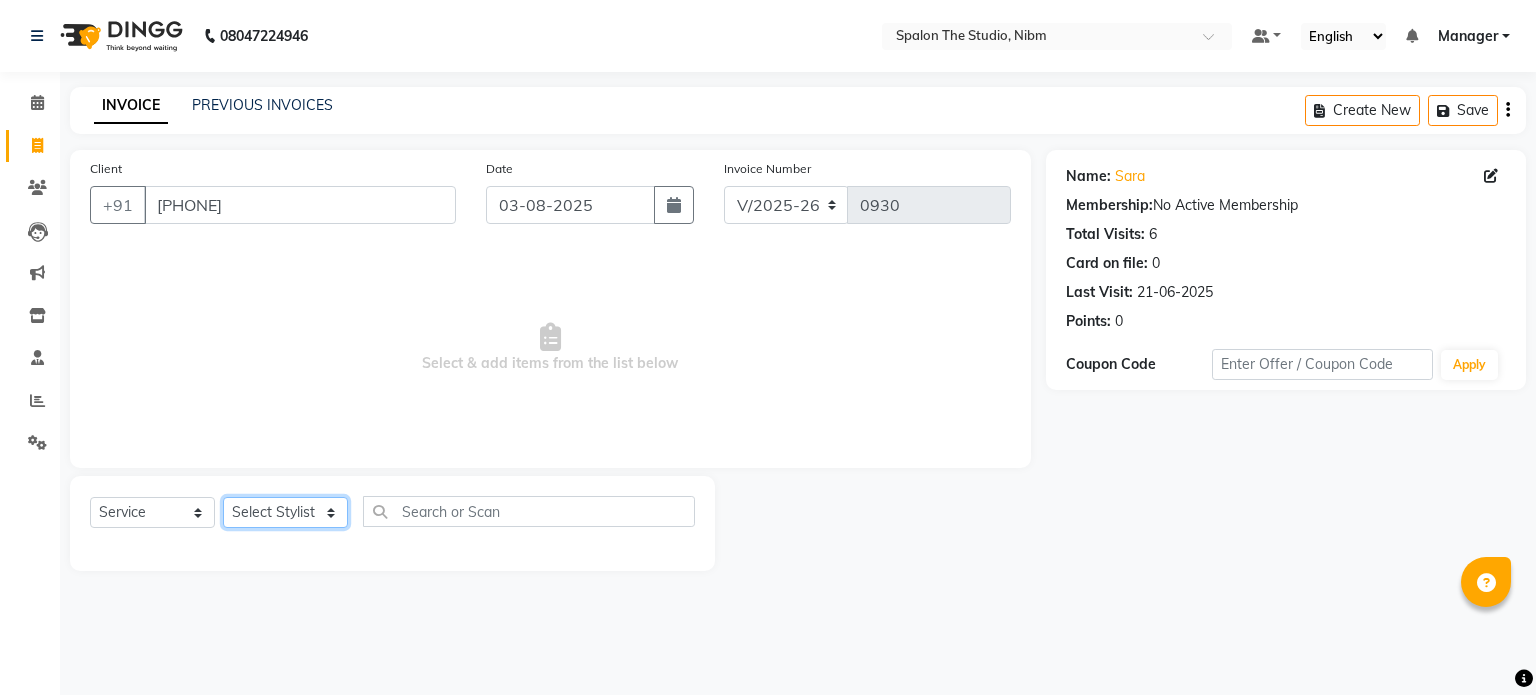 click on "Select Stylist [FIRST] [LAST] [FIRST] [LAST] [FIRST] [LAST] [FIRST] [LAST] Manager [FIRST] [LAST] [FIRST] [LAST] [FIRST] [LAST] [FIRST] [LAST] [FIRST] [LAST]" 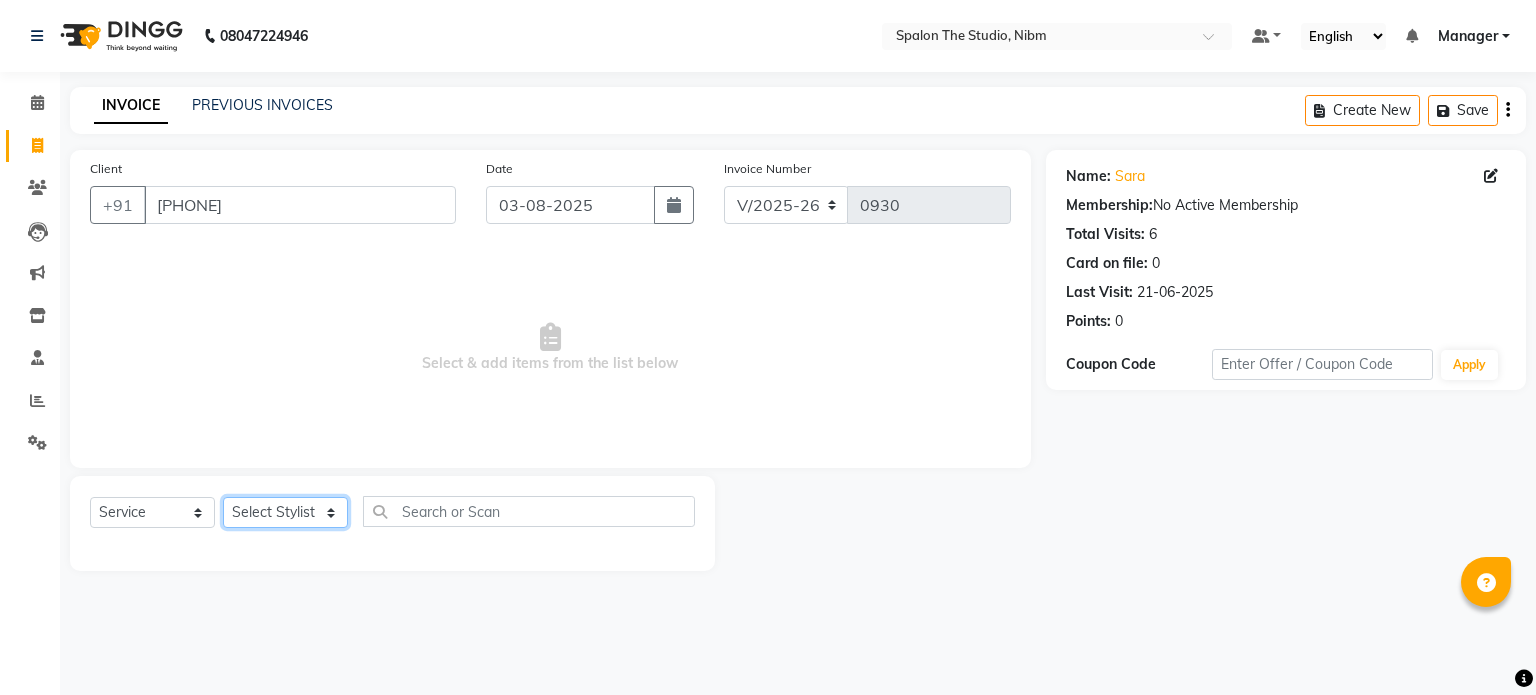 select on "75742" 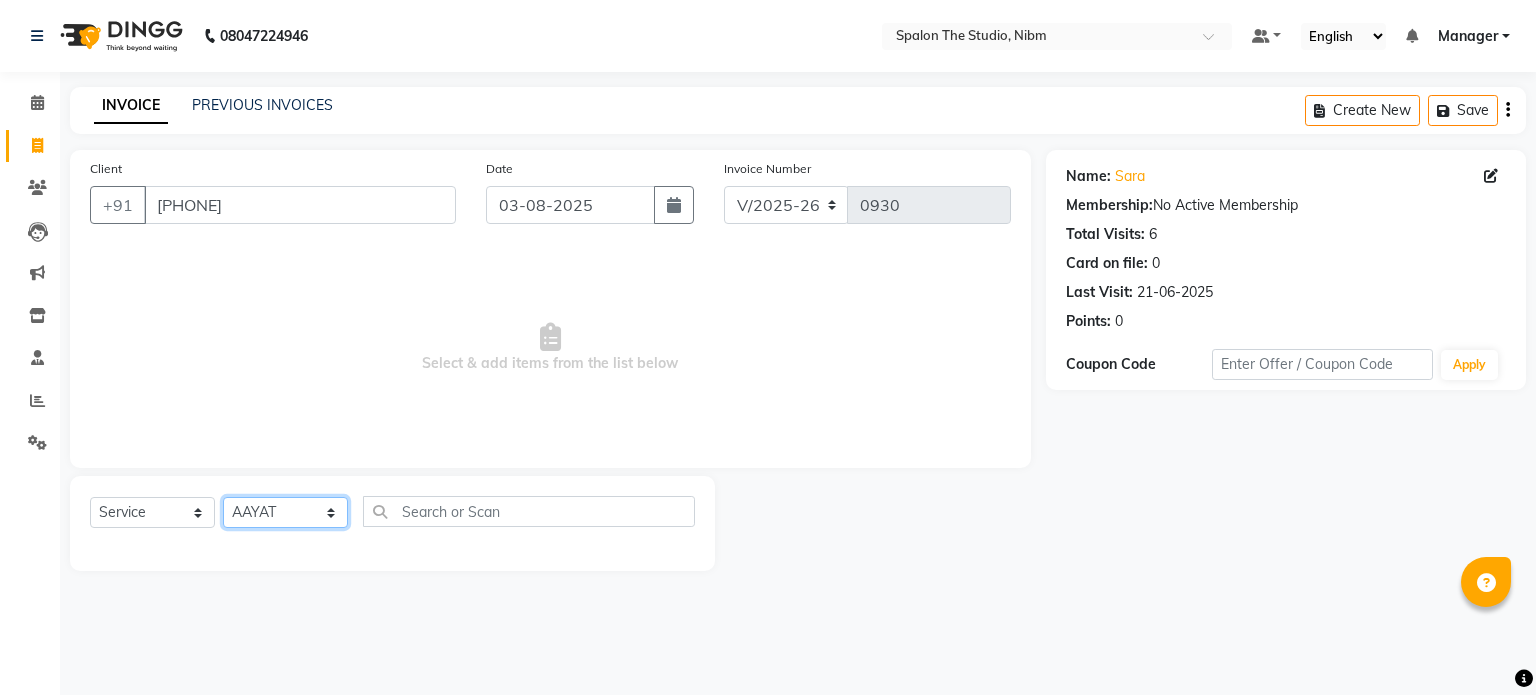 click on "Select Stylist [FIRST] [LAST] [FIRST] [LAST] [FIRST] [LAST] [FIRST] [LAST] Manager [FIRST] [LAST] [FIRST] [LAST] [FIRST] [LAST] [FIRST] [LAST] [FIRST] [LAST]" 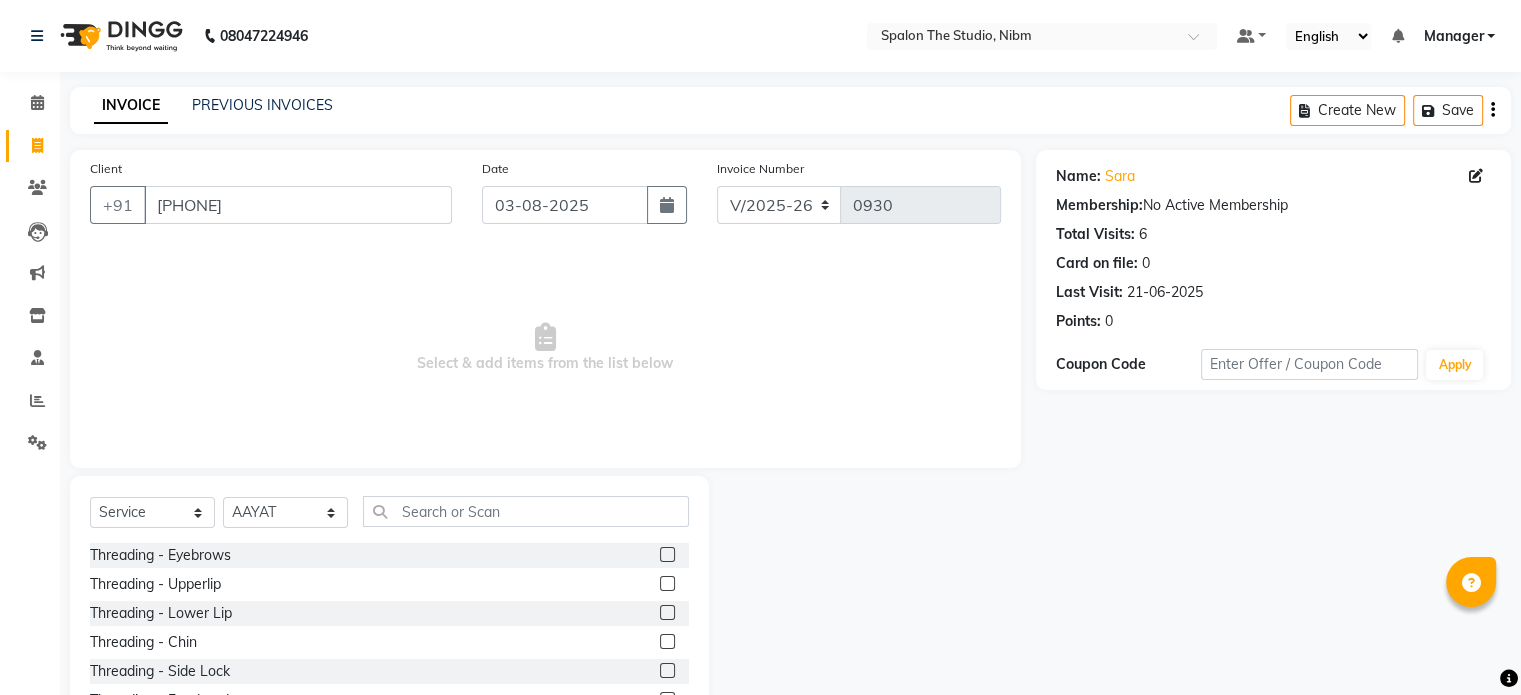 click 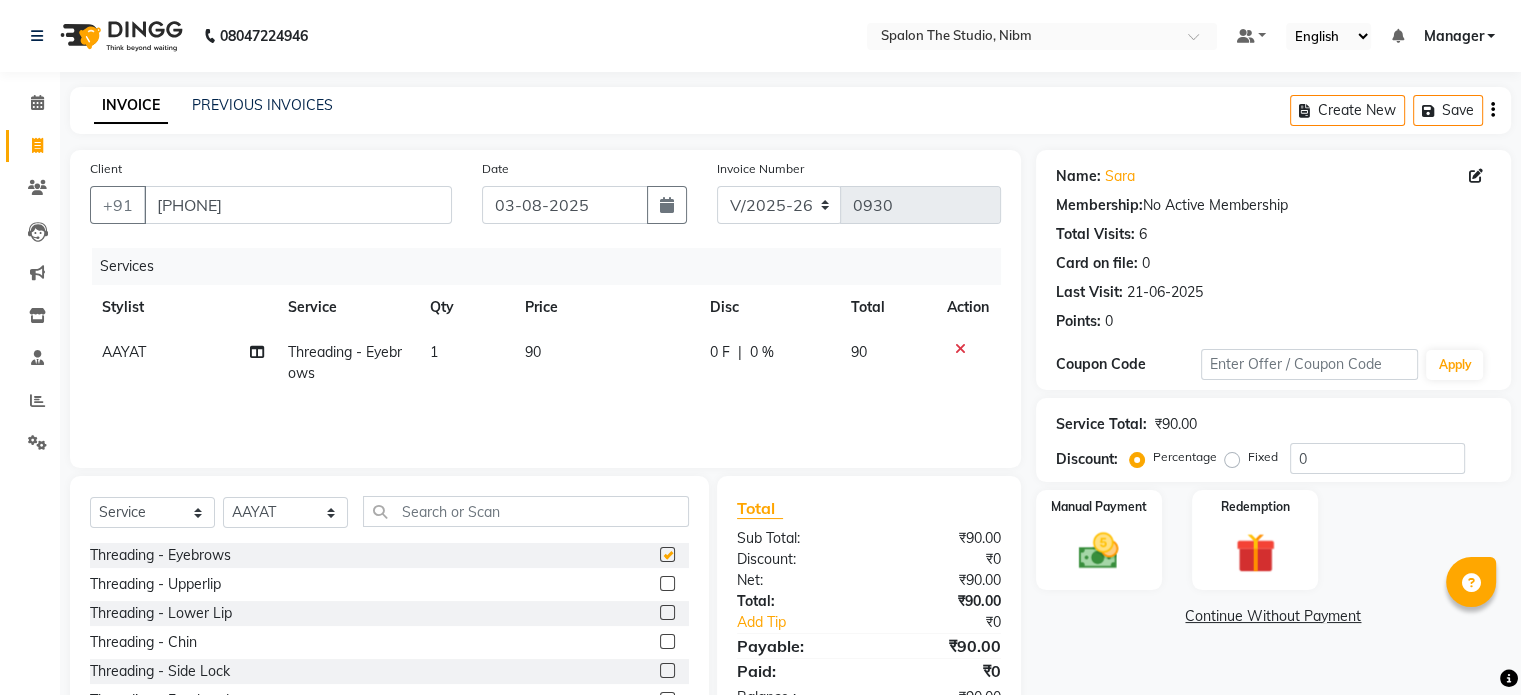 checkbox on "false" 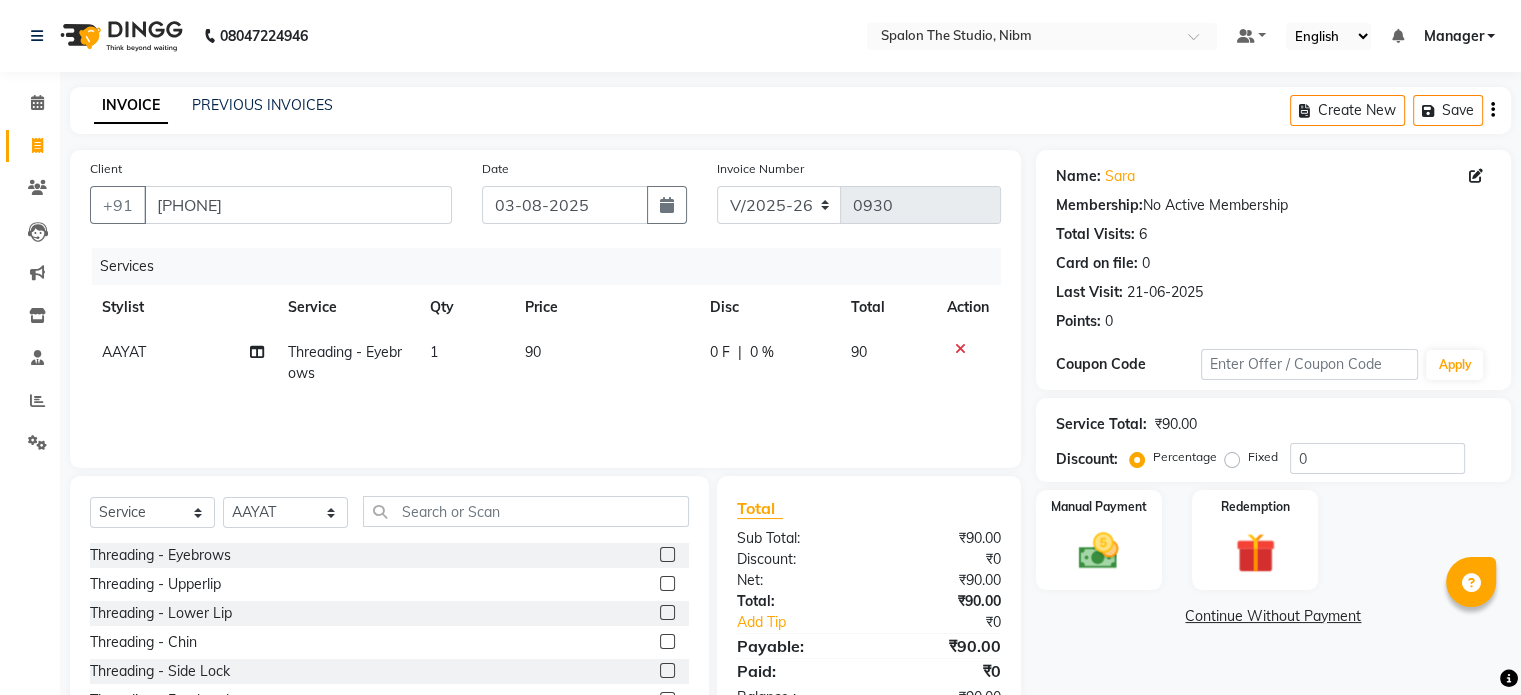 click 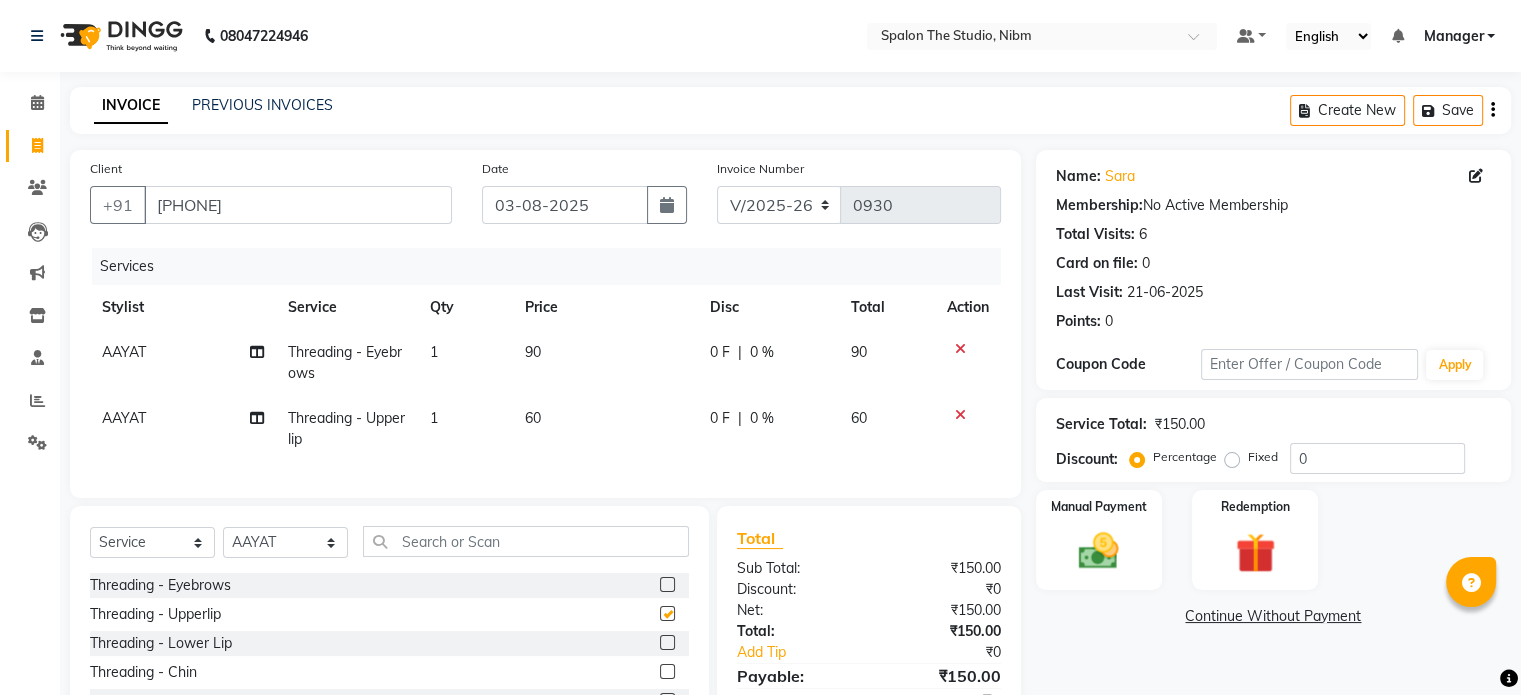 checkbox on "false" 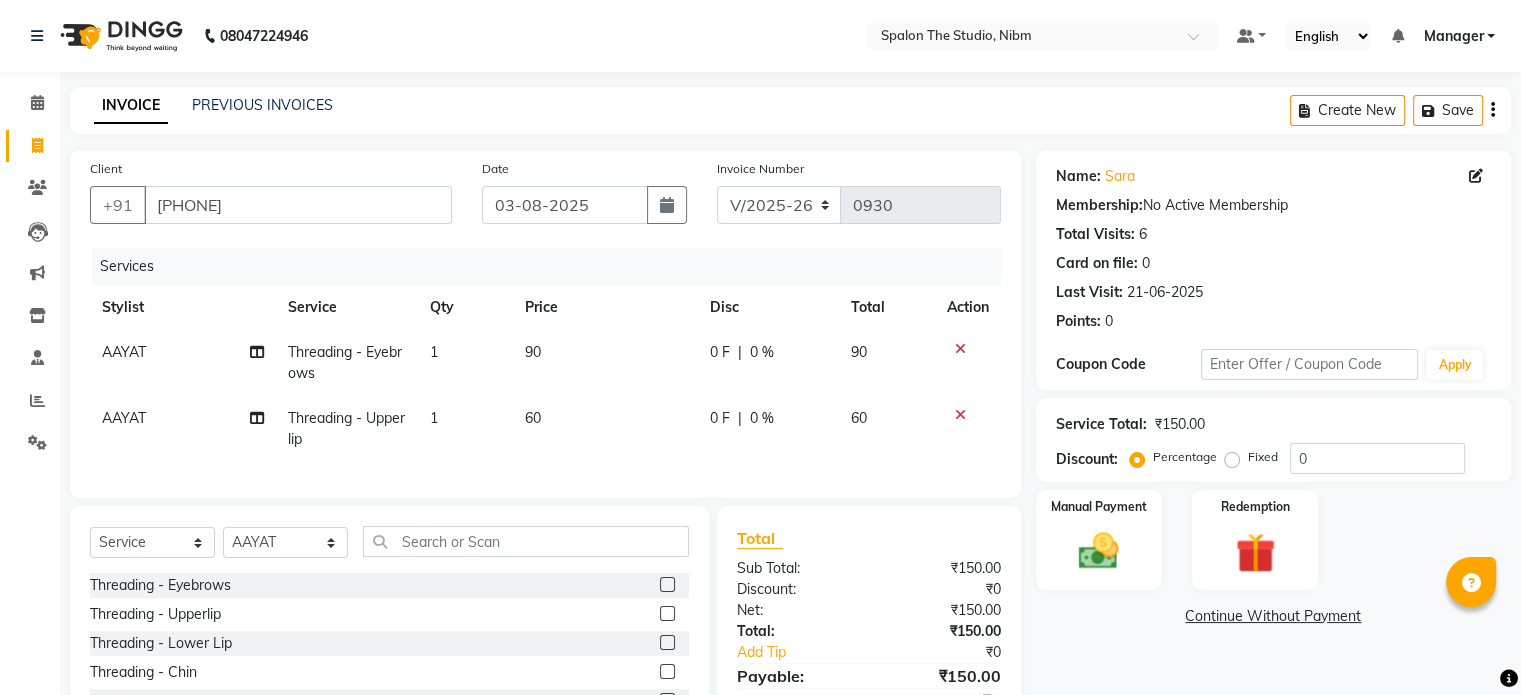 click 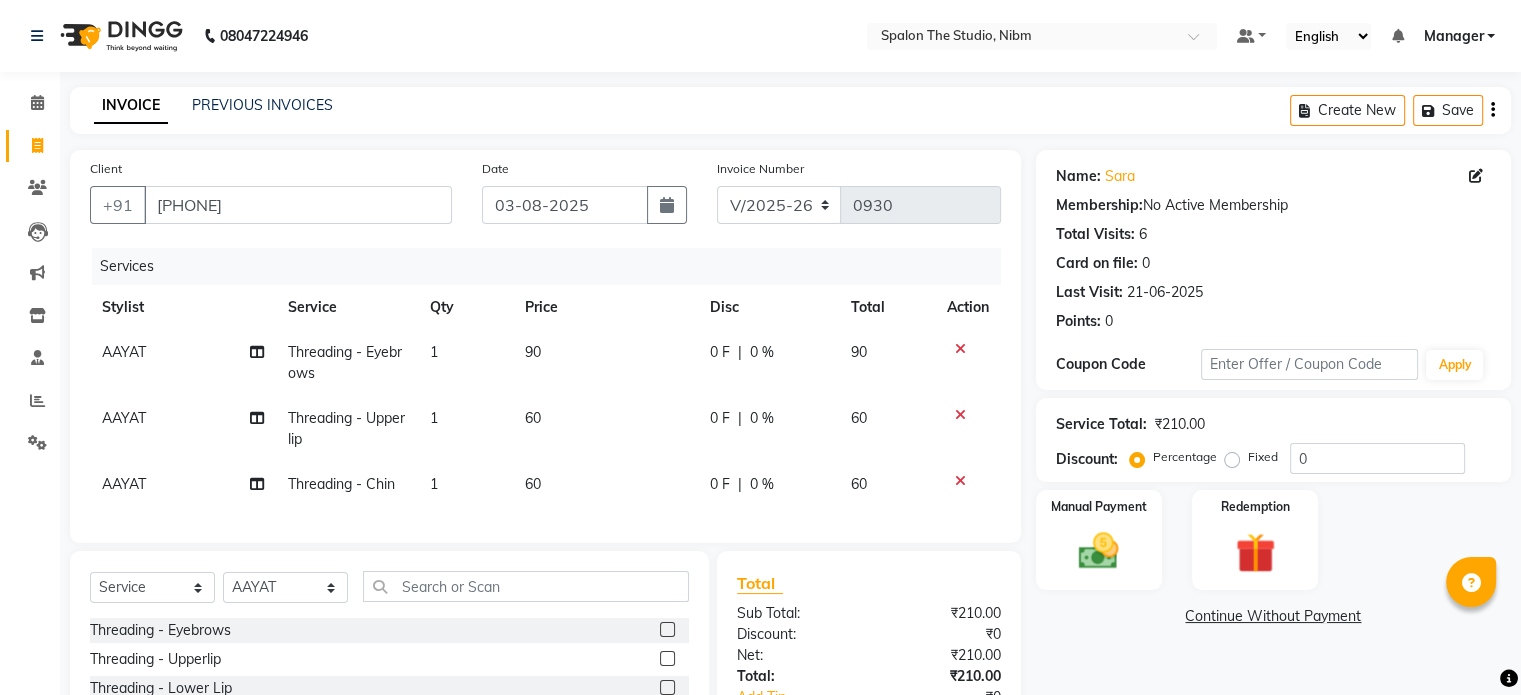 checkbox on "false" 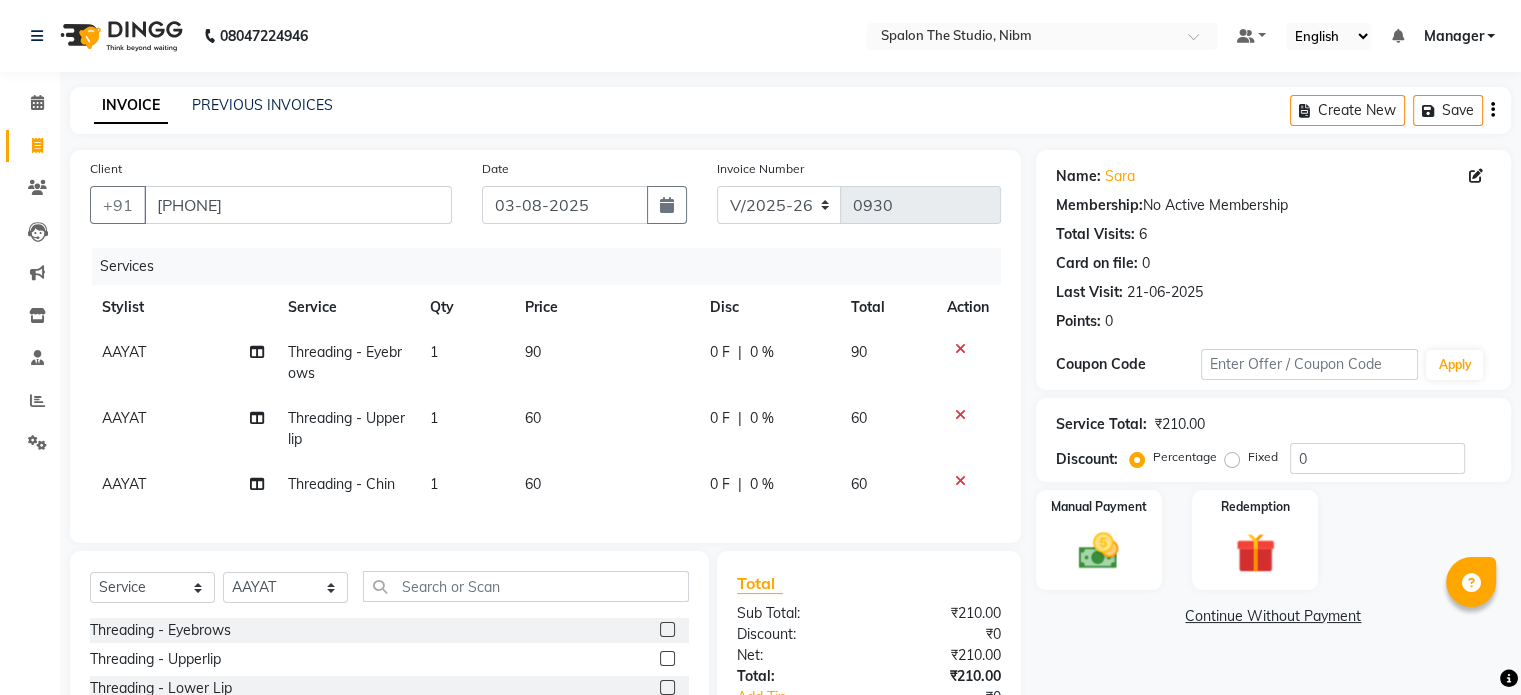 click 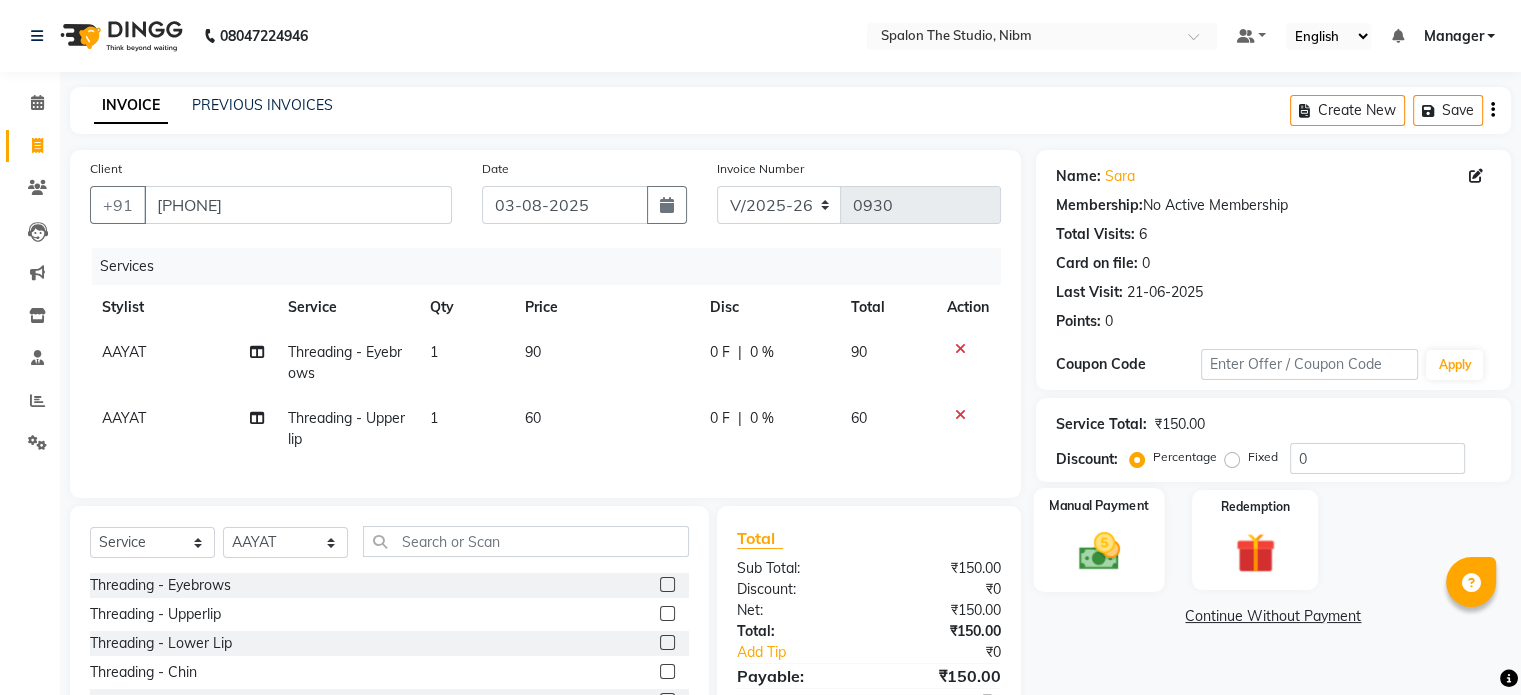 click 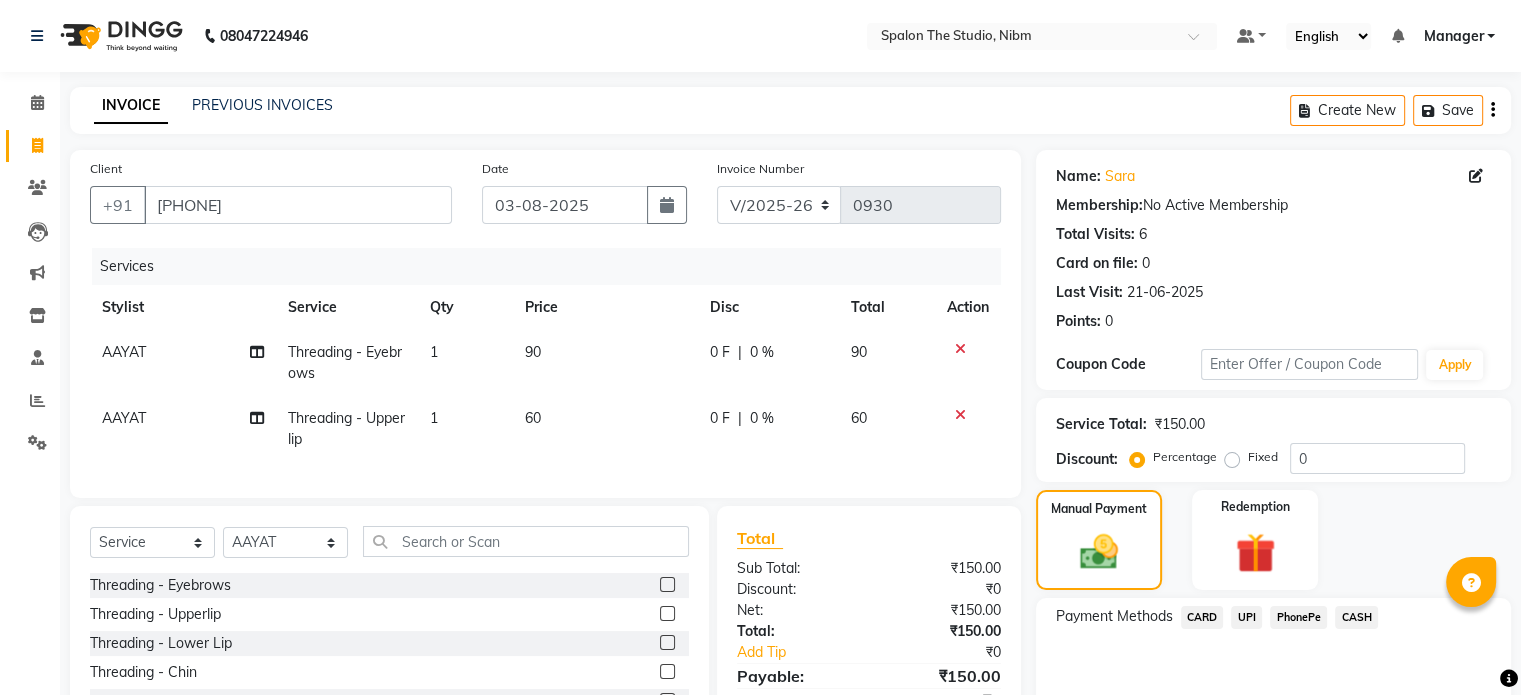 click on "UPI" 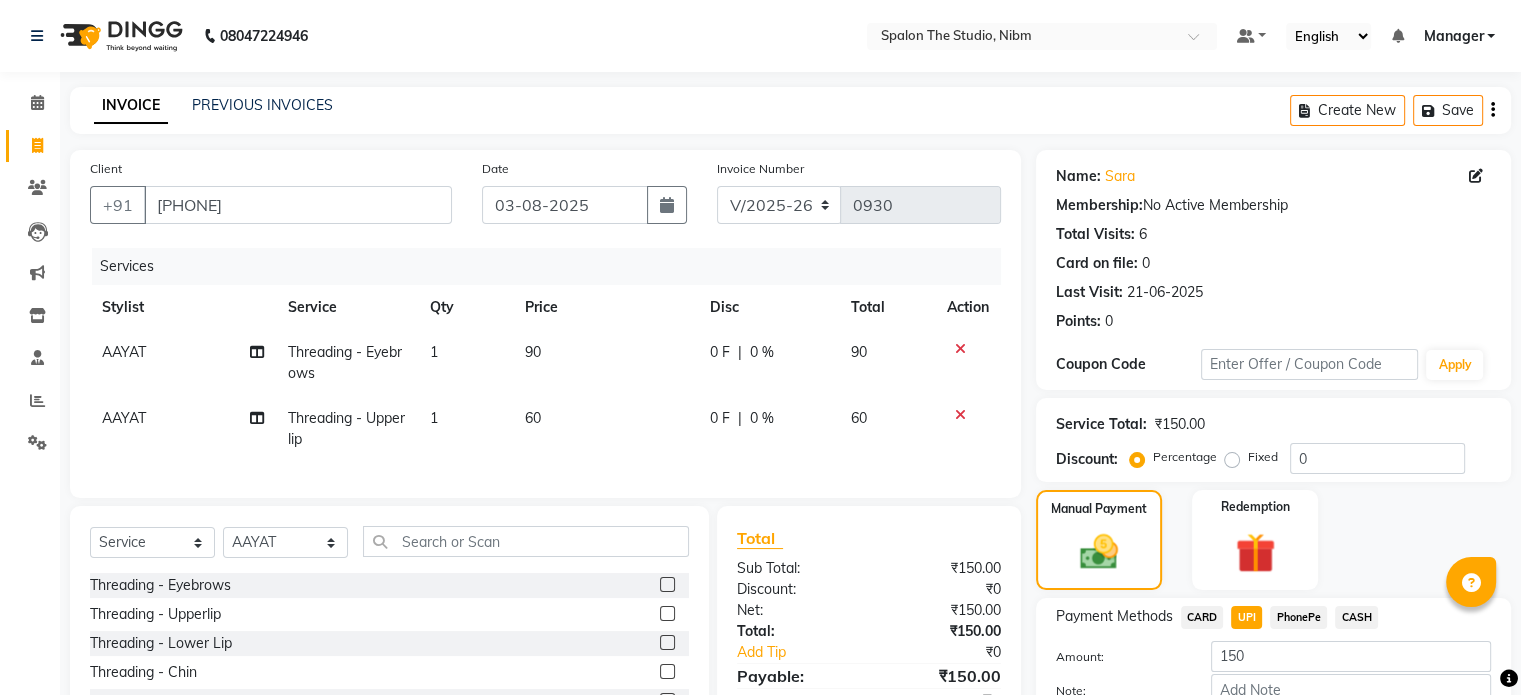 scroll, scrollTop: 152, scrollLeft: 0, axis: vertical 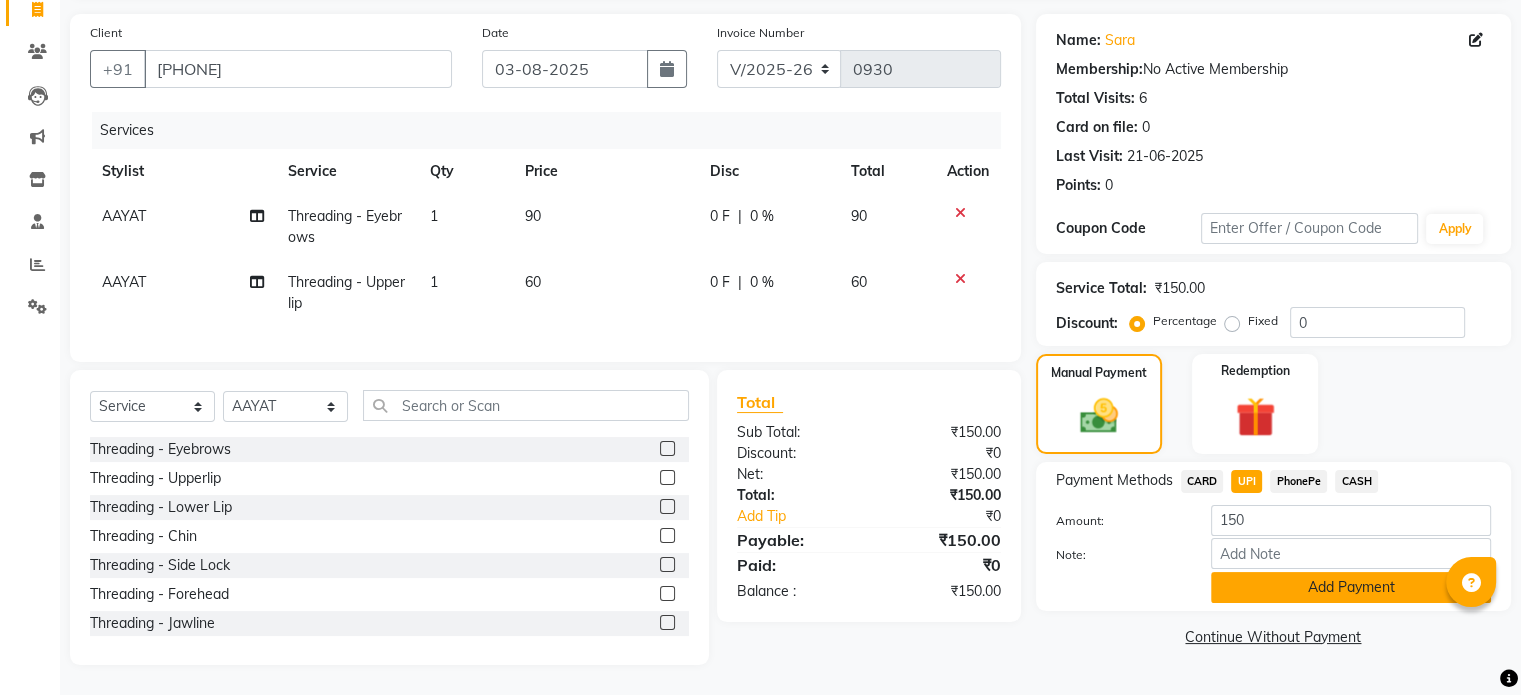 click on "Add Payment" 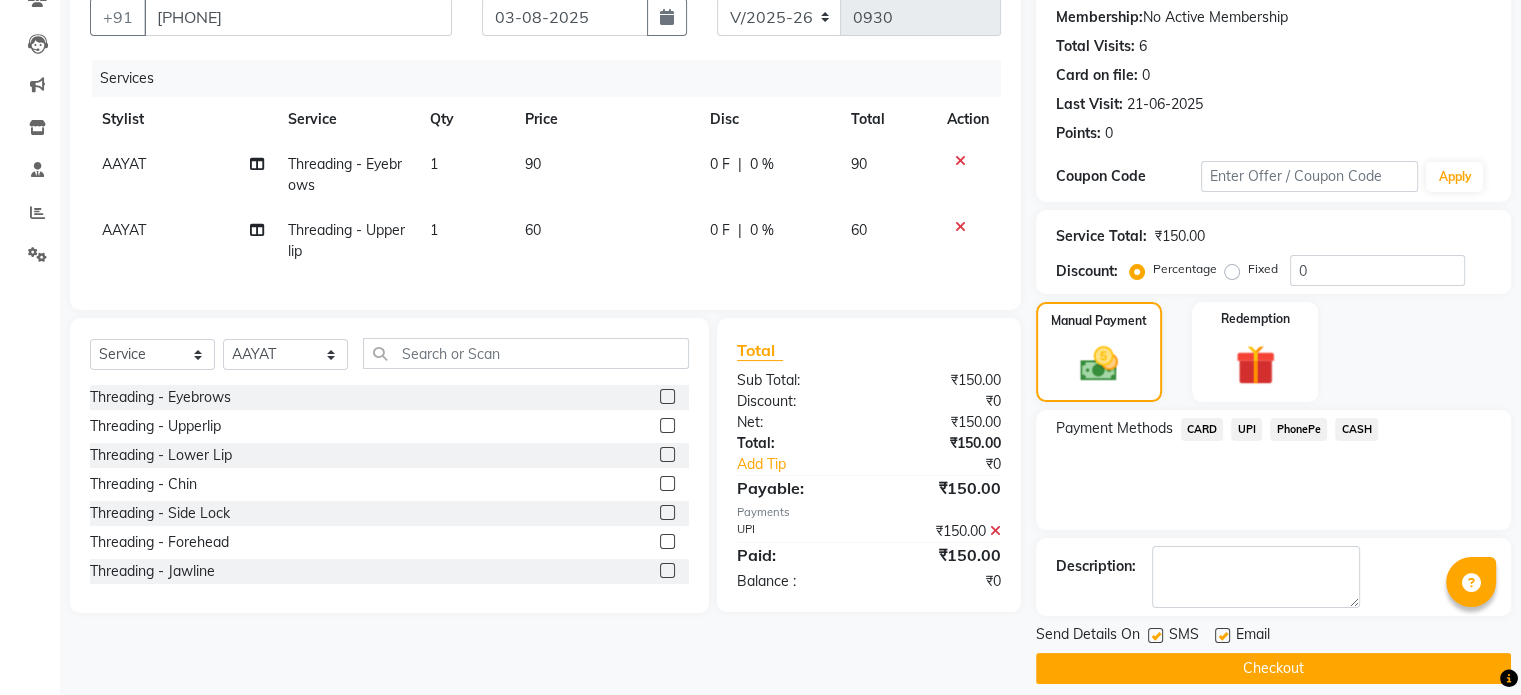 scroll, scrollTop: 205, scrollLeft: 0, axis: vertical 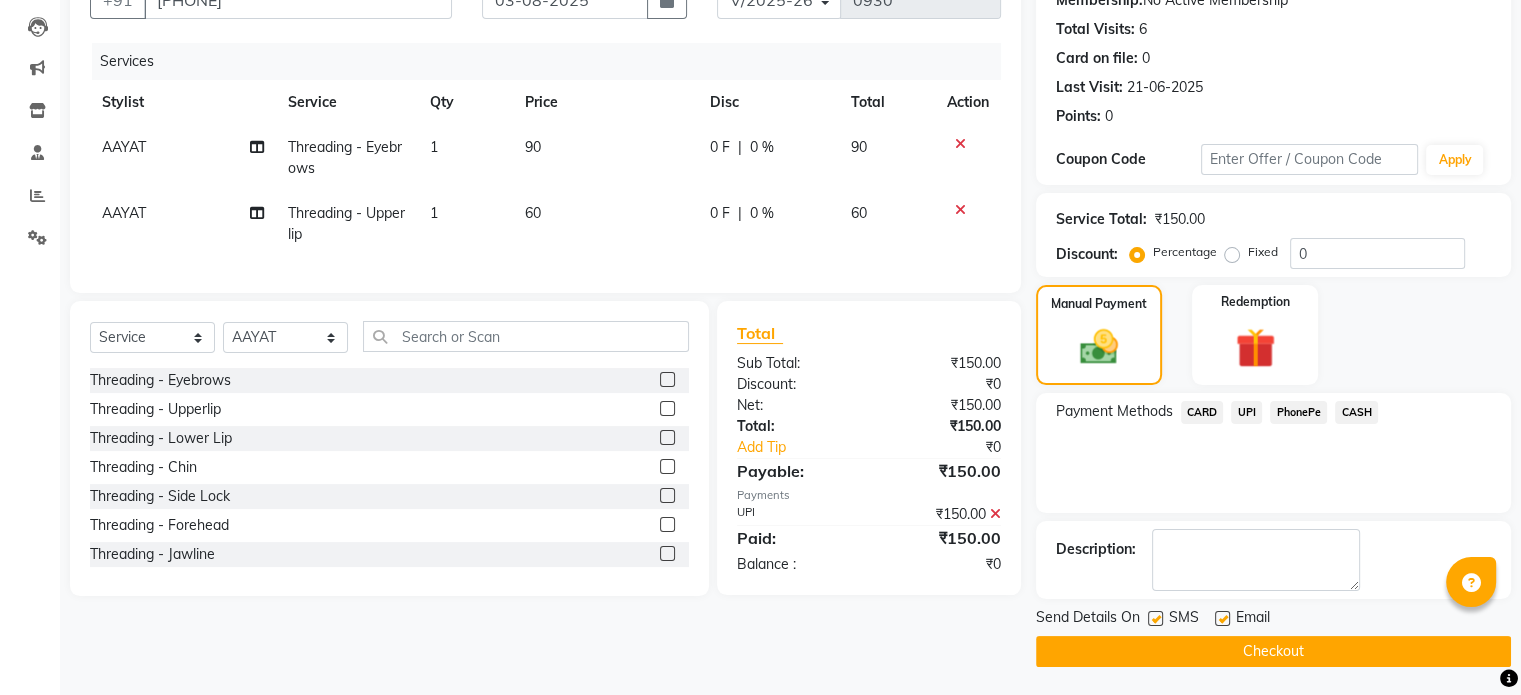 click 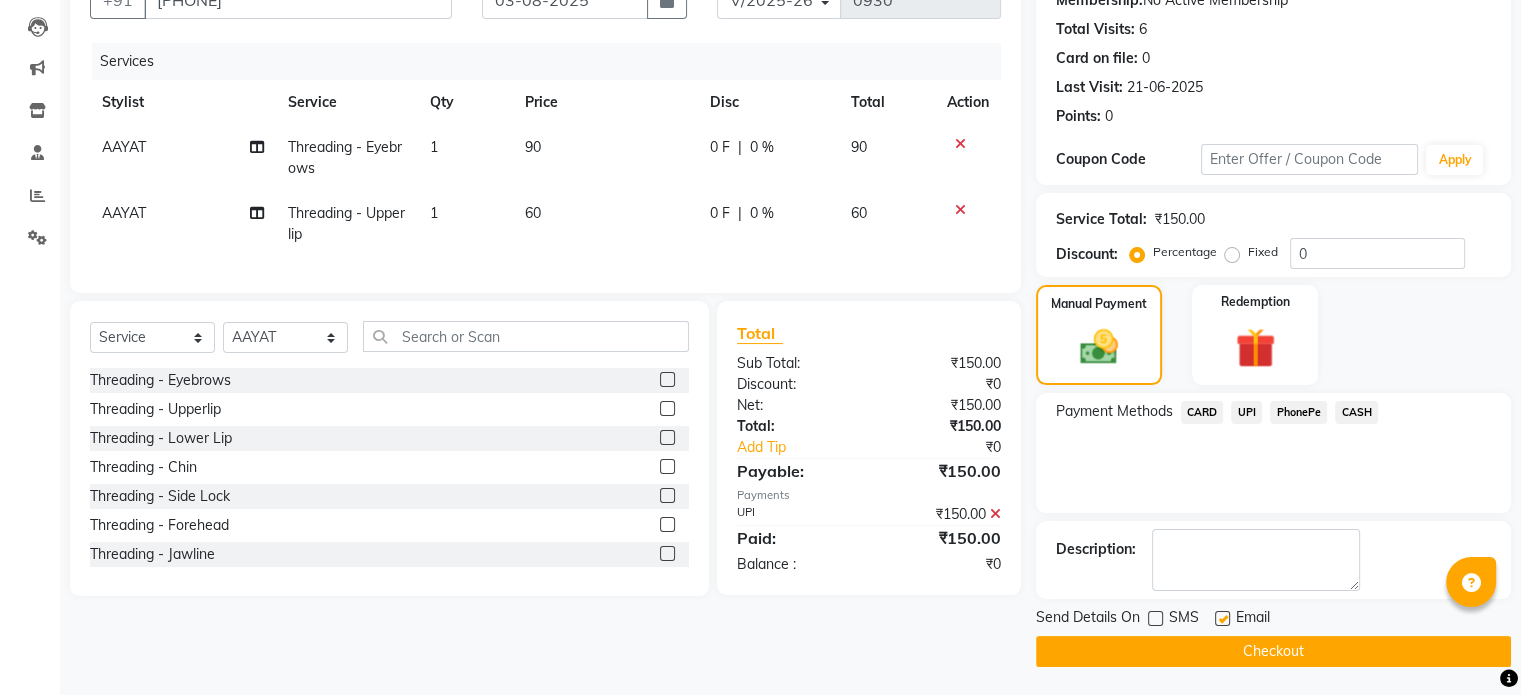 click on "Checkout" 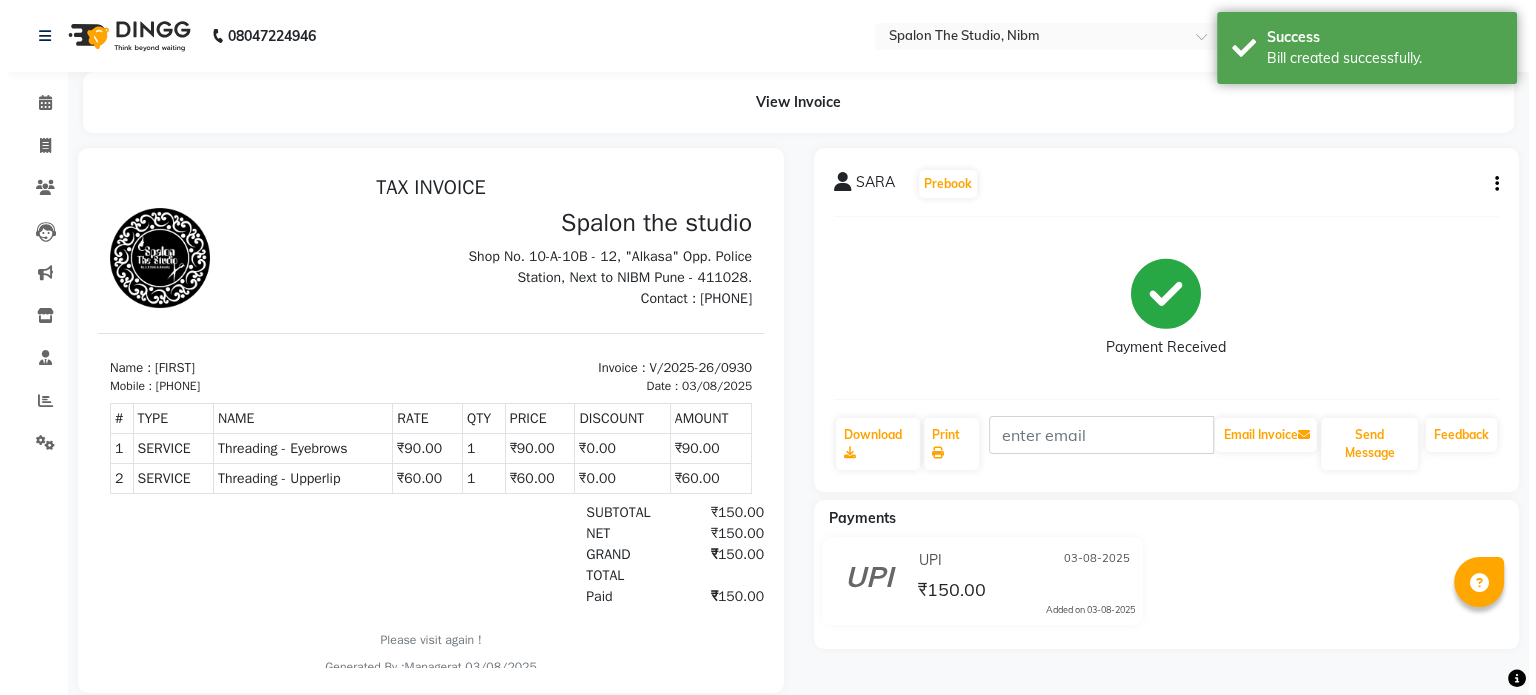 scroll, scrollTop: 0, scrollLeft: 0, axis: both 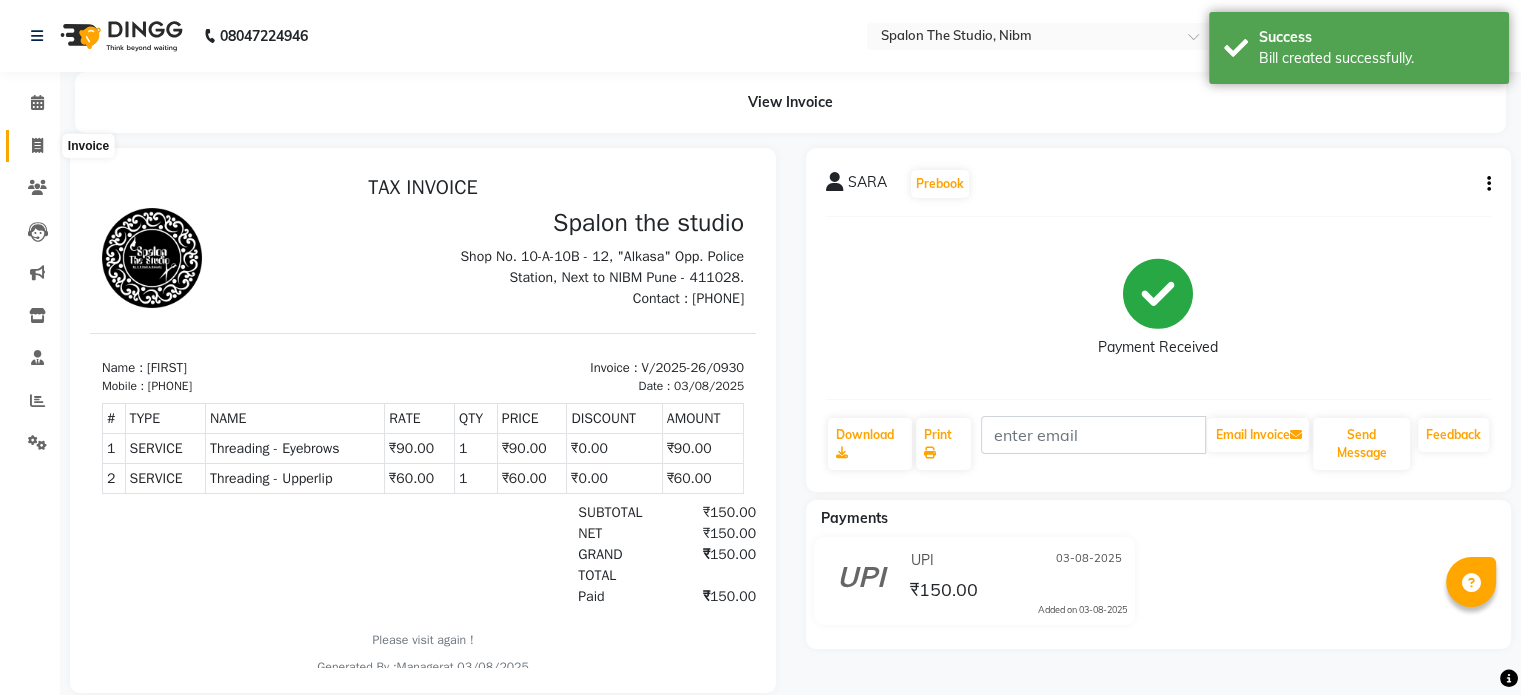 click 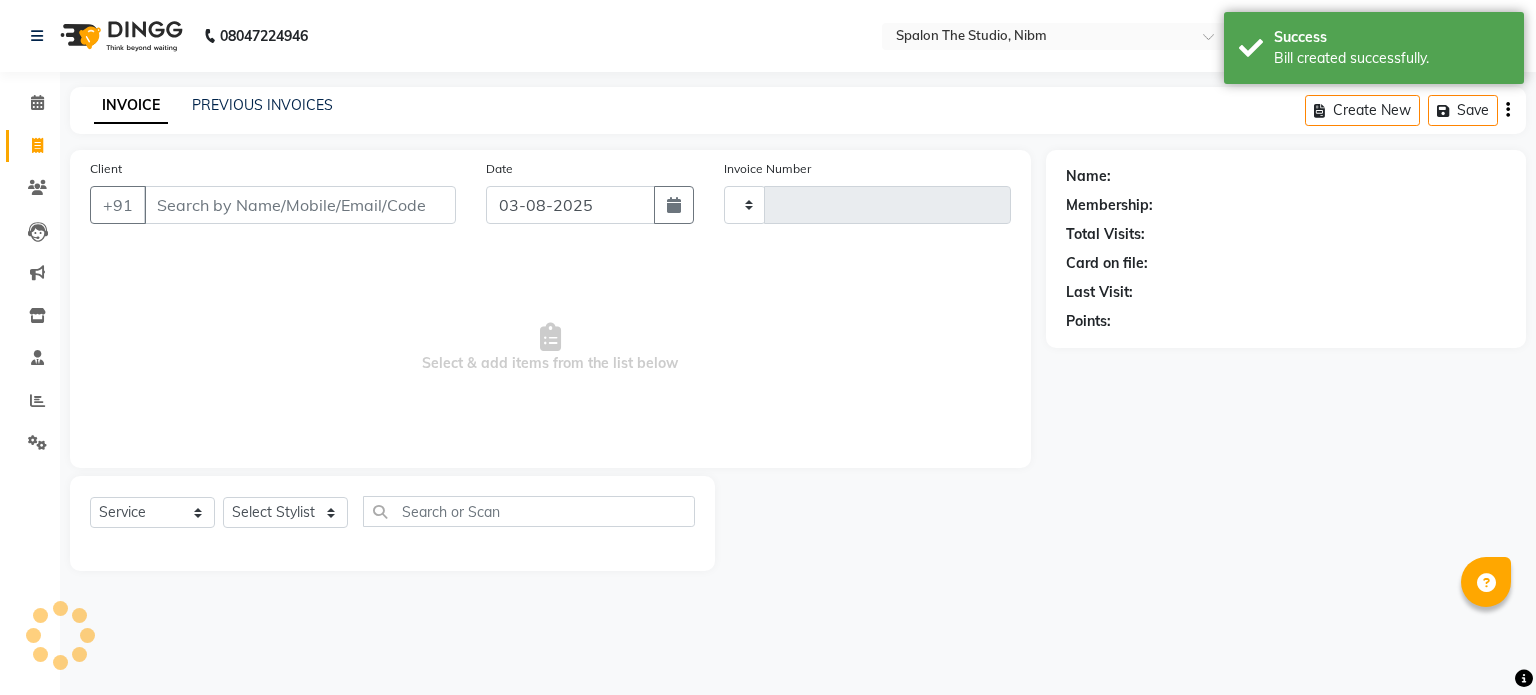 type on "0931" 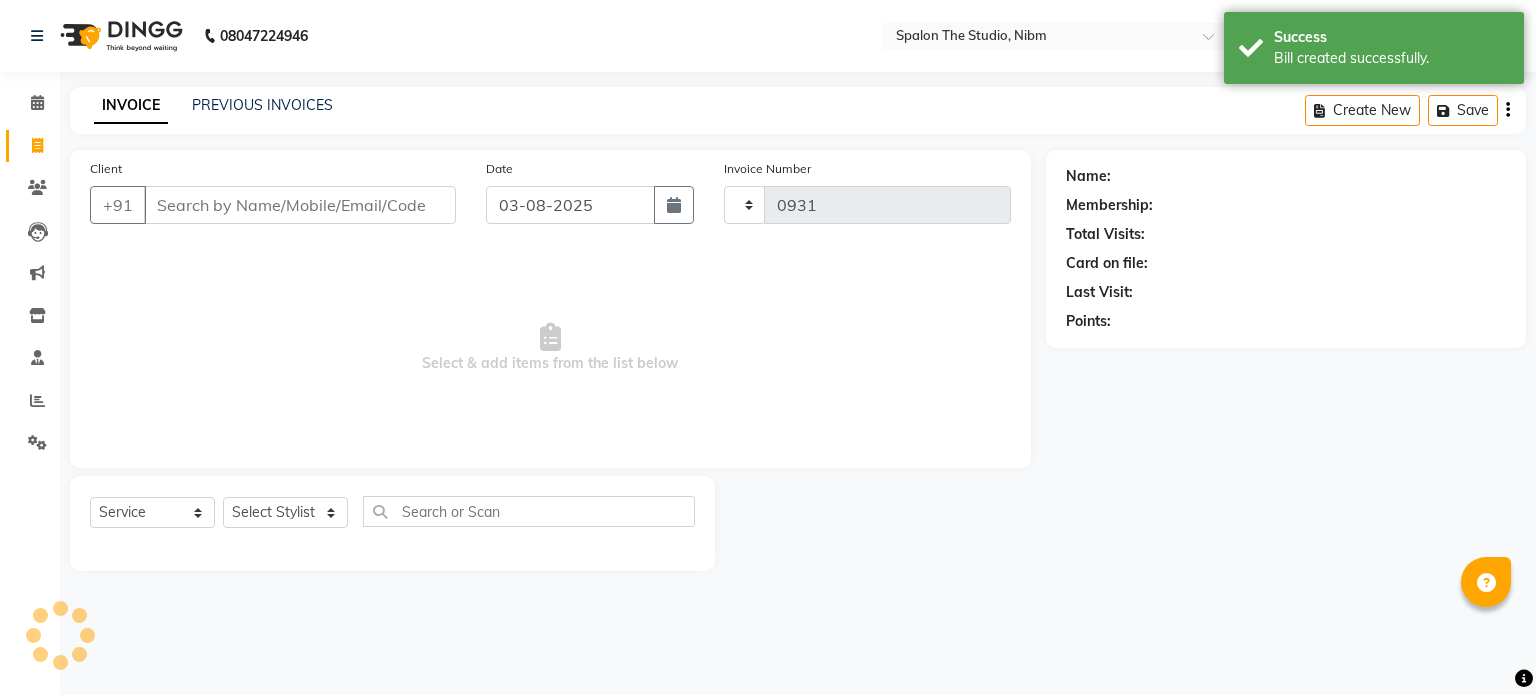 select on "6119" 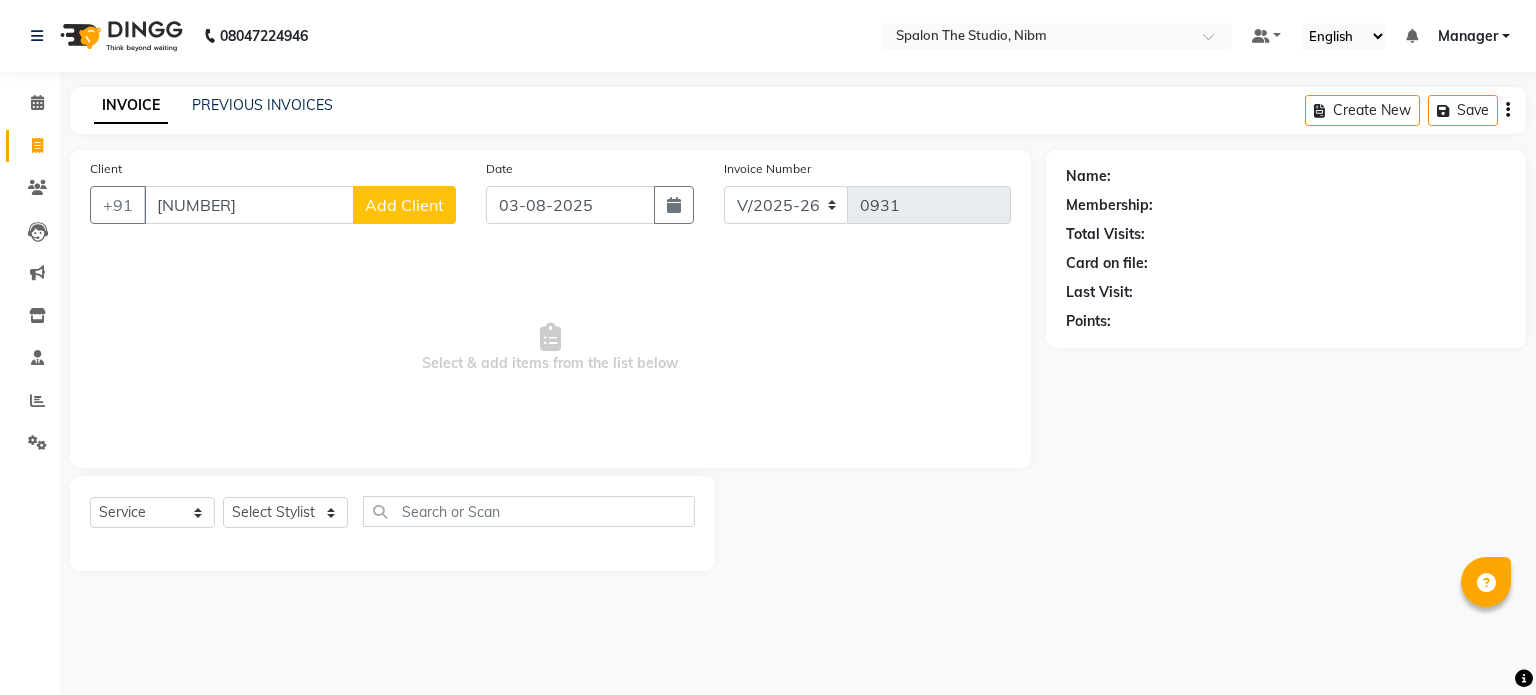 click on "[NUMBER]" at bounding box center [249, 205] 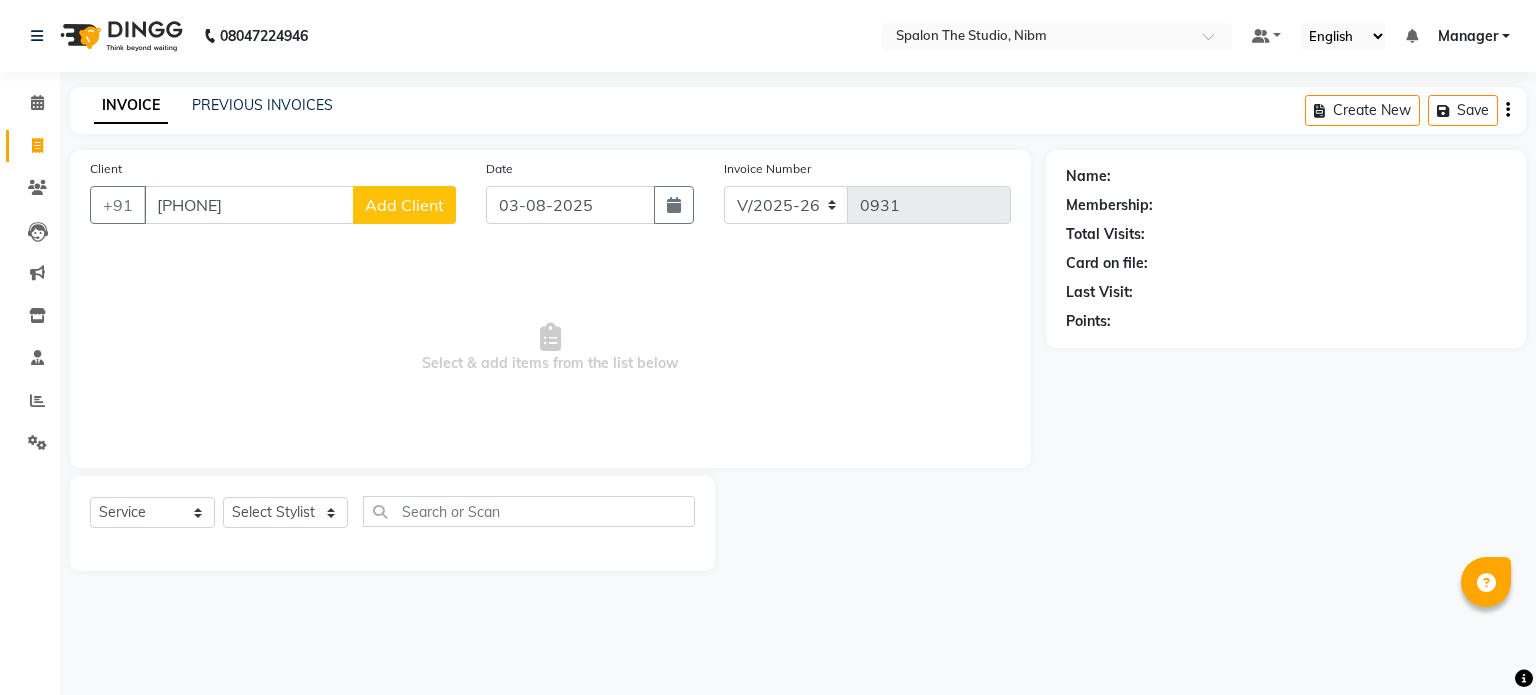 type on "[PHONE]" 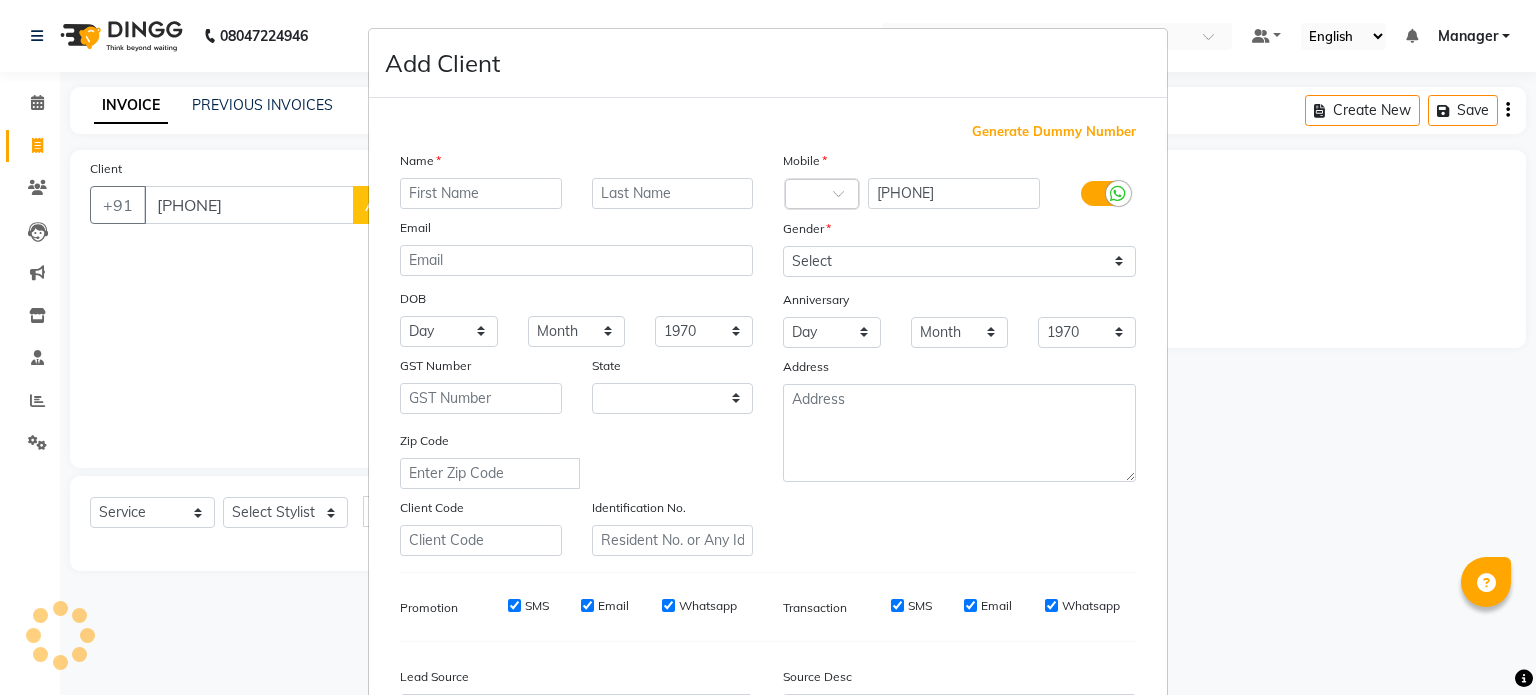 select on "22" 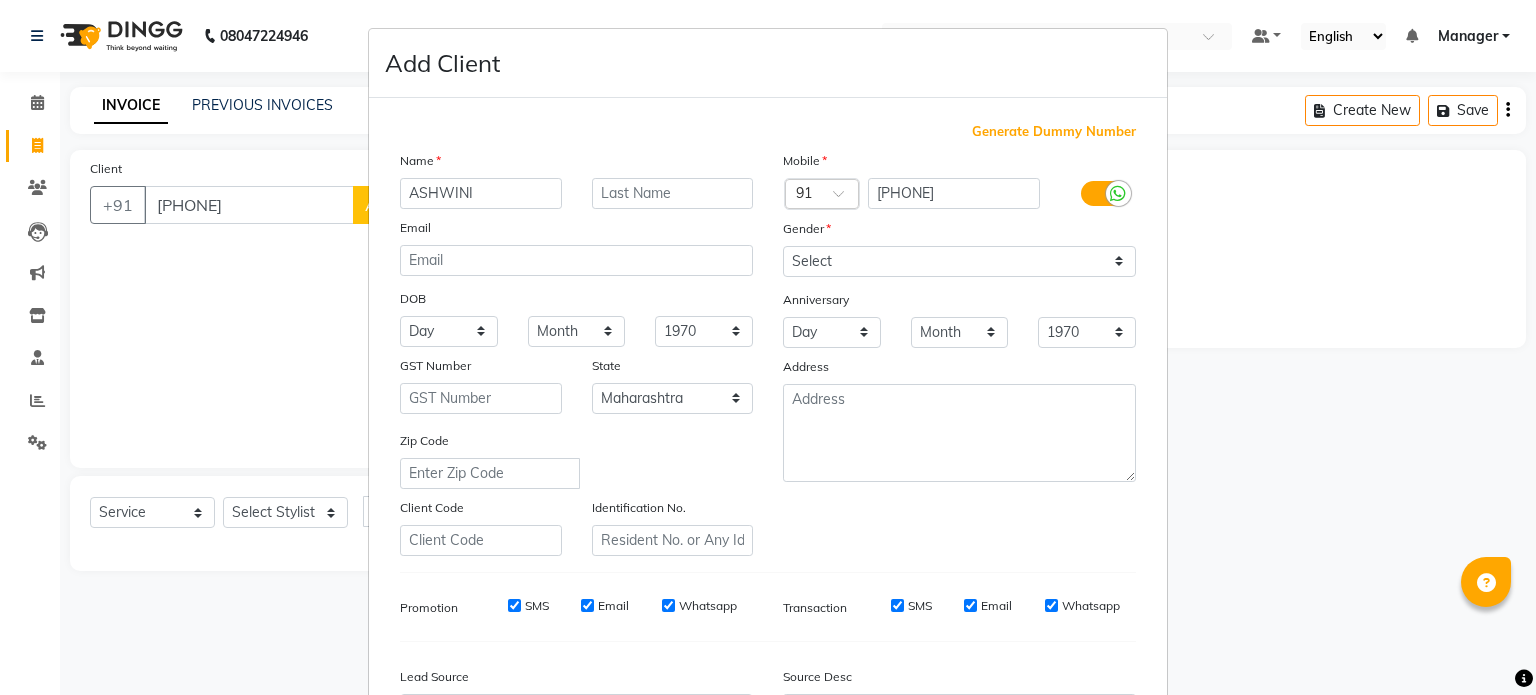 type on "ASHWINI" 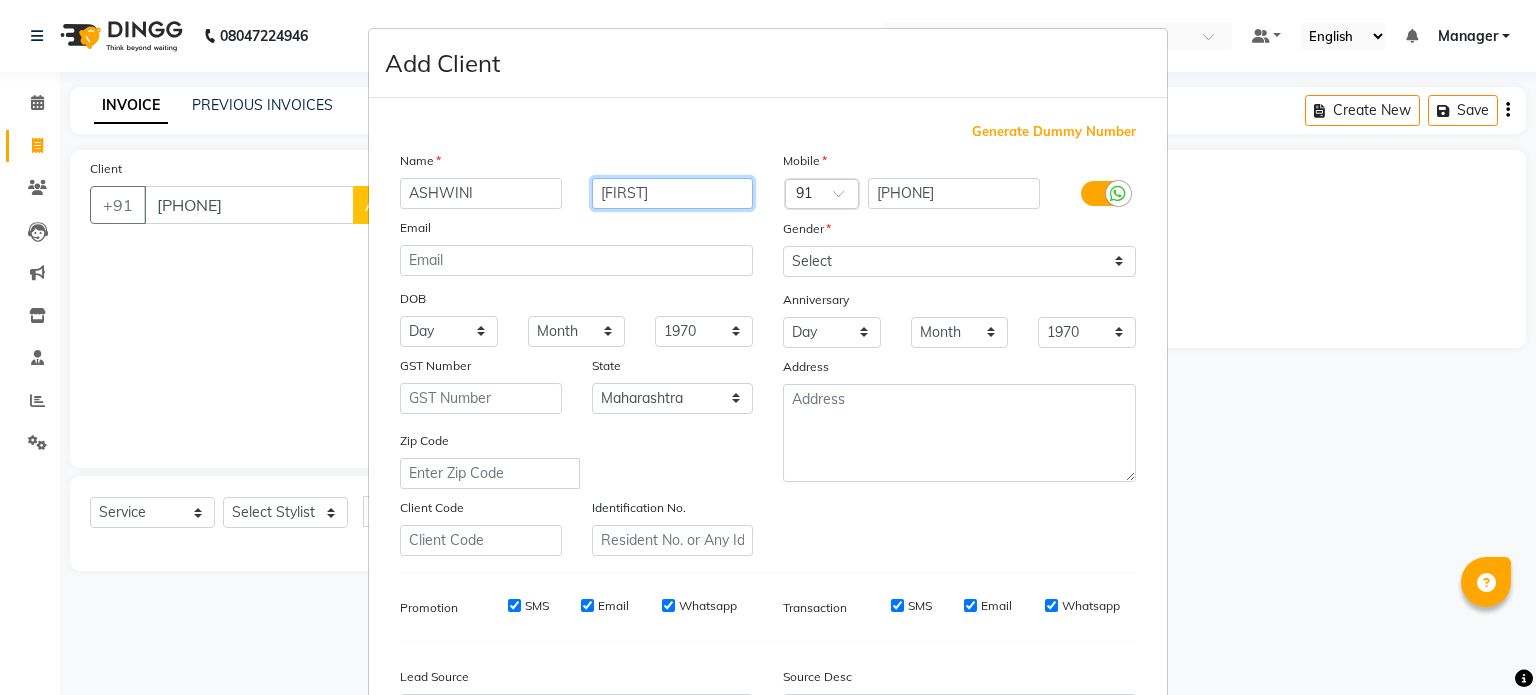 type on "[FIRST]" 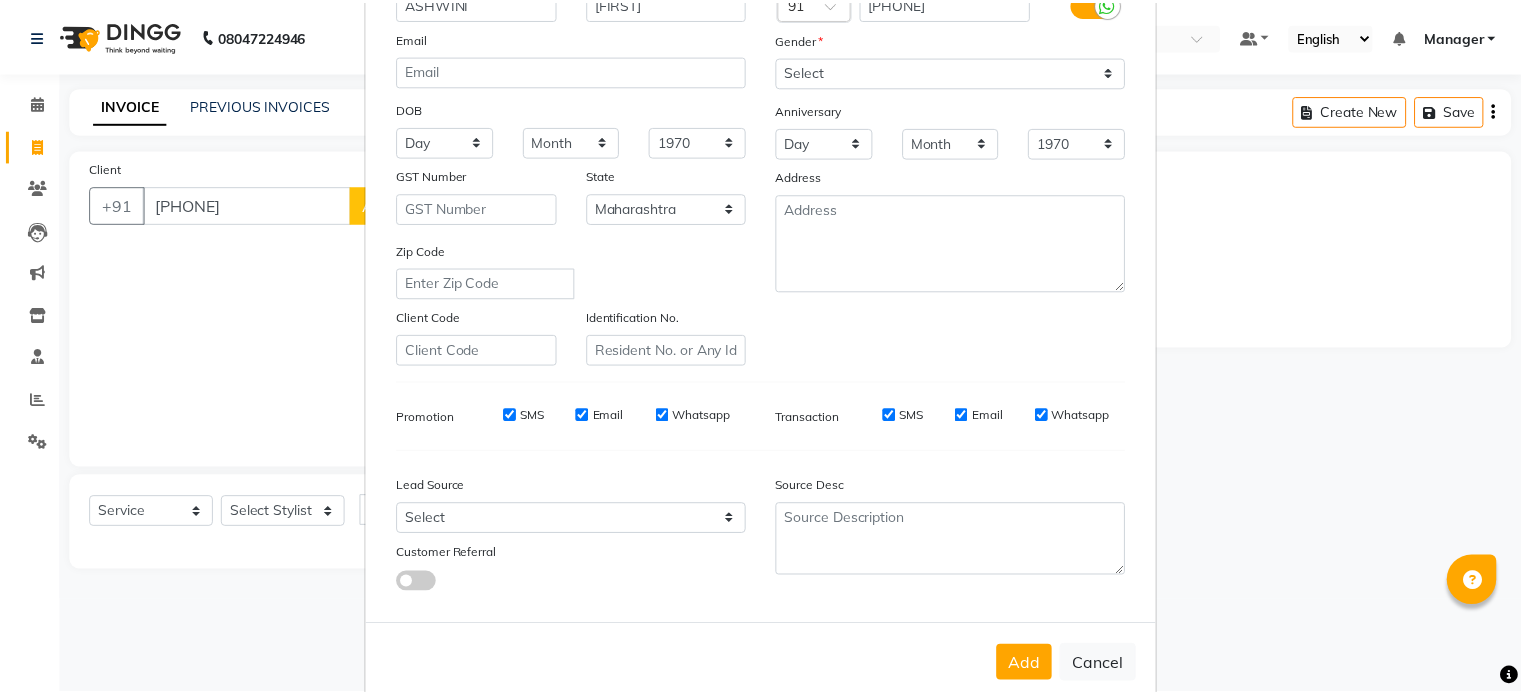 scroll, scrollTop: 237, scrollLeft: 0, axis: vertical 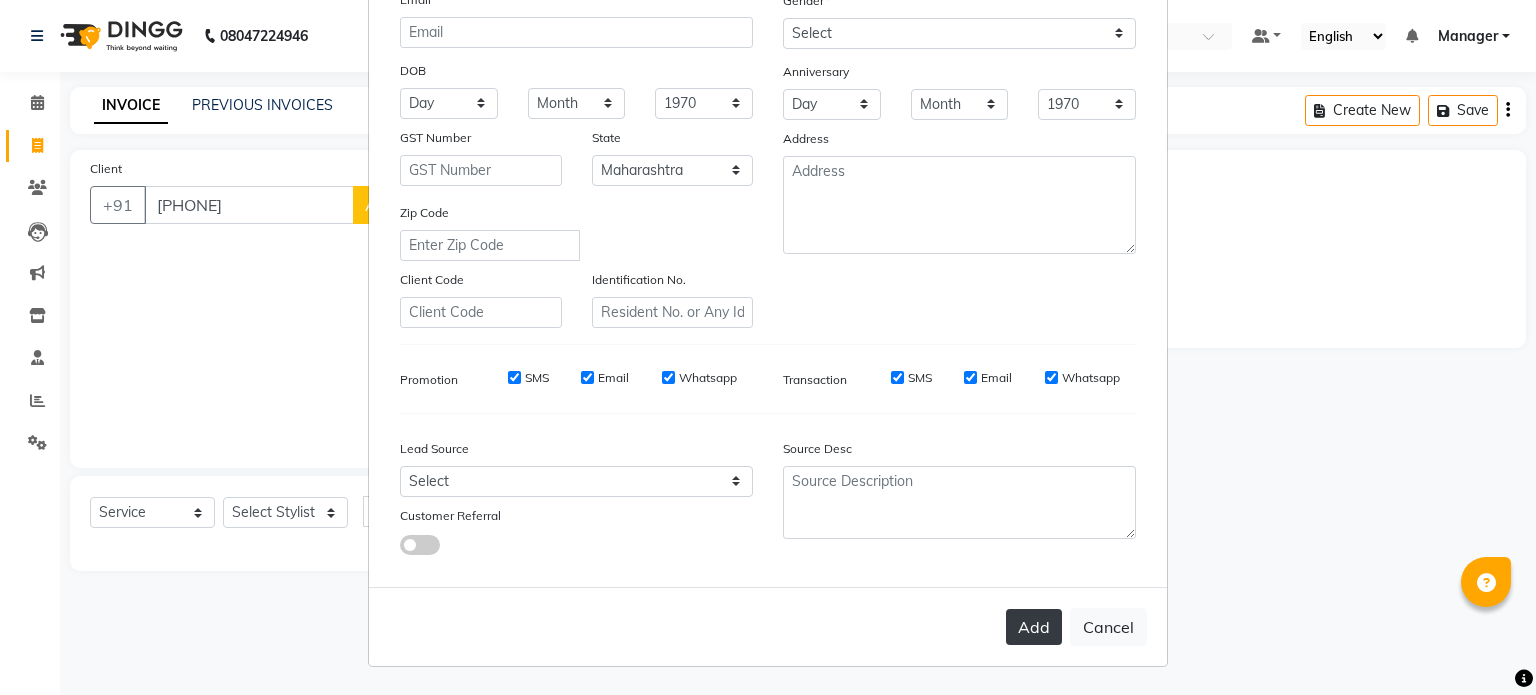 click on "Add" at bounding box center [1034, 627] 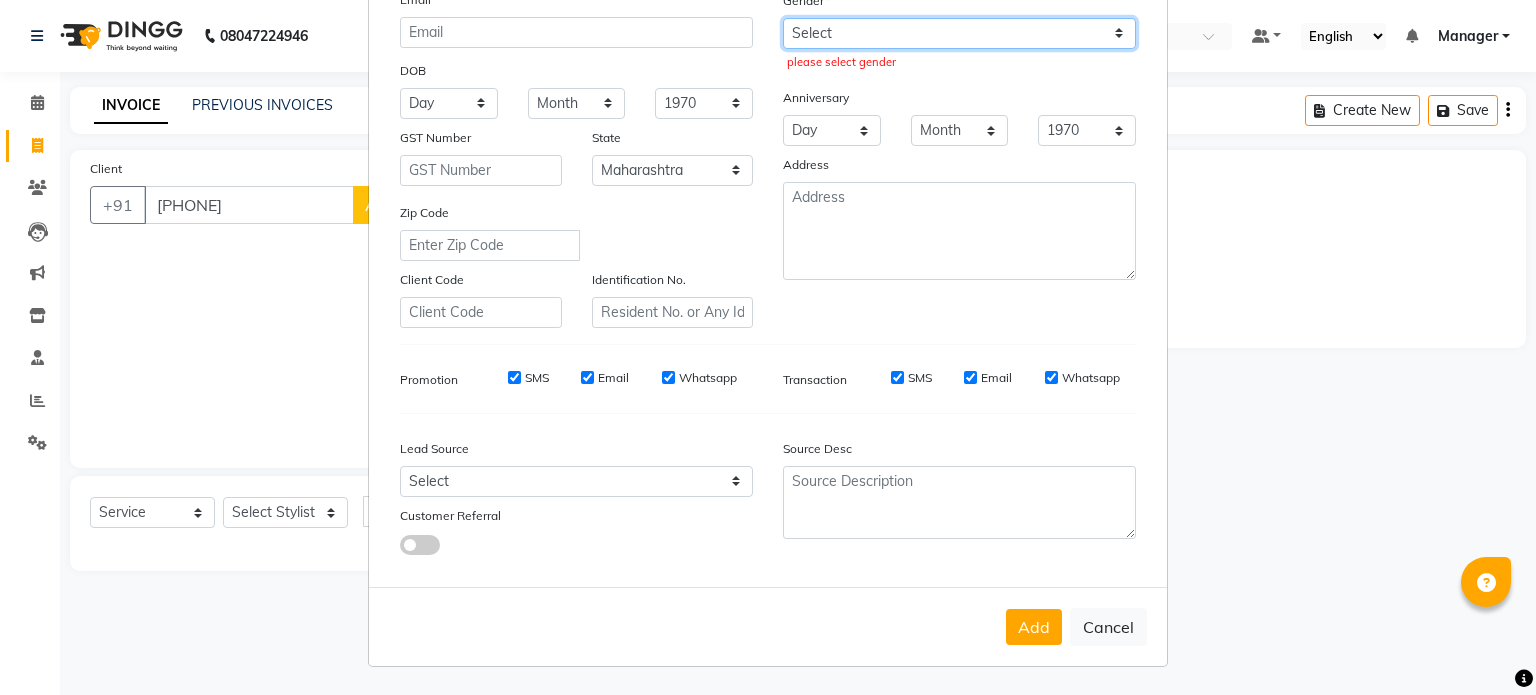 click on "Select Male Female Other Prefer Not To Say" at bounding box center (959, 33) 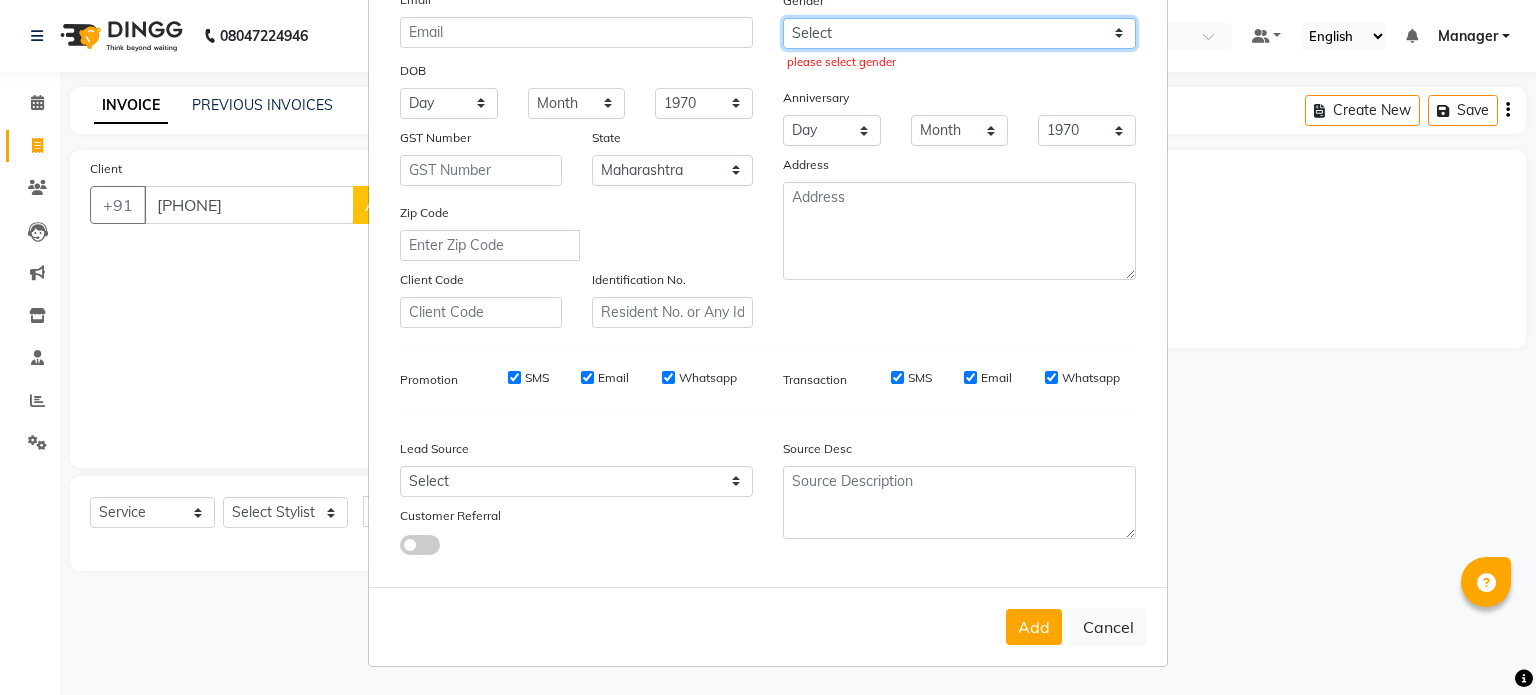 select on "female" 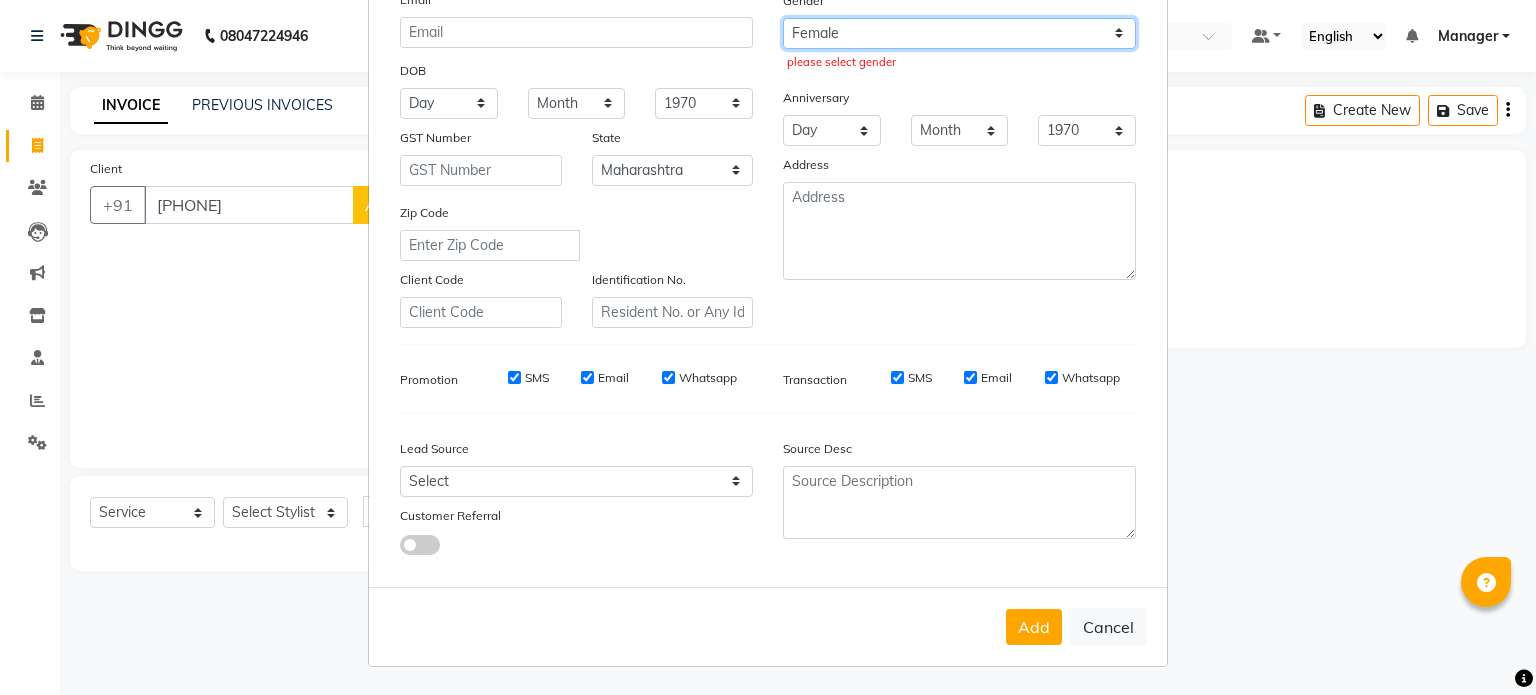 click on "Select Male Female Other Prefer Not To Say" at bounding box center [959, 33] 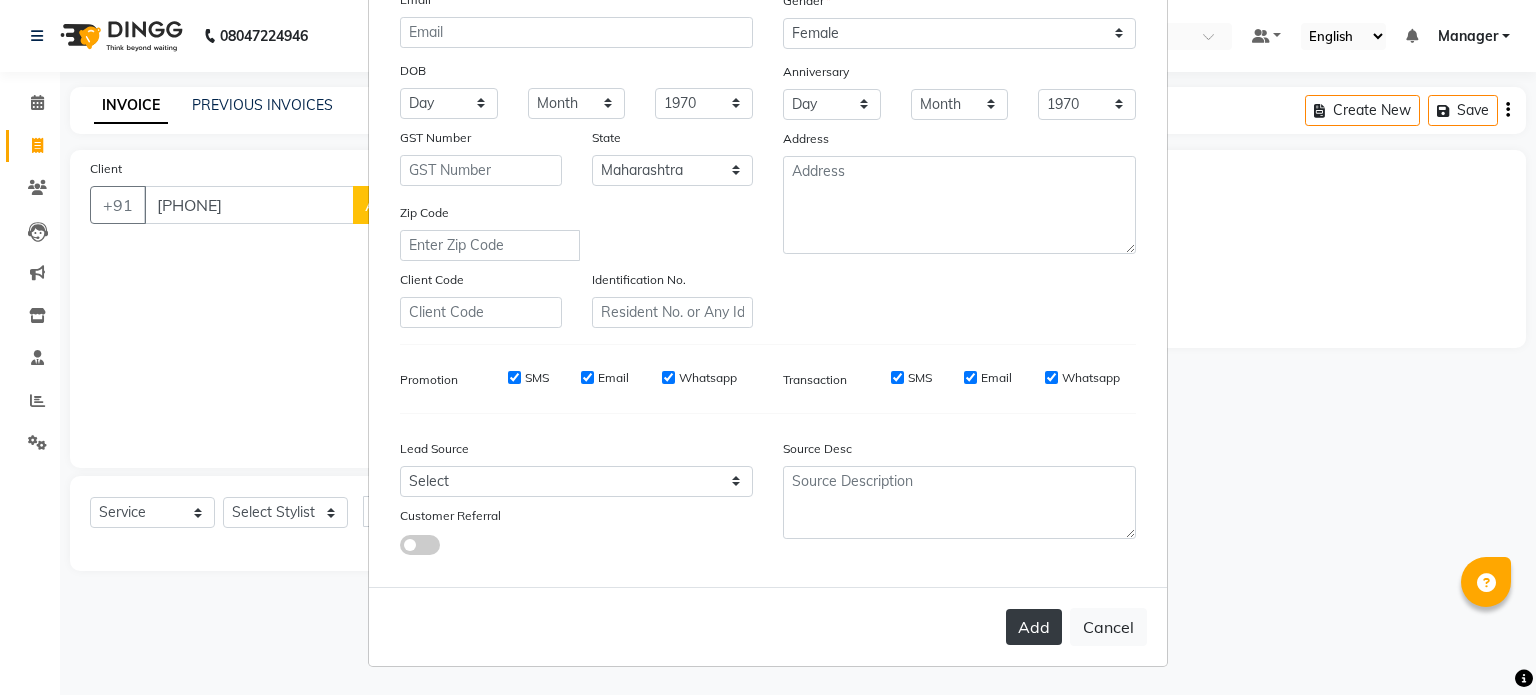 click on "Add" at bounding box center (1034, 627) 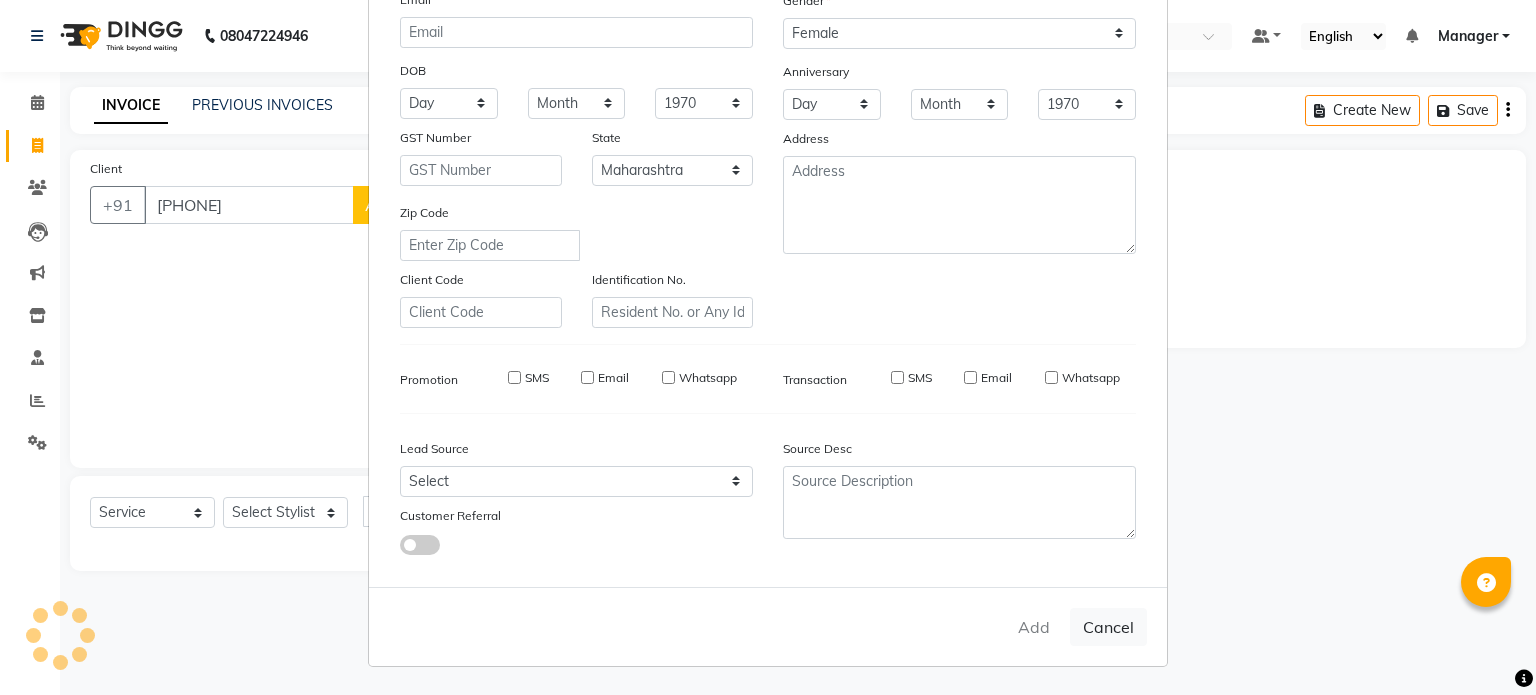 type 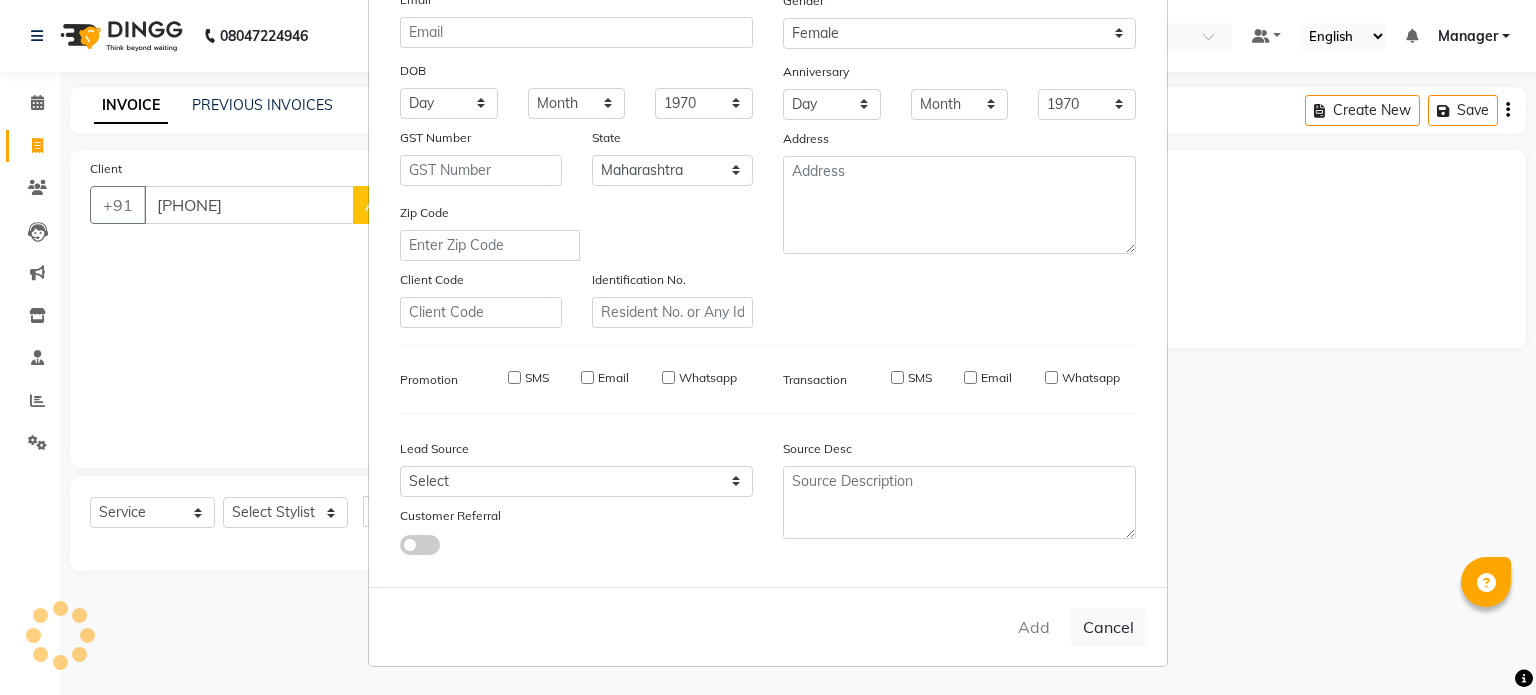 type 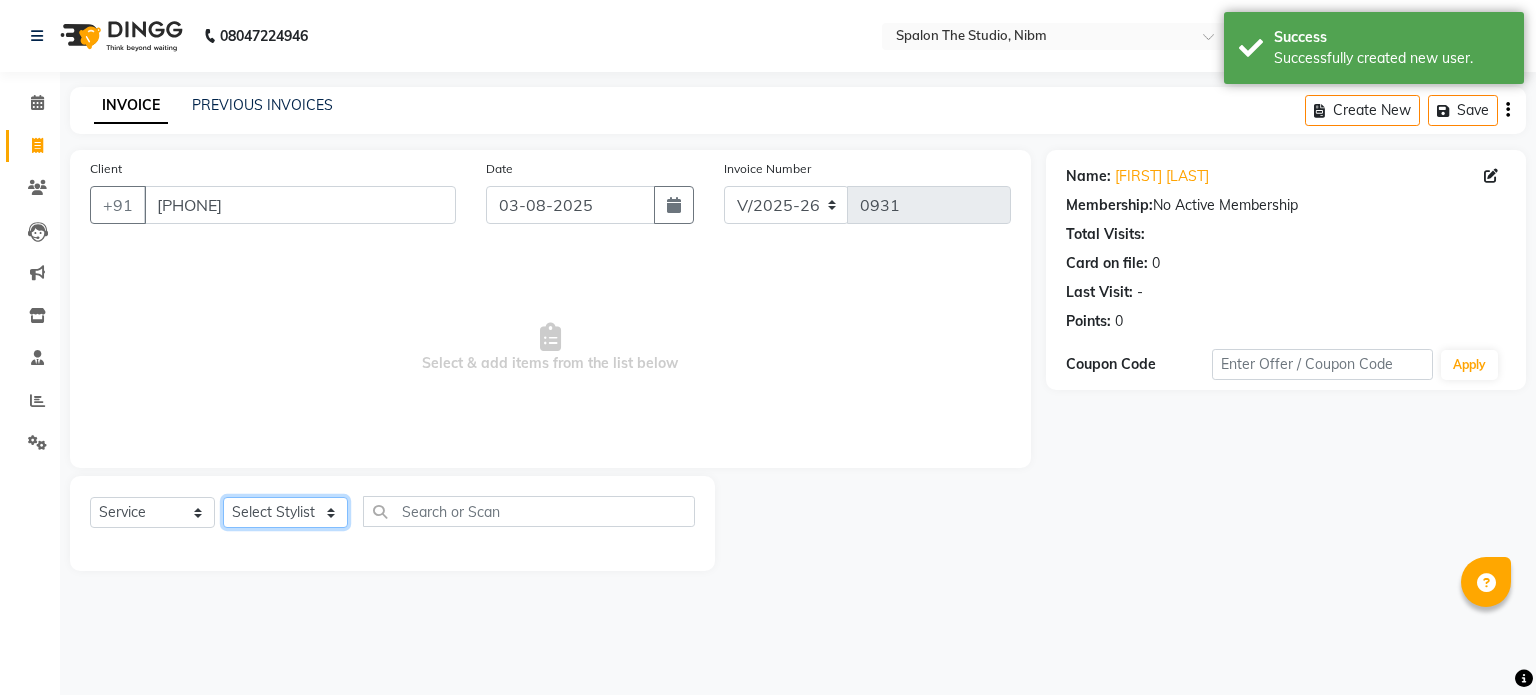 click on "Select Stylist [FIRST] [LAST] [FIRST] [LAST] [FIRST] [LAST] [FIRST] [LAST] Manager [FIRST] [LAST] [FIRST] [LAST] [FIRST] [LAST] [FIRST] [LAST] [FIRST] [LAST]" 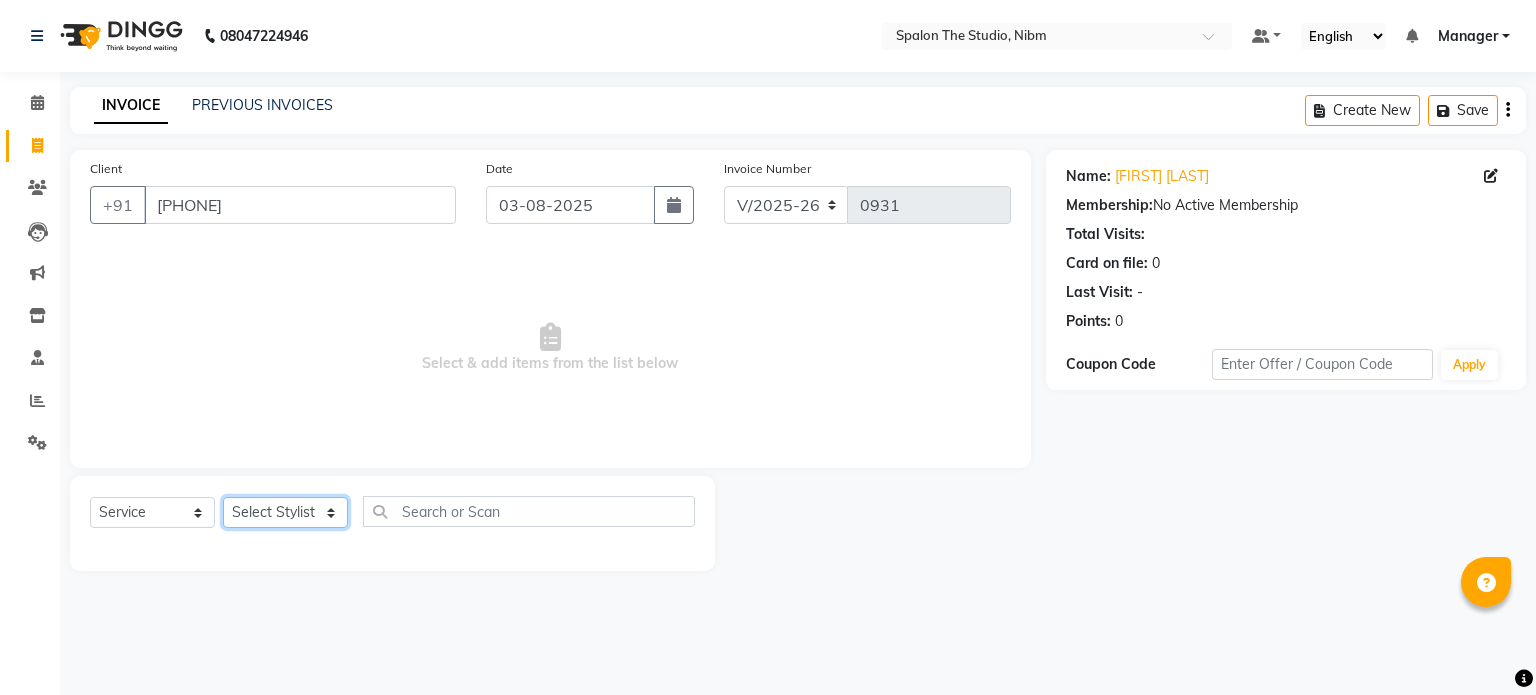 select on "44711" 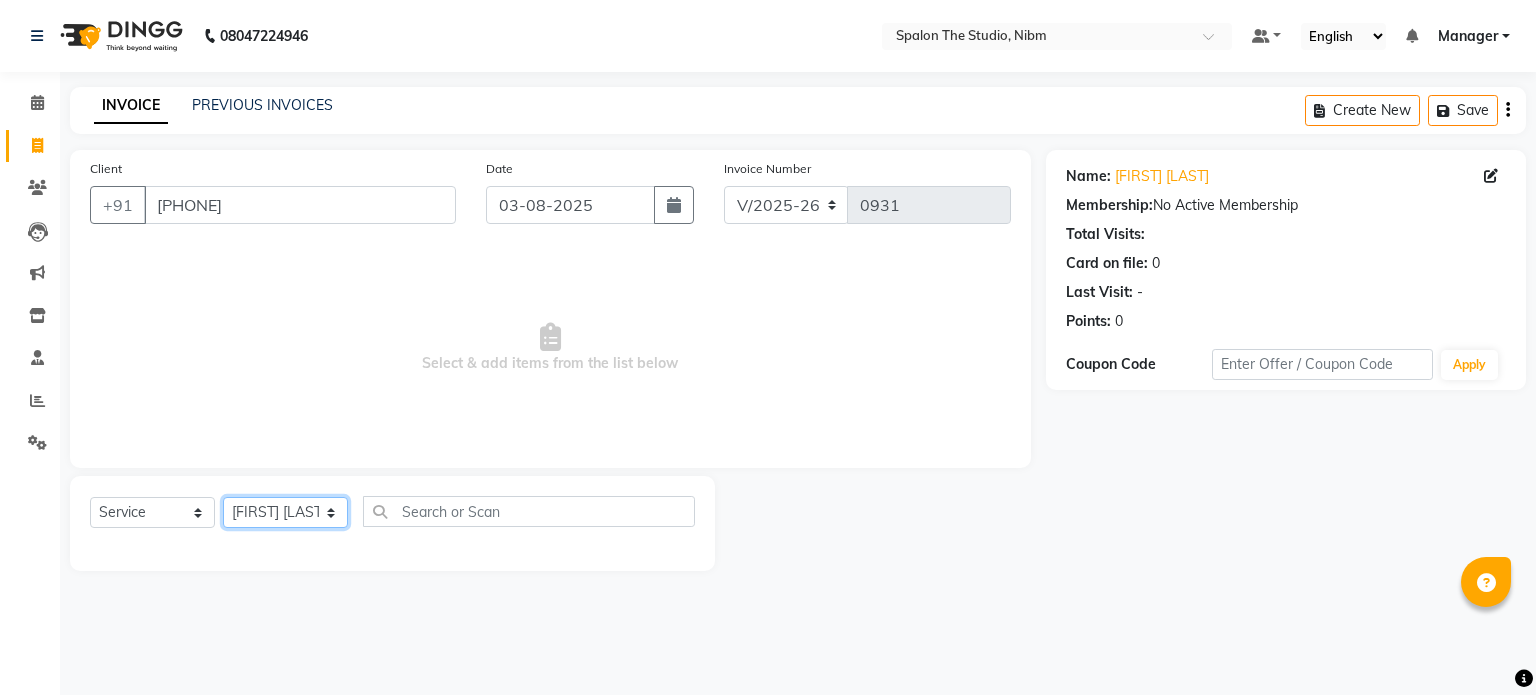 click on "Select Stylist [FIRST] [LAST] [FIRST] [LAST] [FIRST] [LAST] [FIRST] [LAST] Manager [FIRST] [LAST] [FIRST] [LAST] [FIRST] [LAST] [FIRST] [LAST] [FIRST] [LAST]" 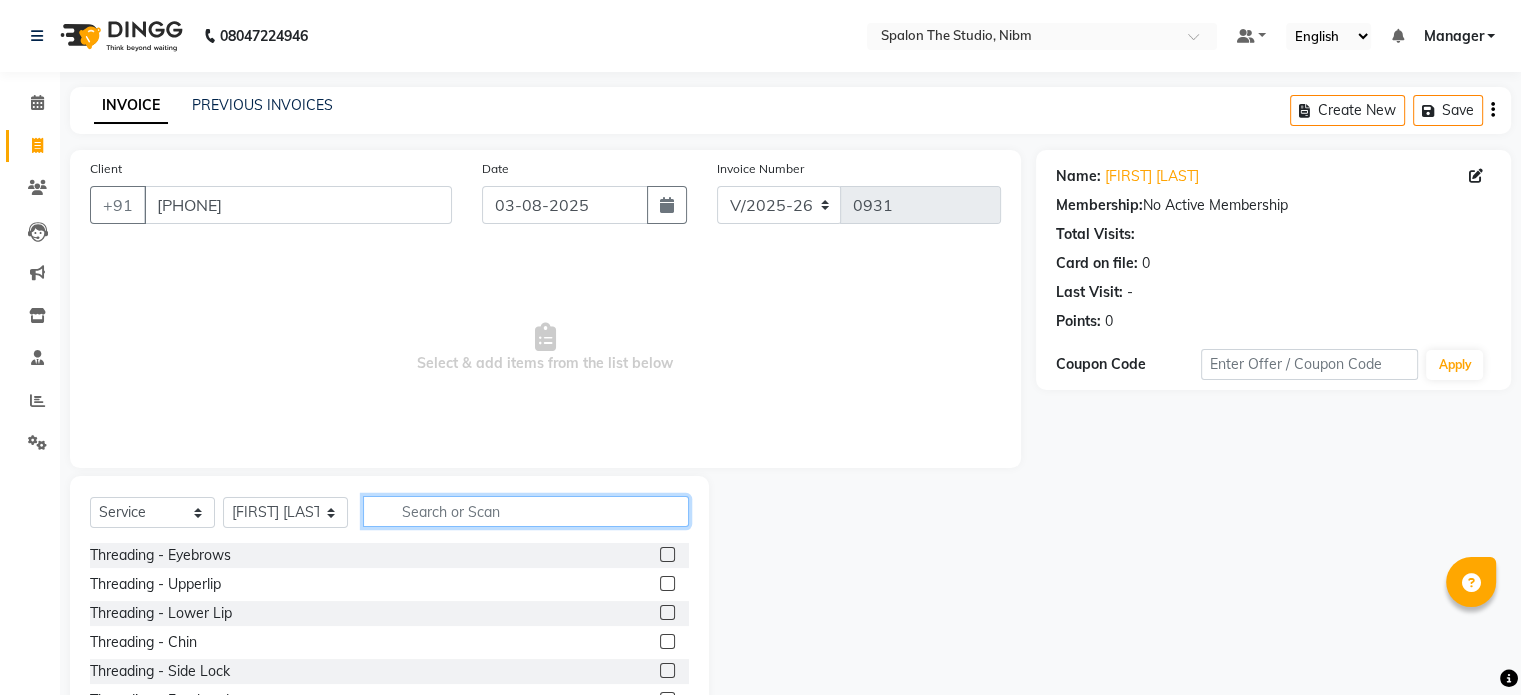 click 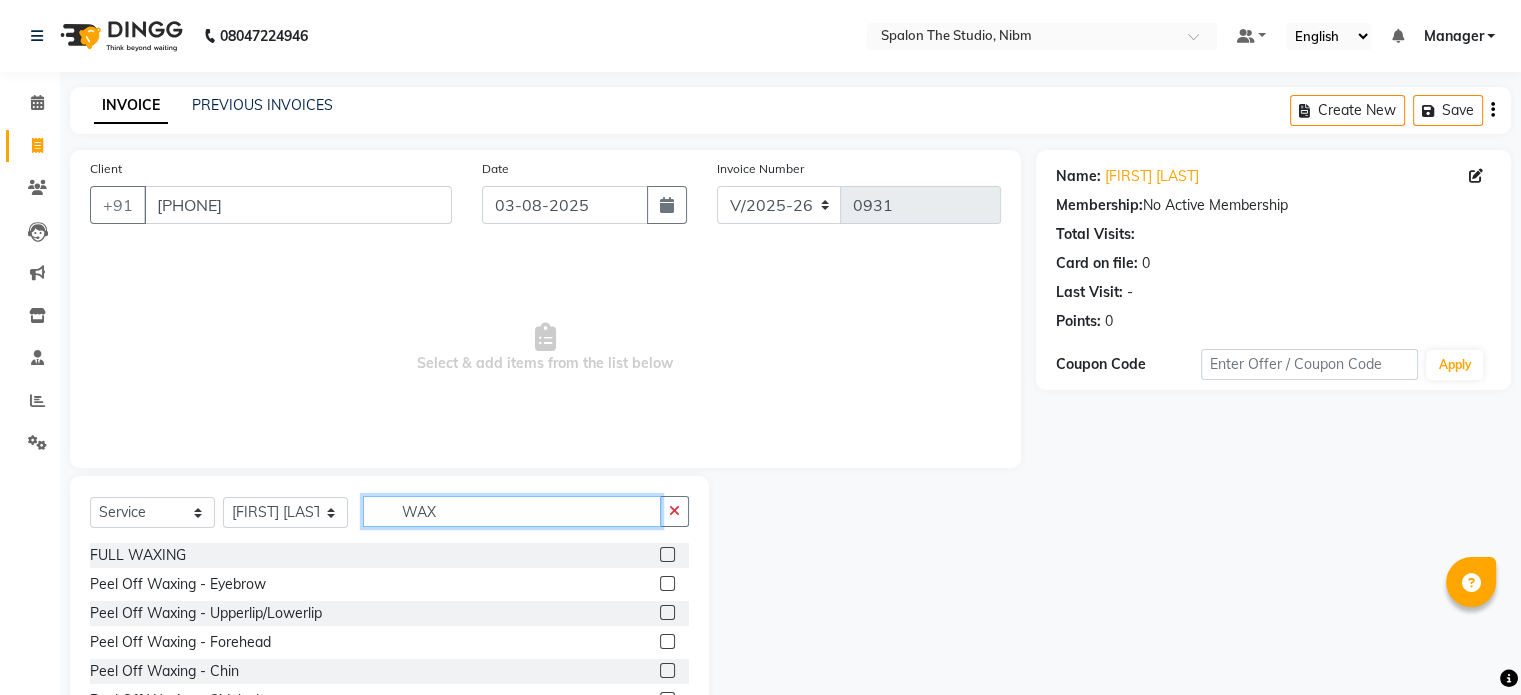 type on "WAX" 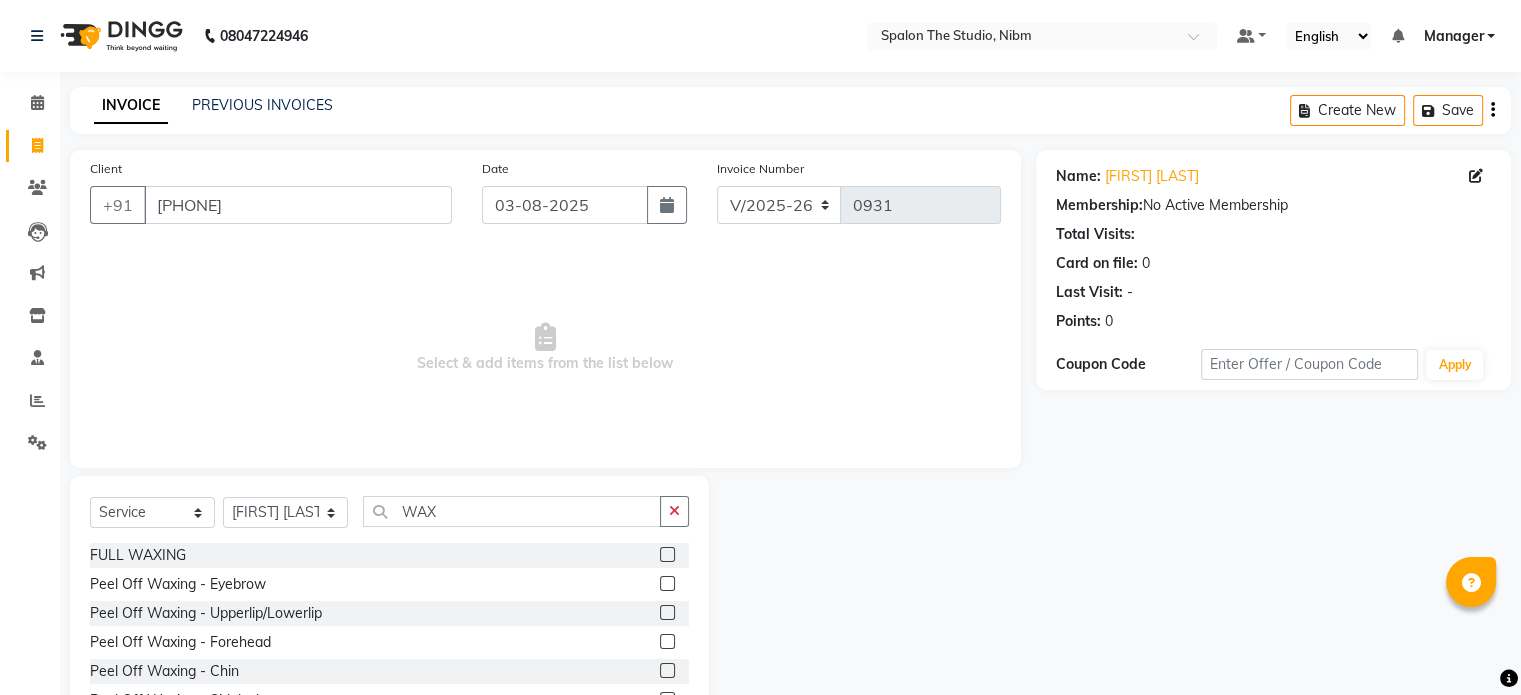 click 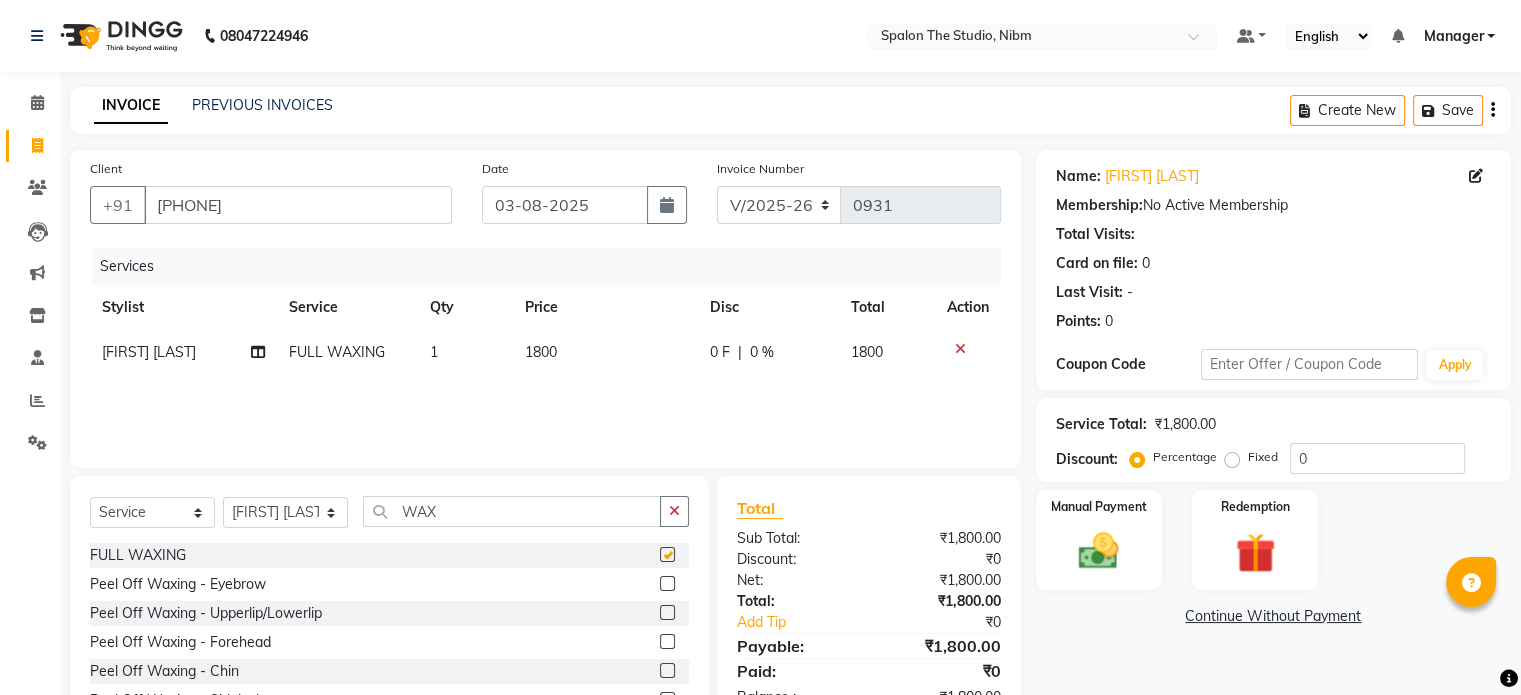 checkbox on "false" 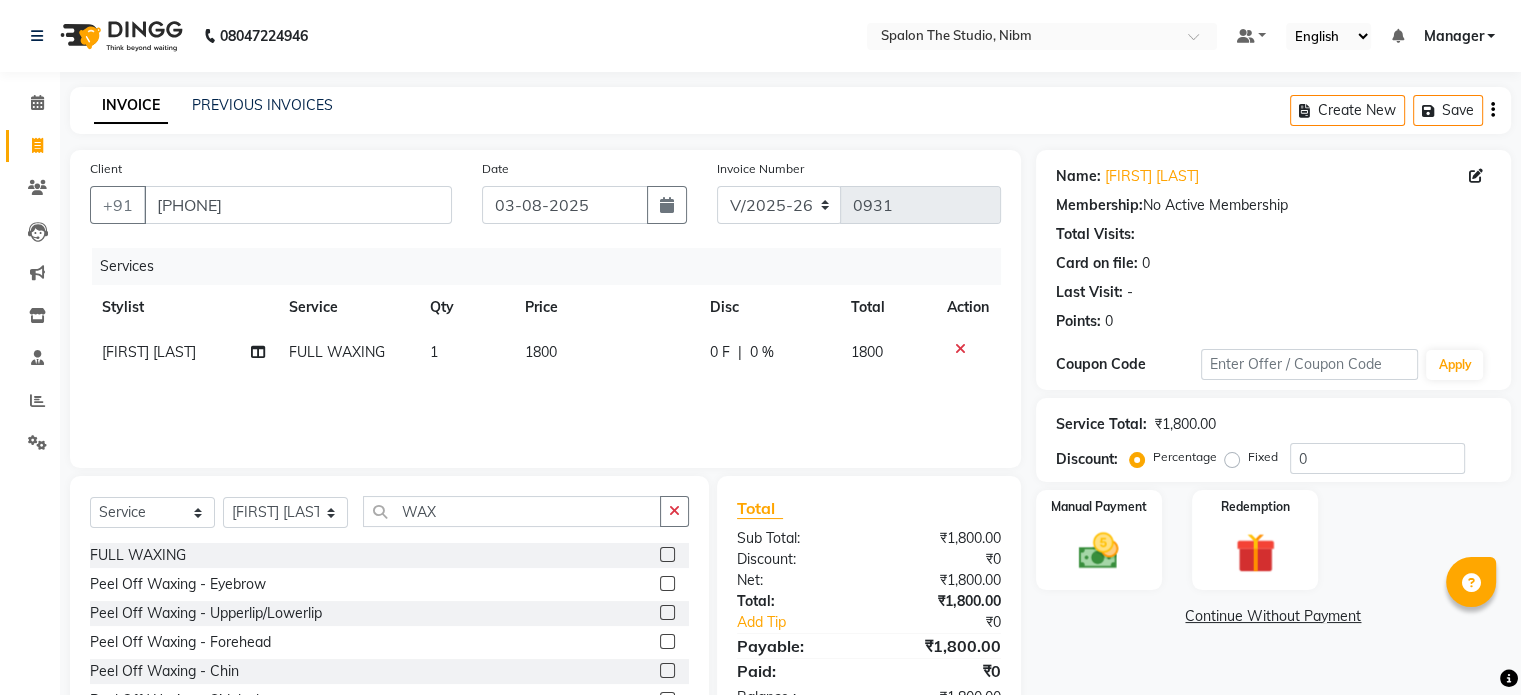 click on "1800" 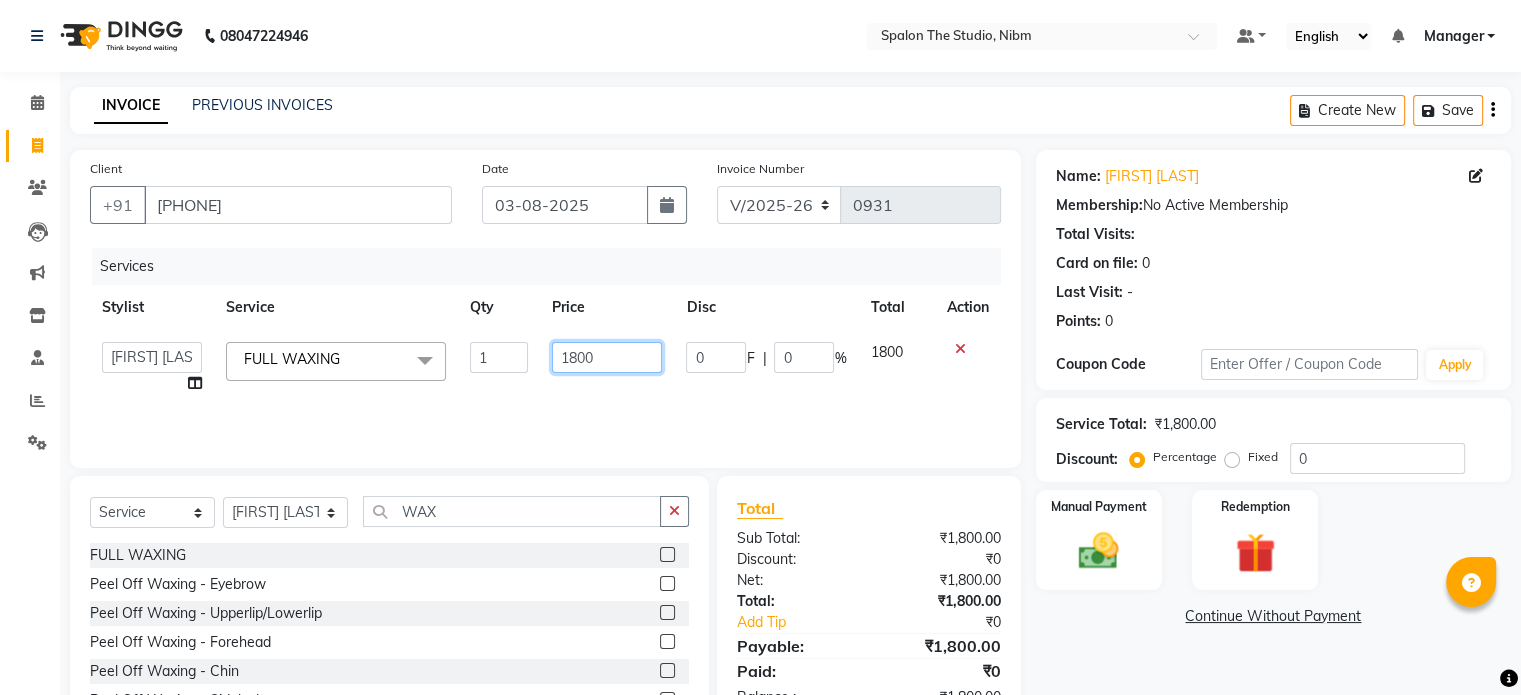 click on "1800" 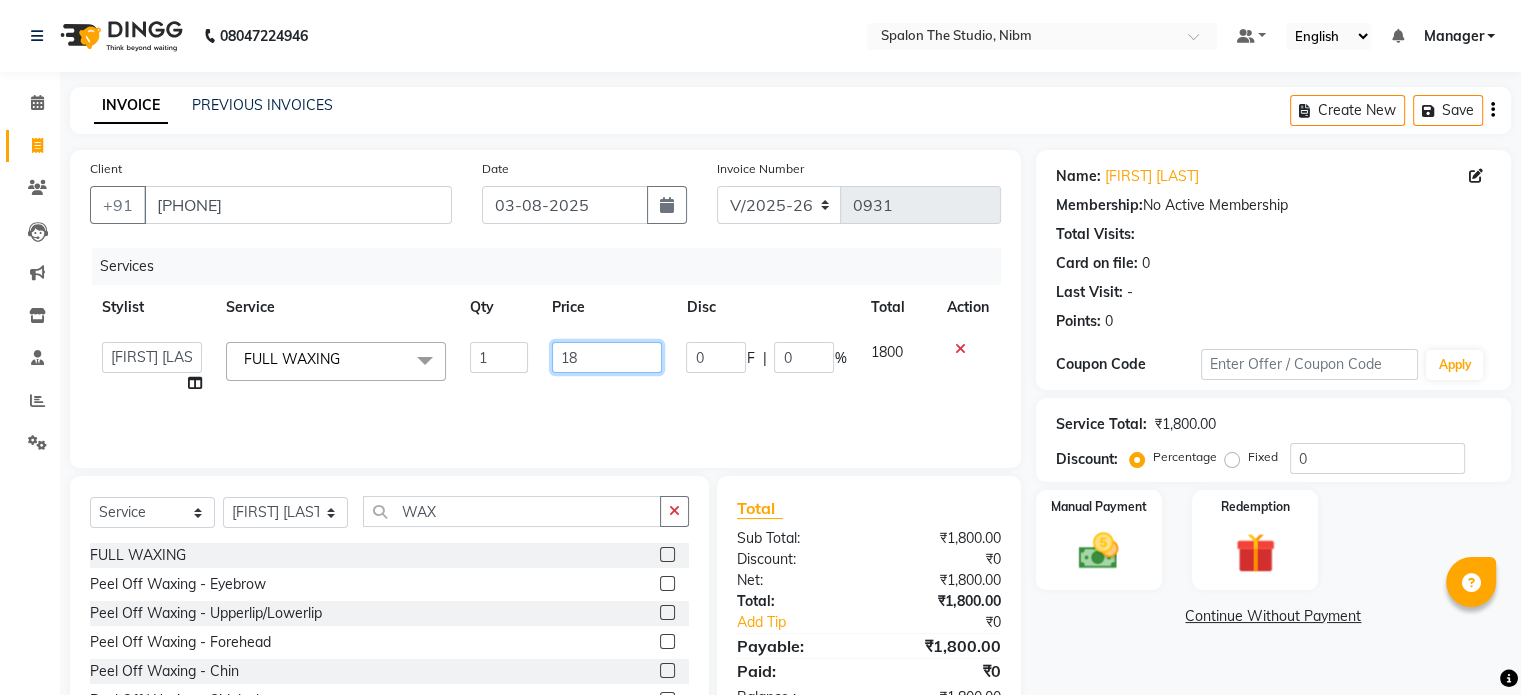 type on "1" 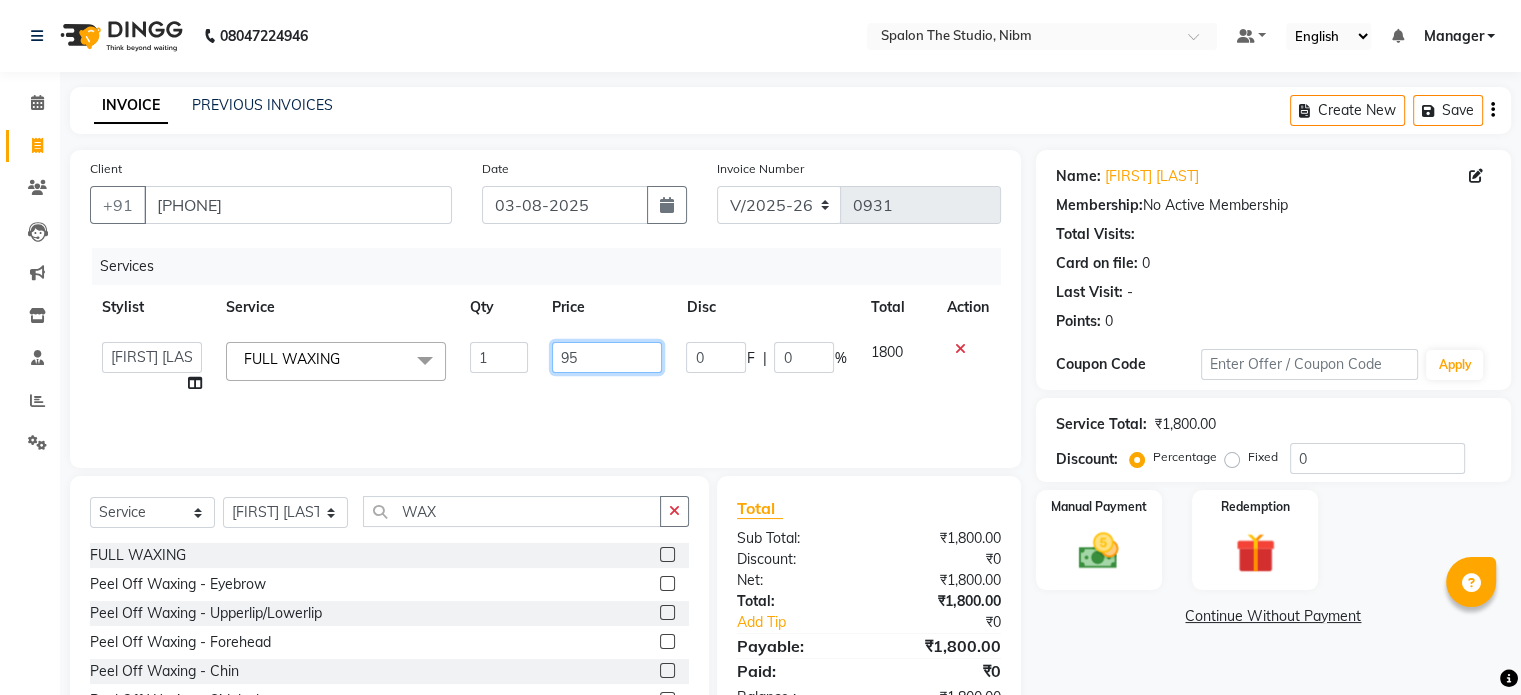 type on "950" 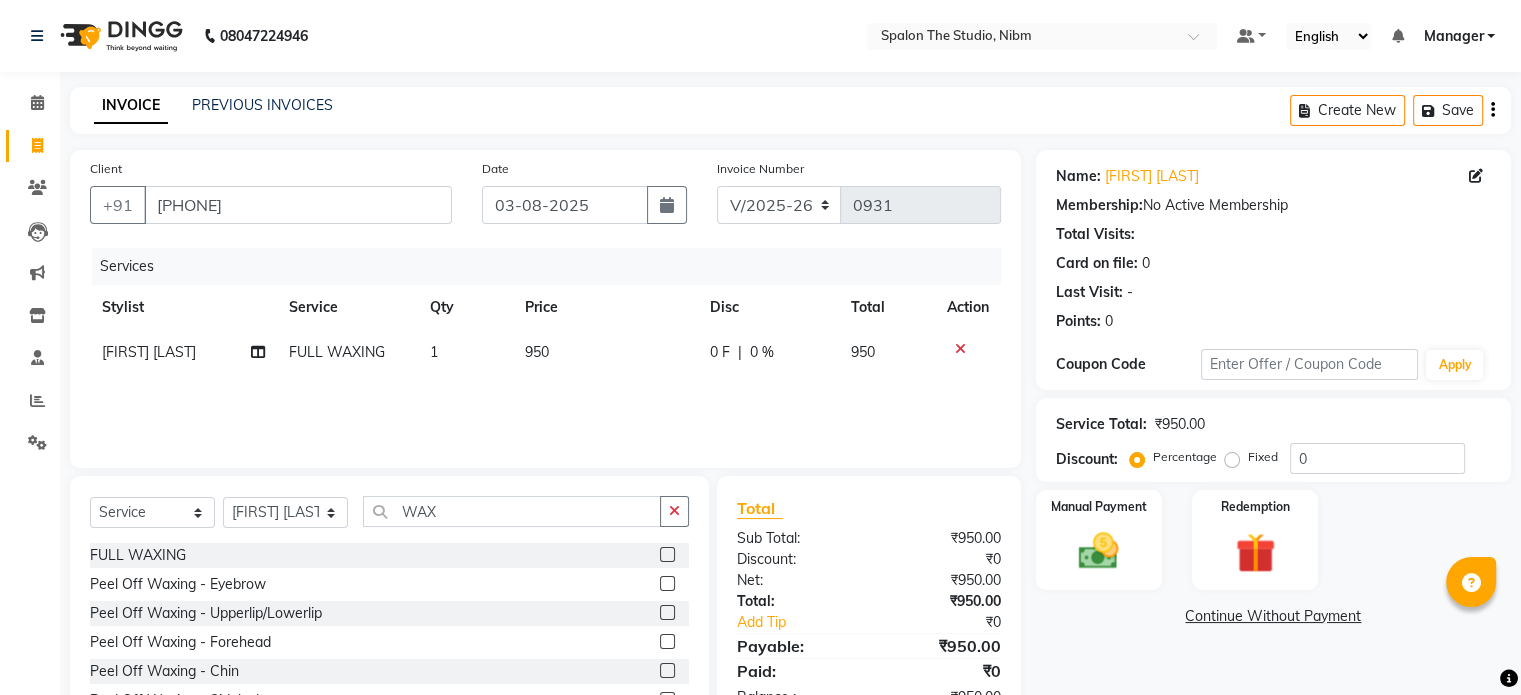 click on "Services Stylist Service Qty Price Disc Total Action [FIRST] [LAST] FULL WAXING 1 950 0 F | 0 % 950" 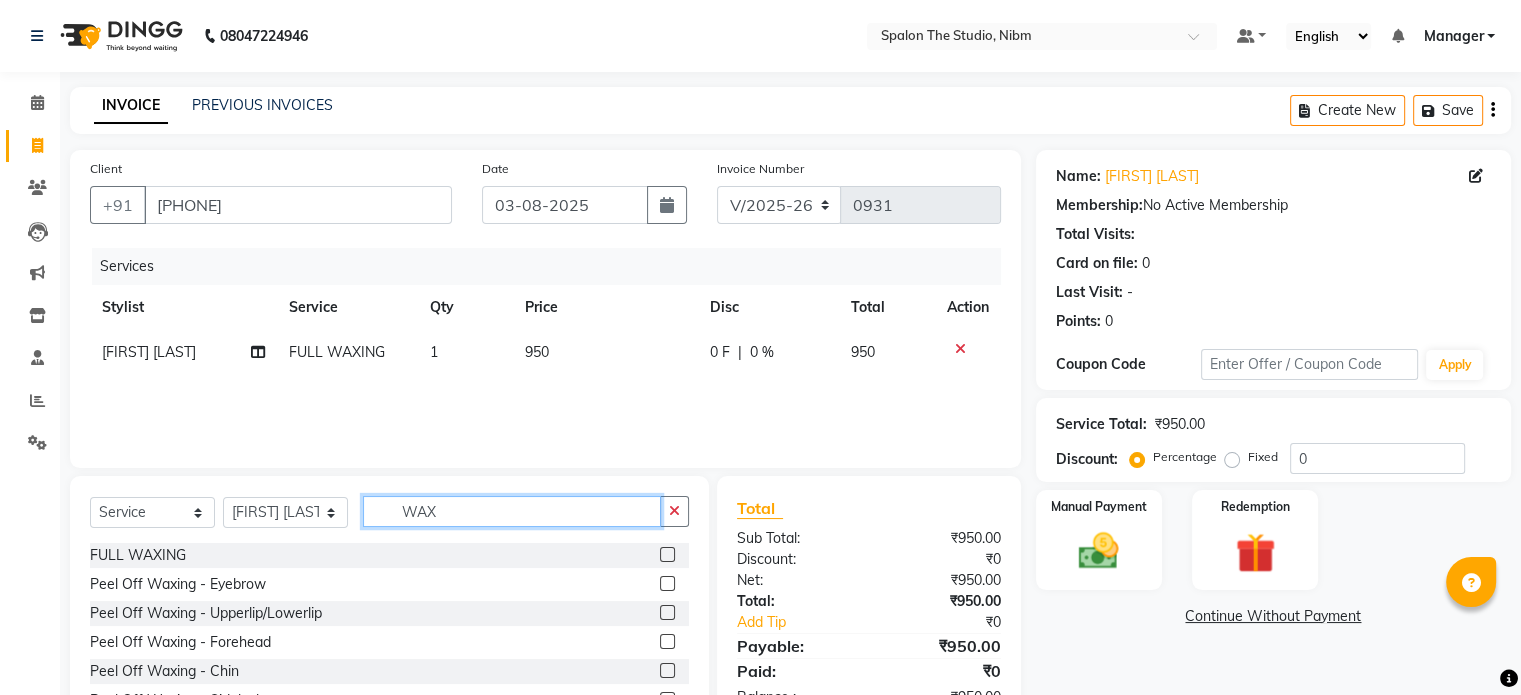 click on "WAX" 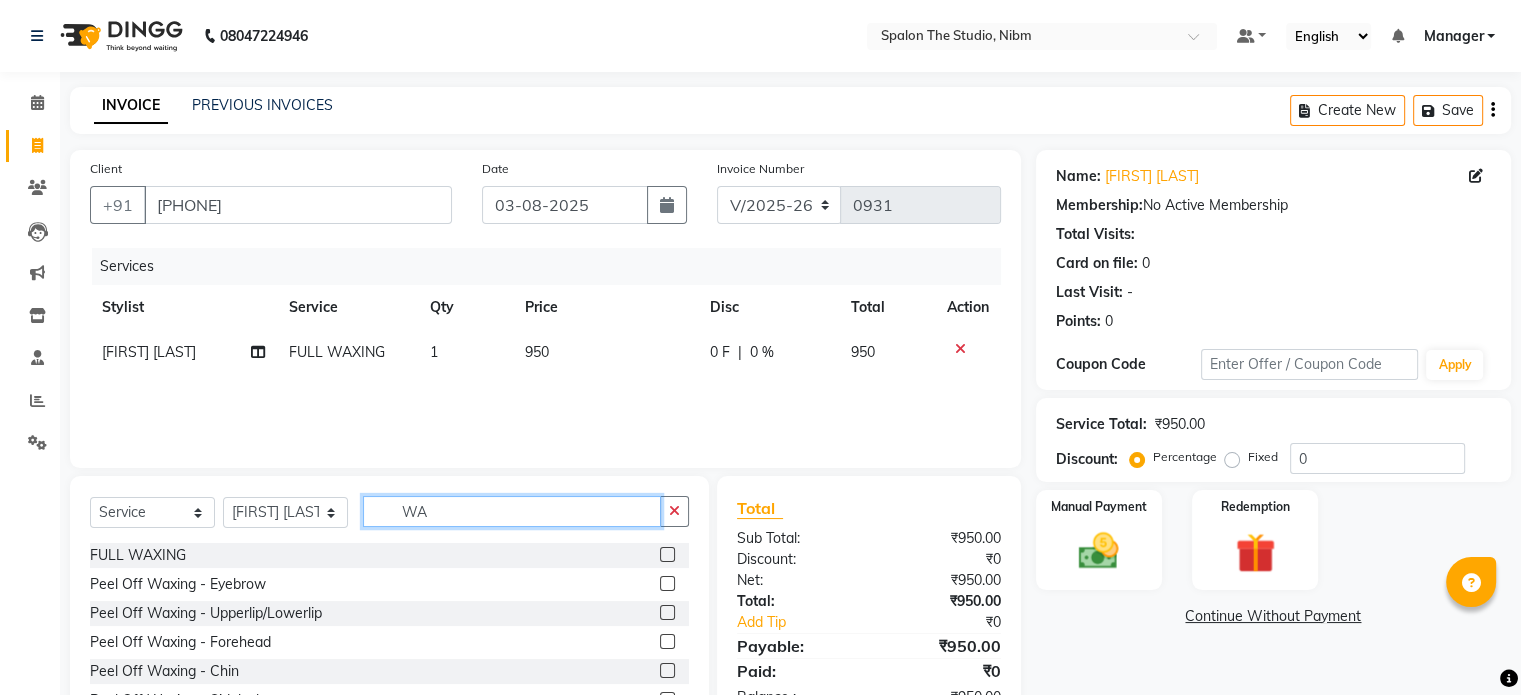 type on "W" 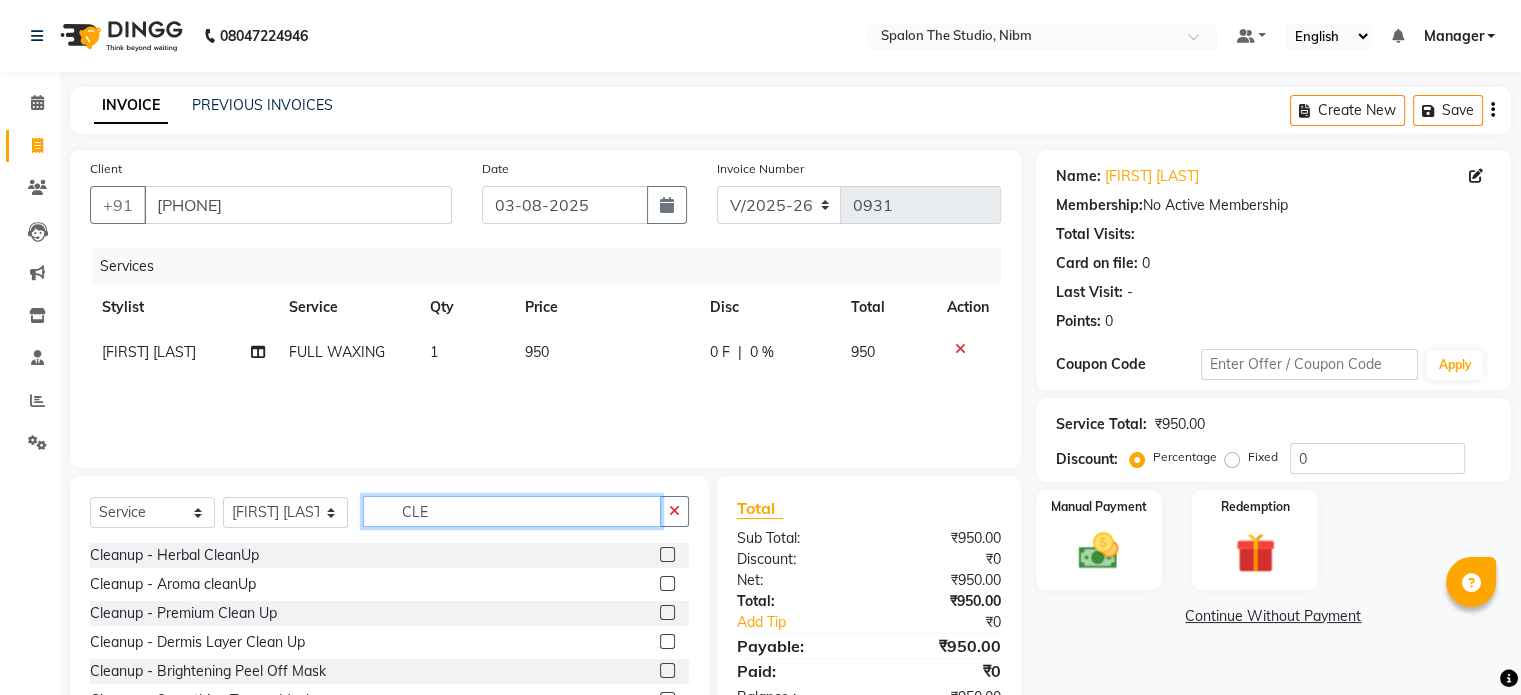 type on "CLE" 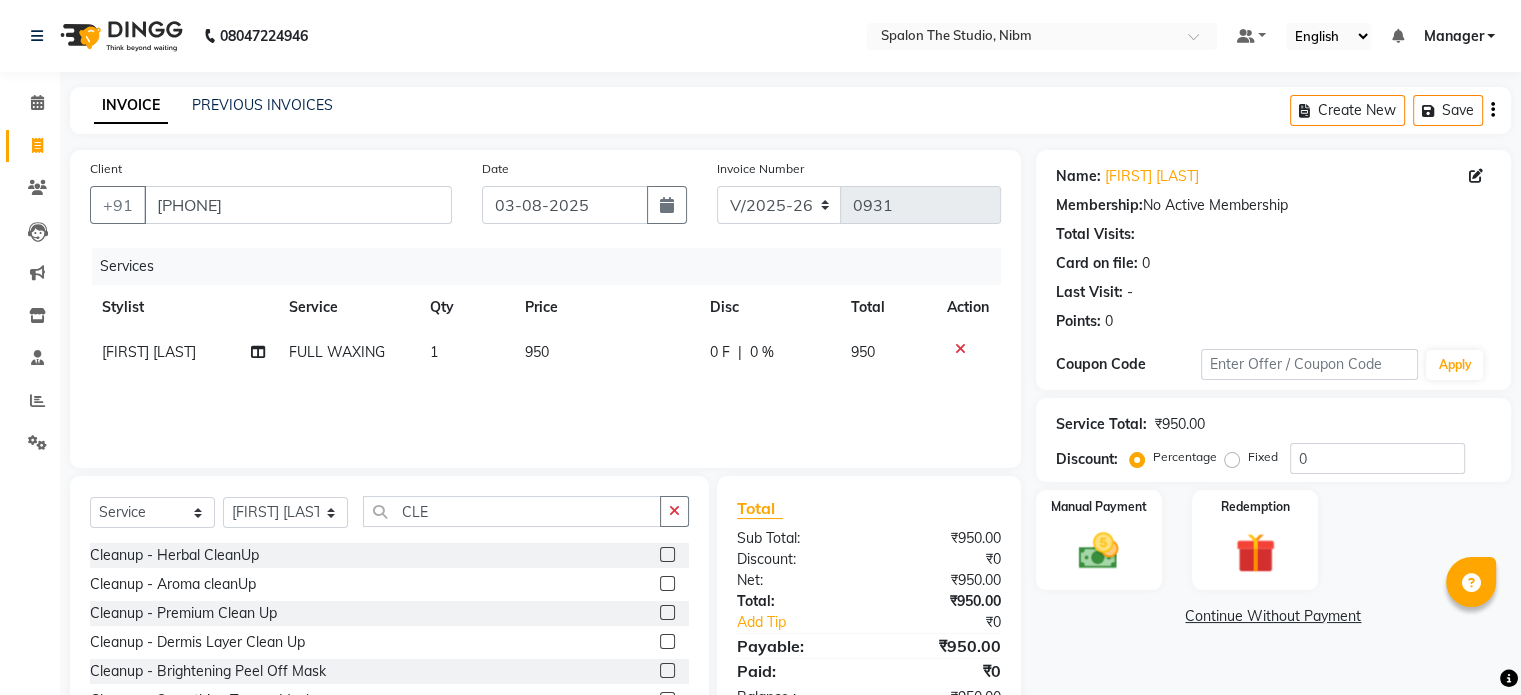 click 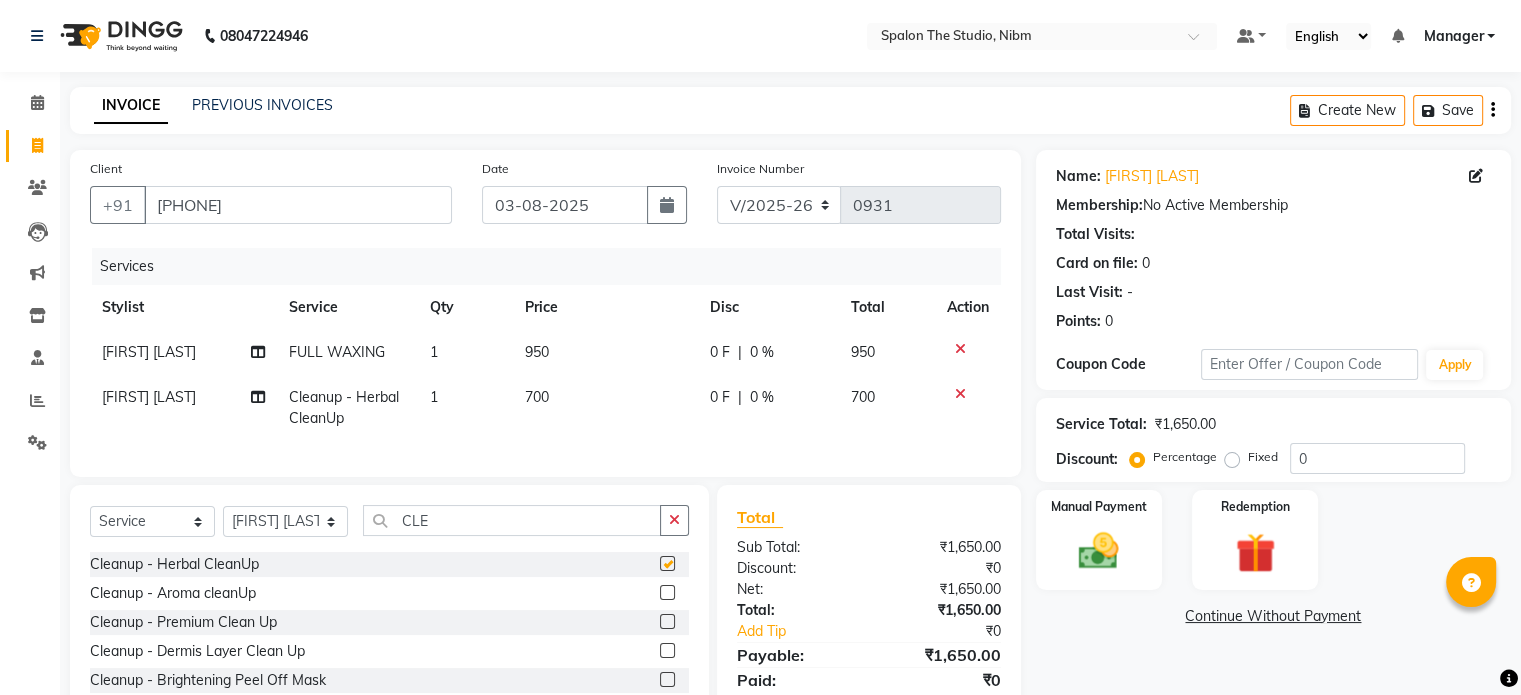 checkbox on "false" 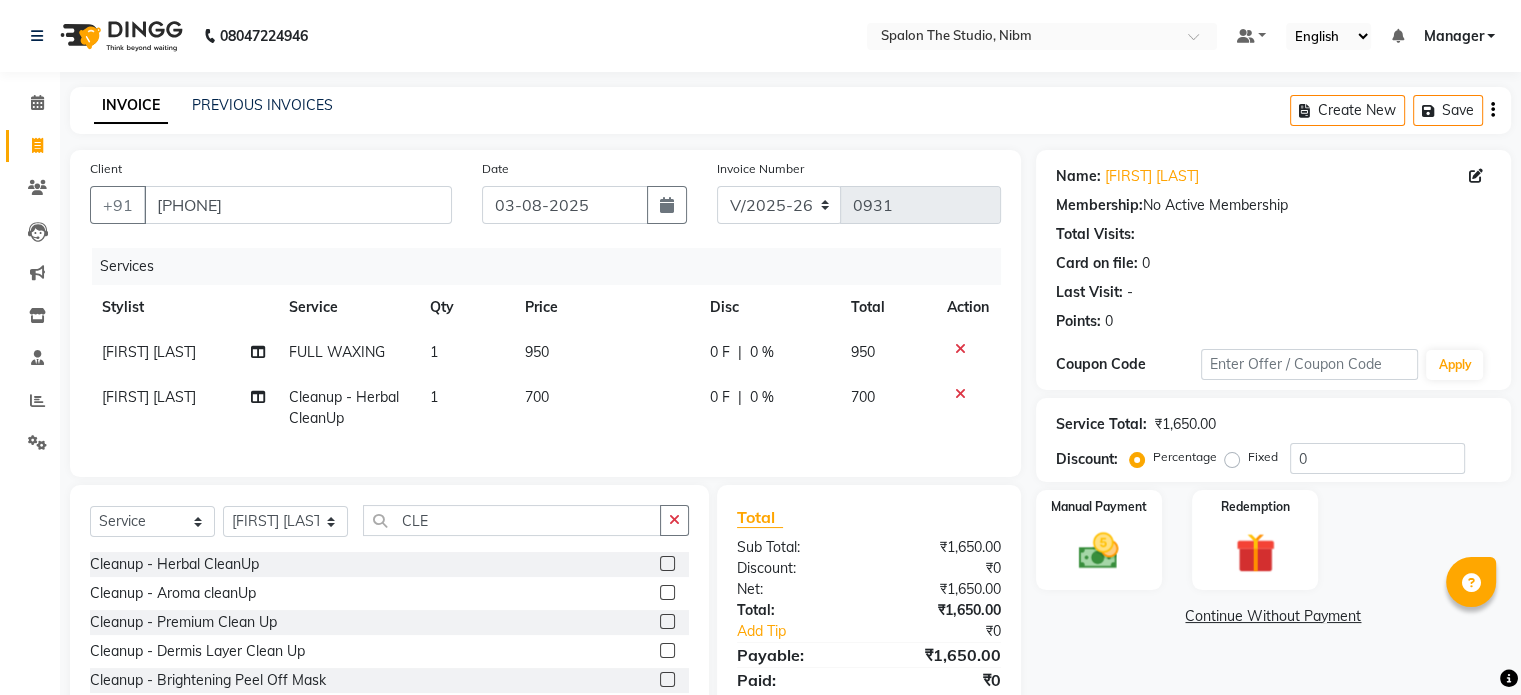 click on "700" 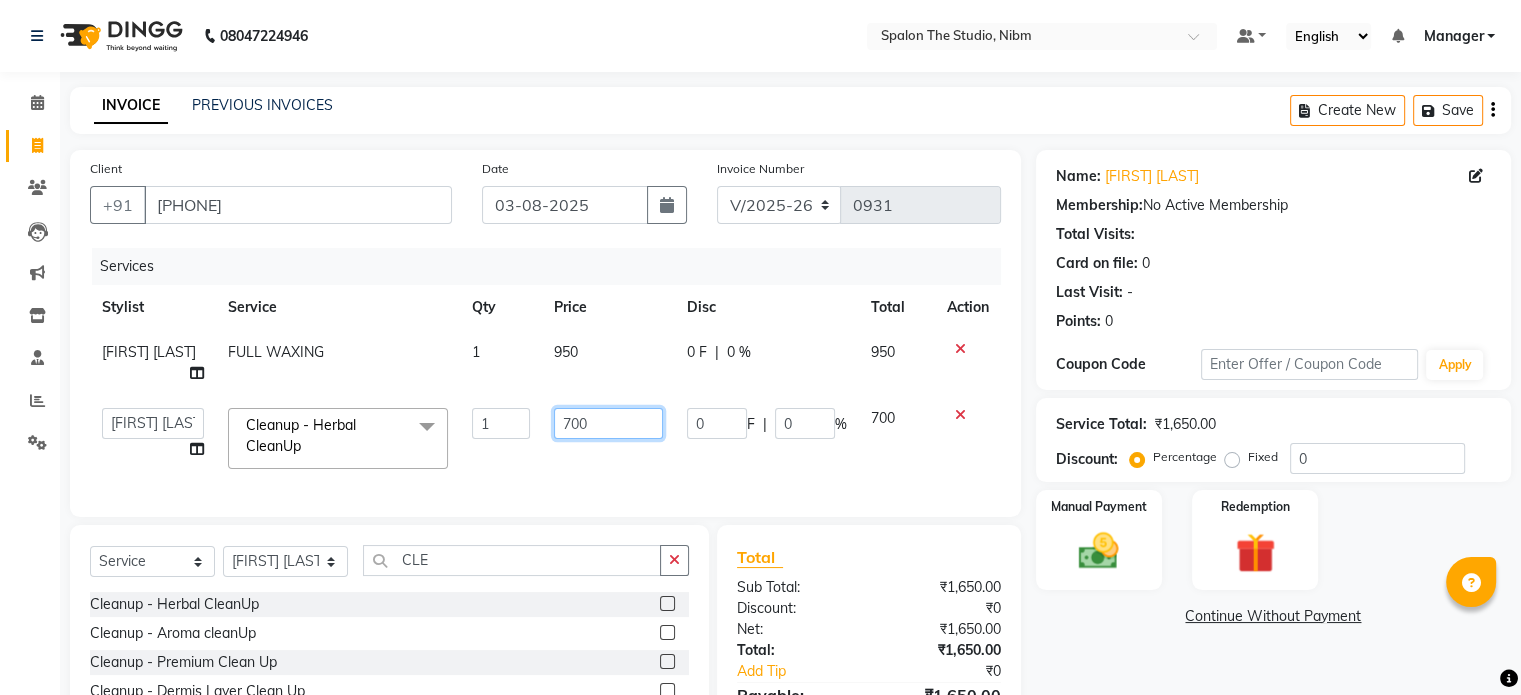 click on "700" 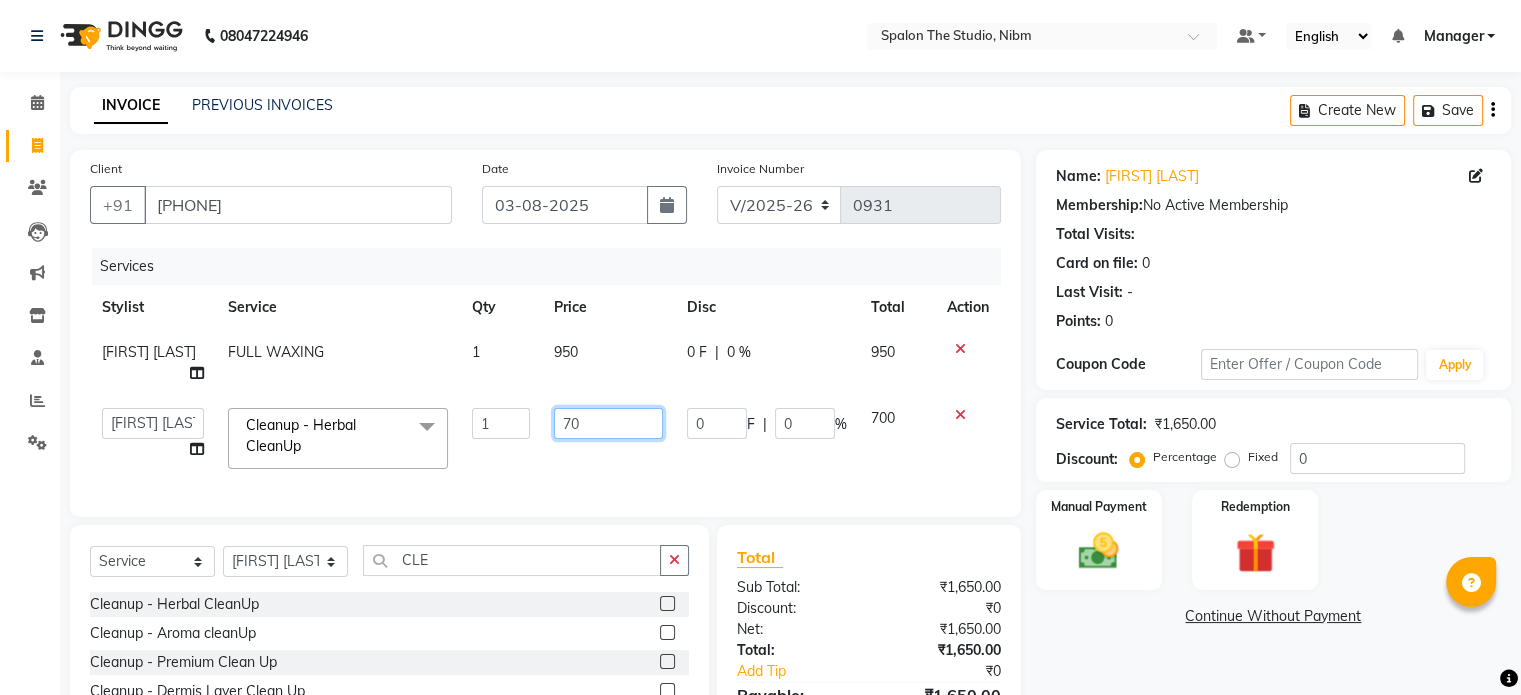 type on "7" 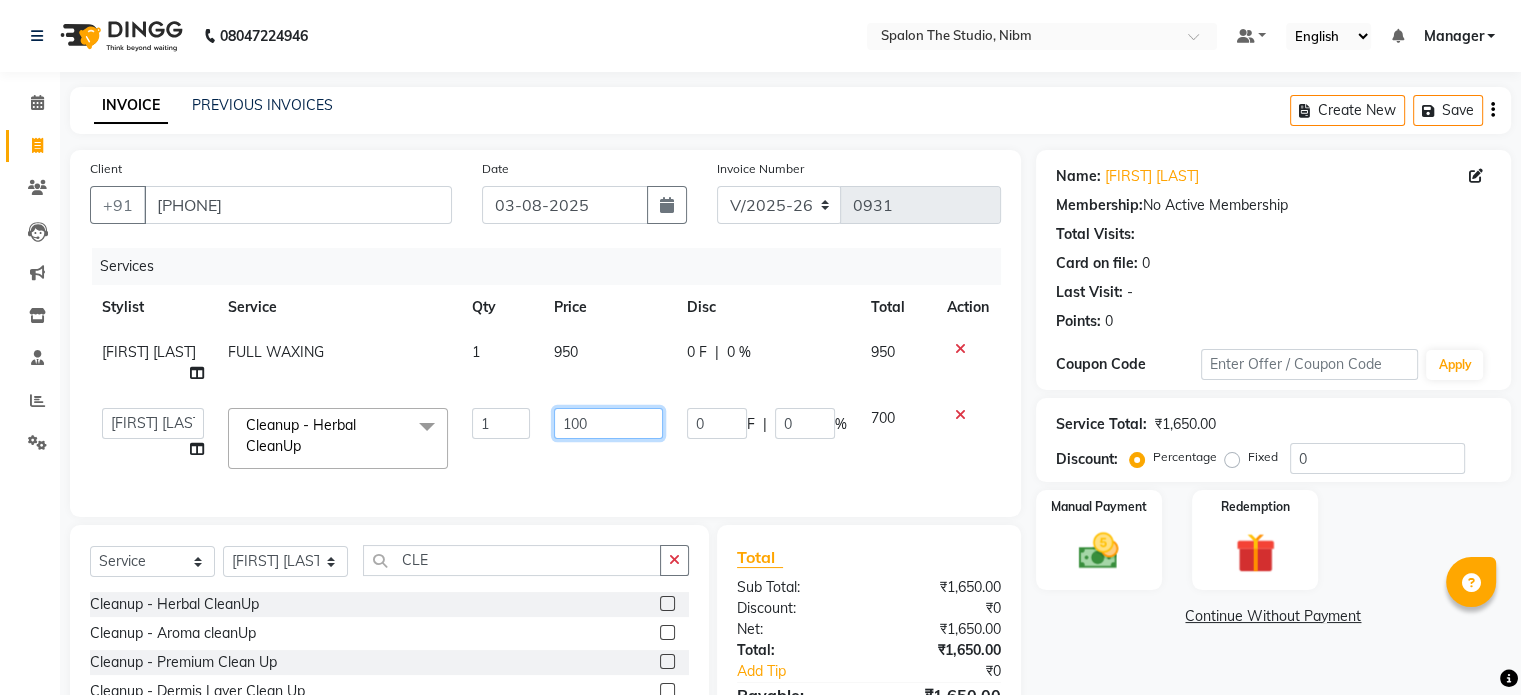 type on "1000" 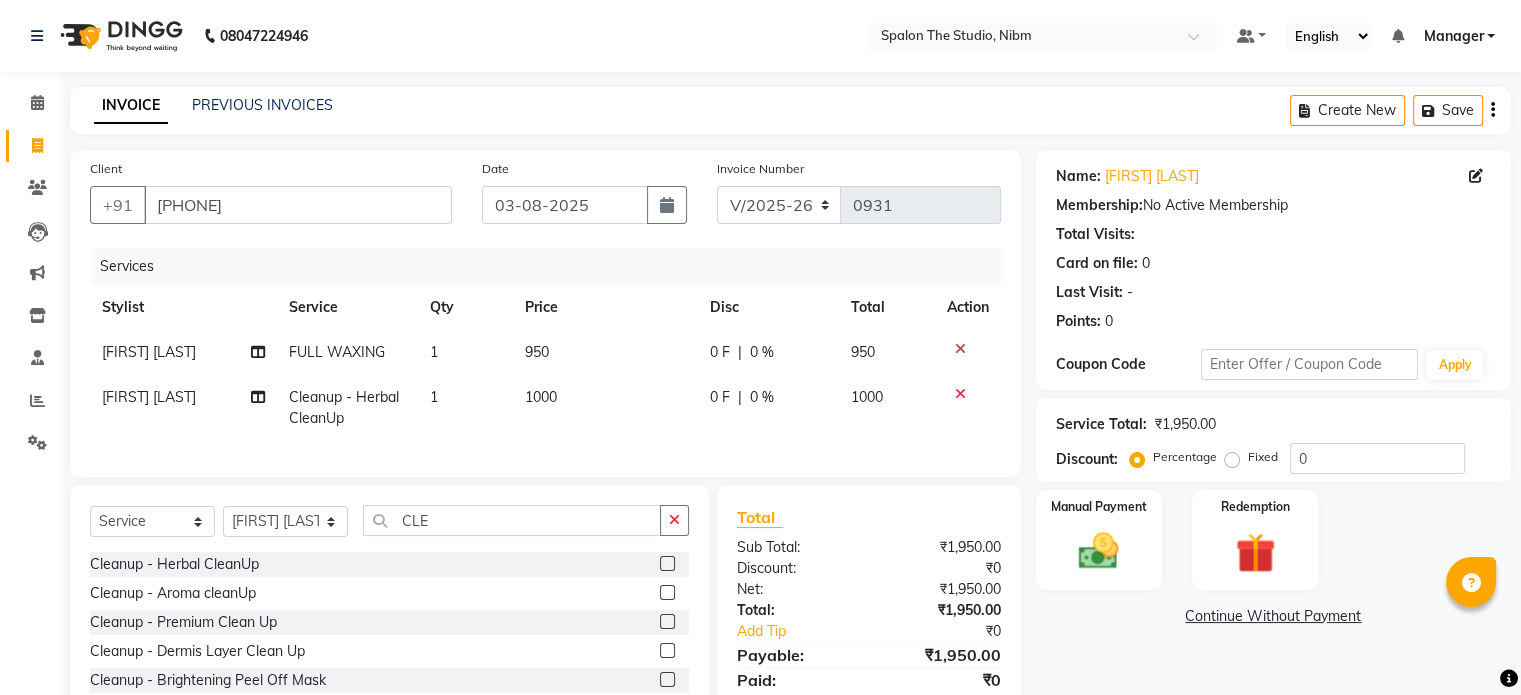 click on "1" 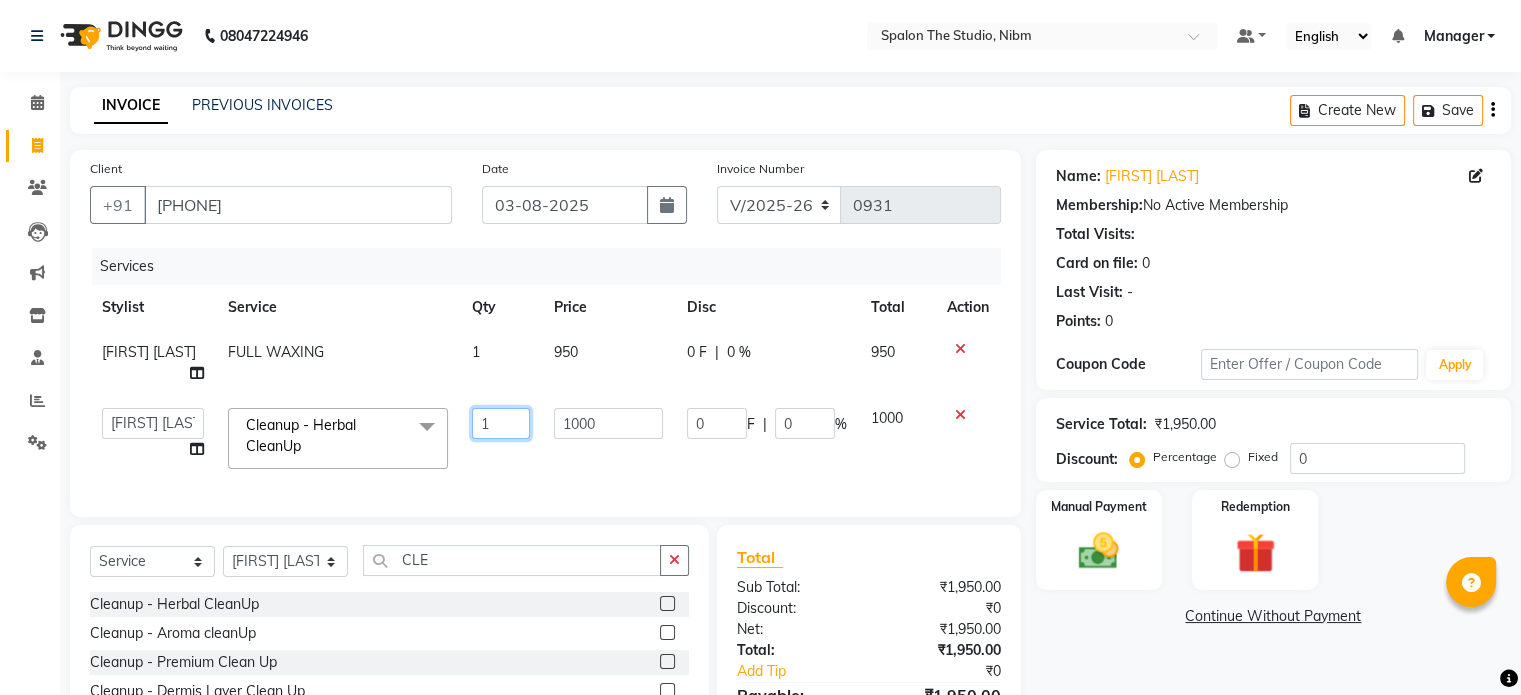 click on "1" 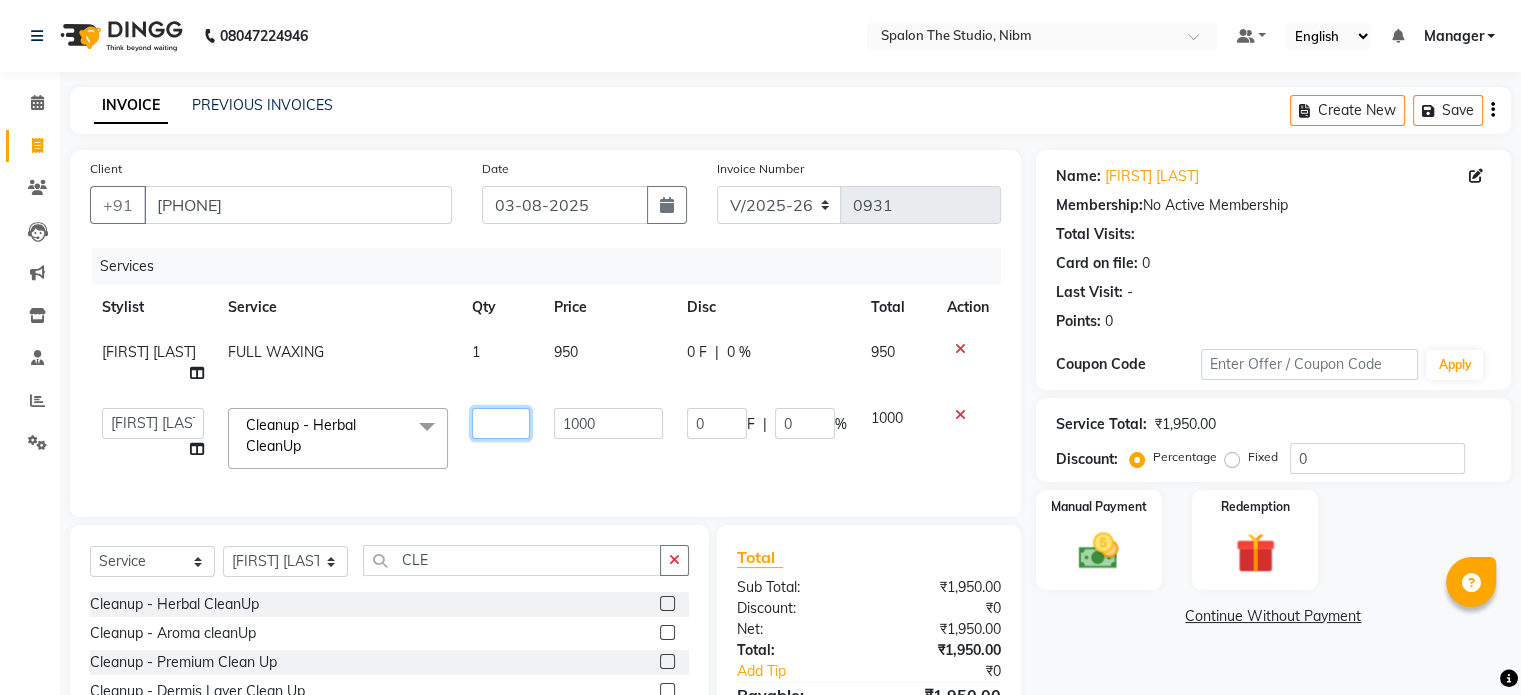 type on "2" 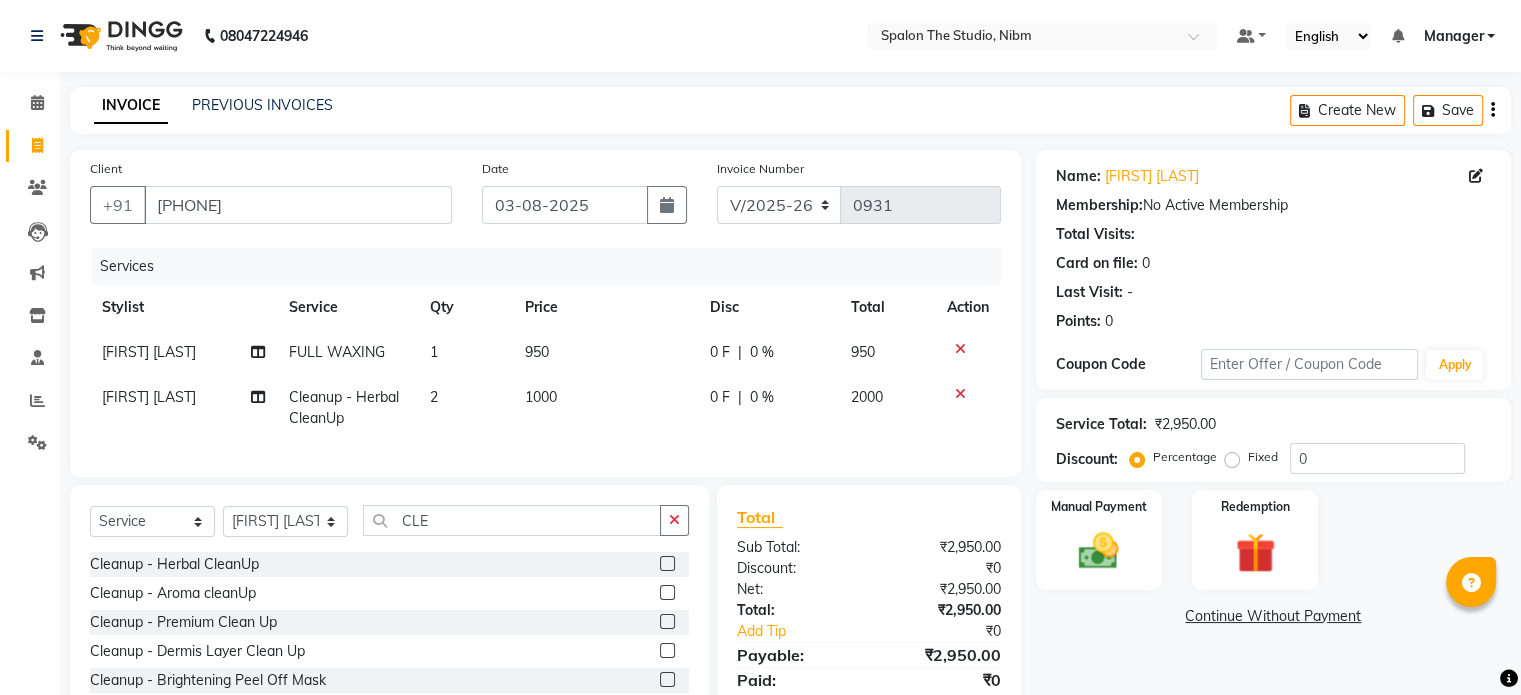 click on "Services Stylist Service Qty Price Disc Total Action [FIRST] [LAST] FULL WAXING 1 950 0 F | 0 % 950 [FIRST] [LAST] Cleanup - Herbal CleanUp 2 1000 0 F | 0 % 2000" 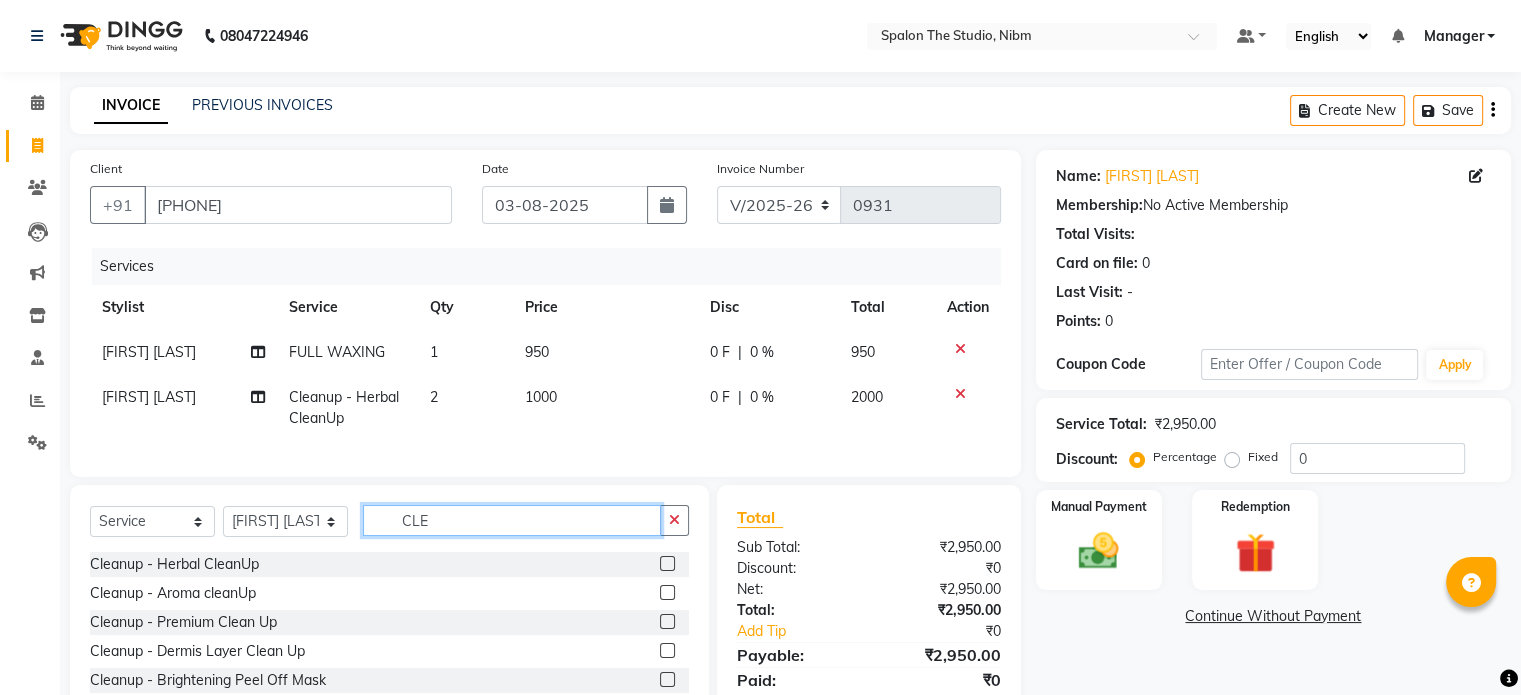 click on "CLE" 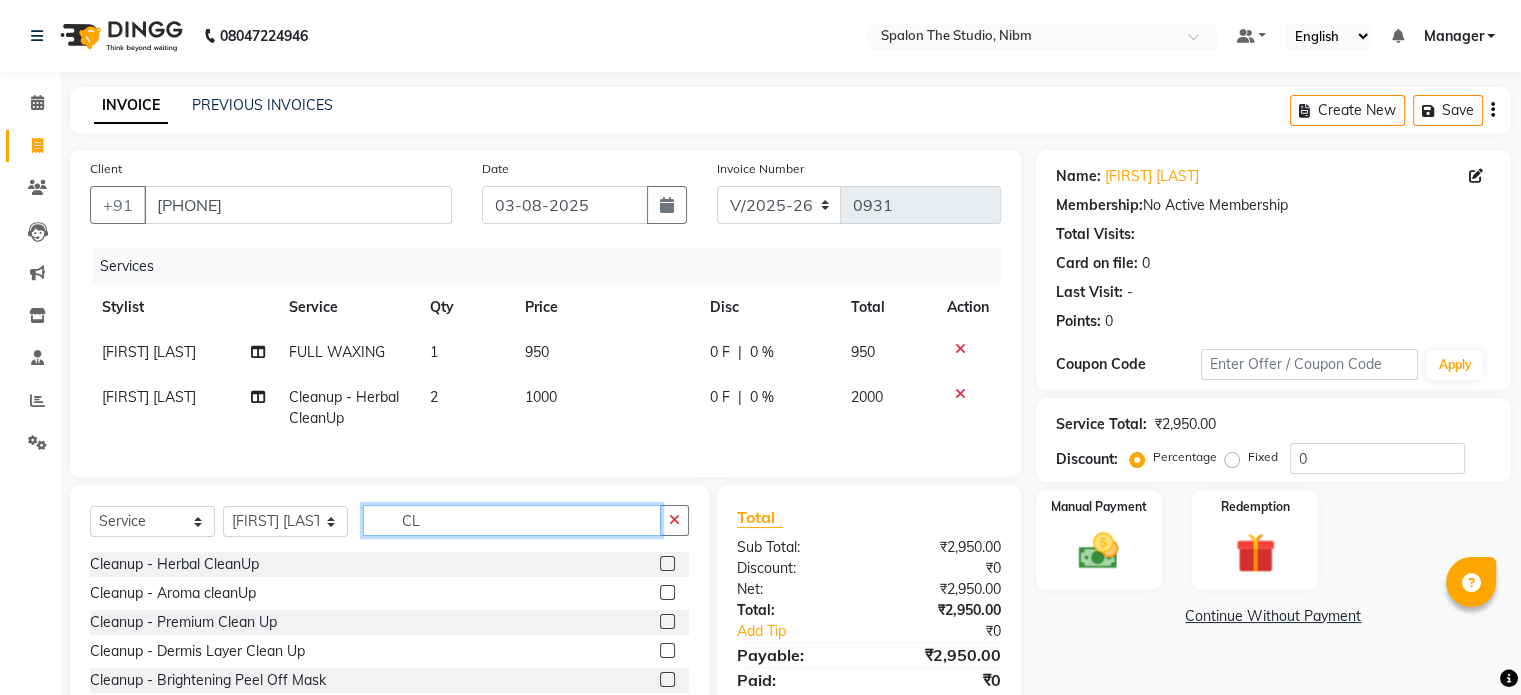 type on "C" 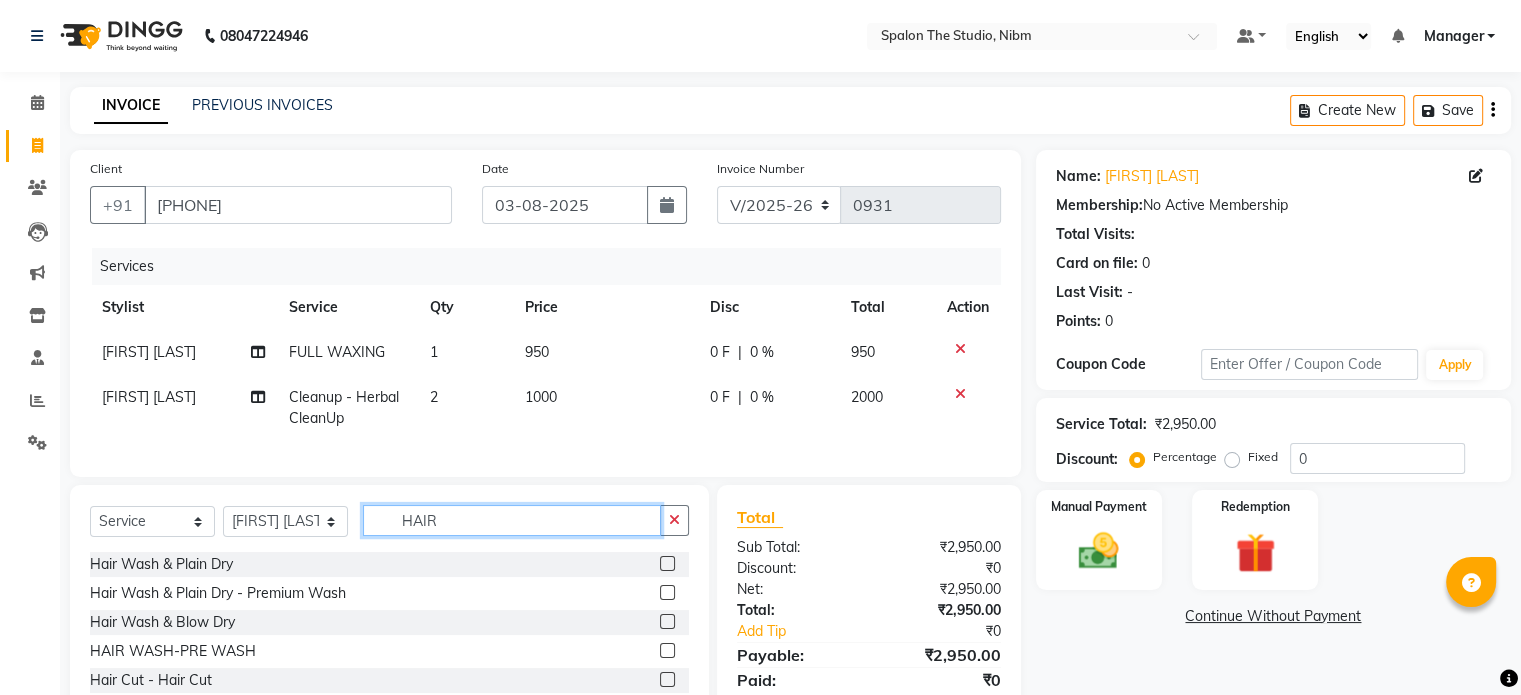 type on "HAIR" 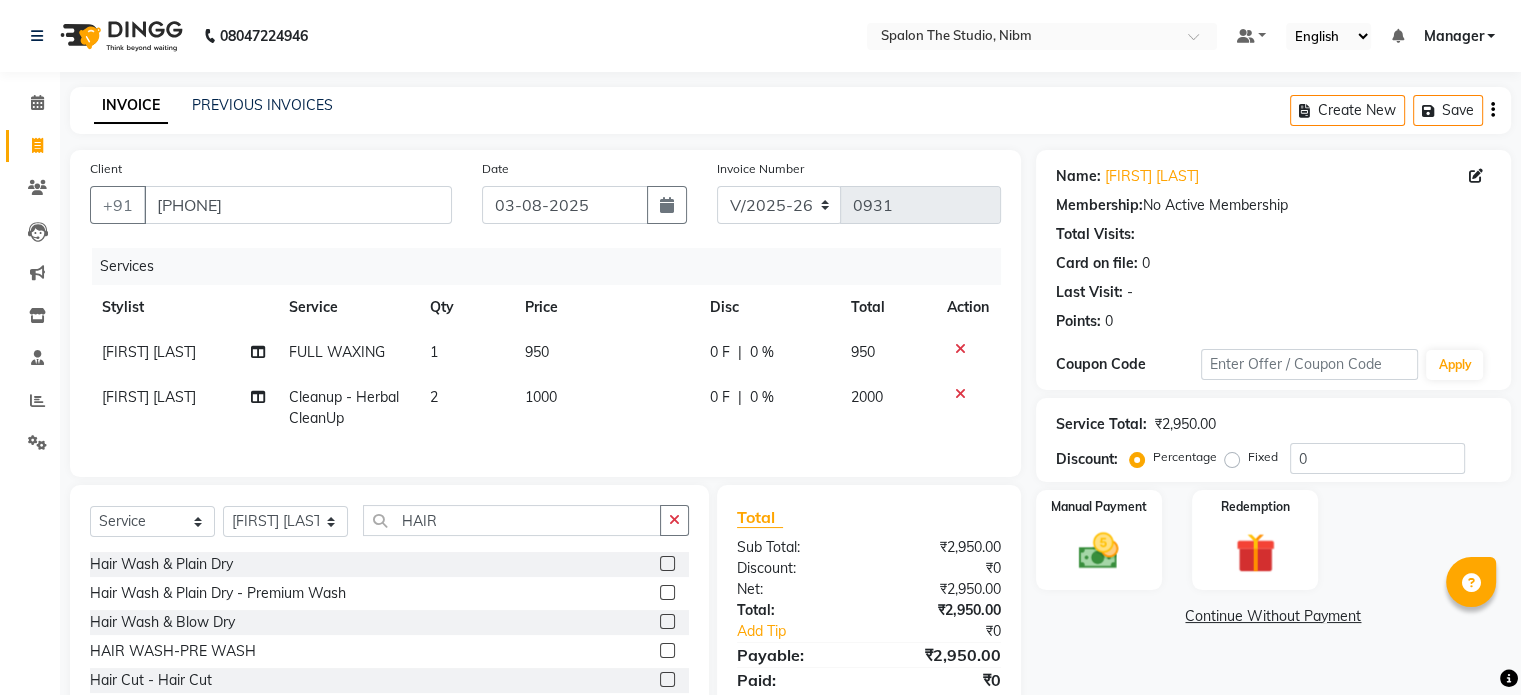 click 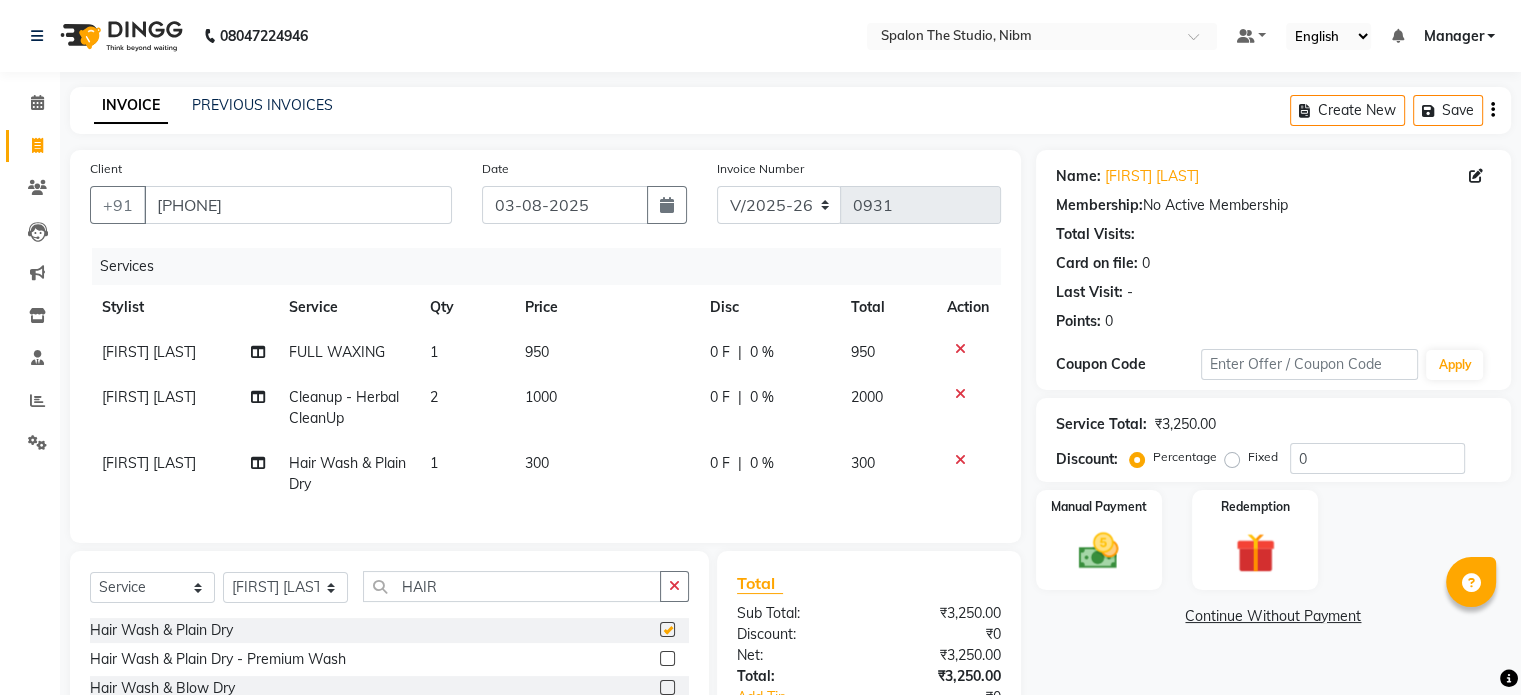 checkbox on "false" 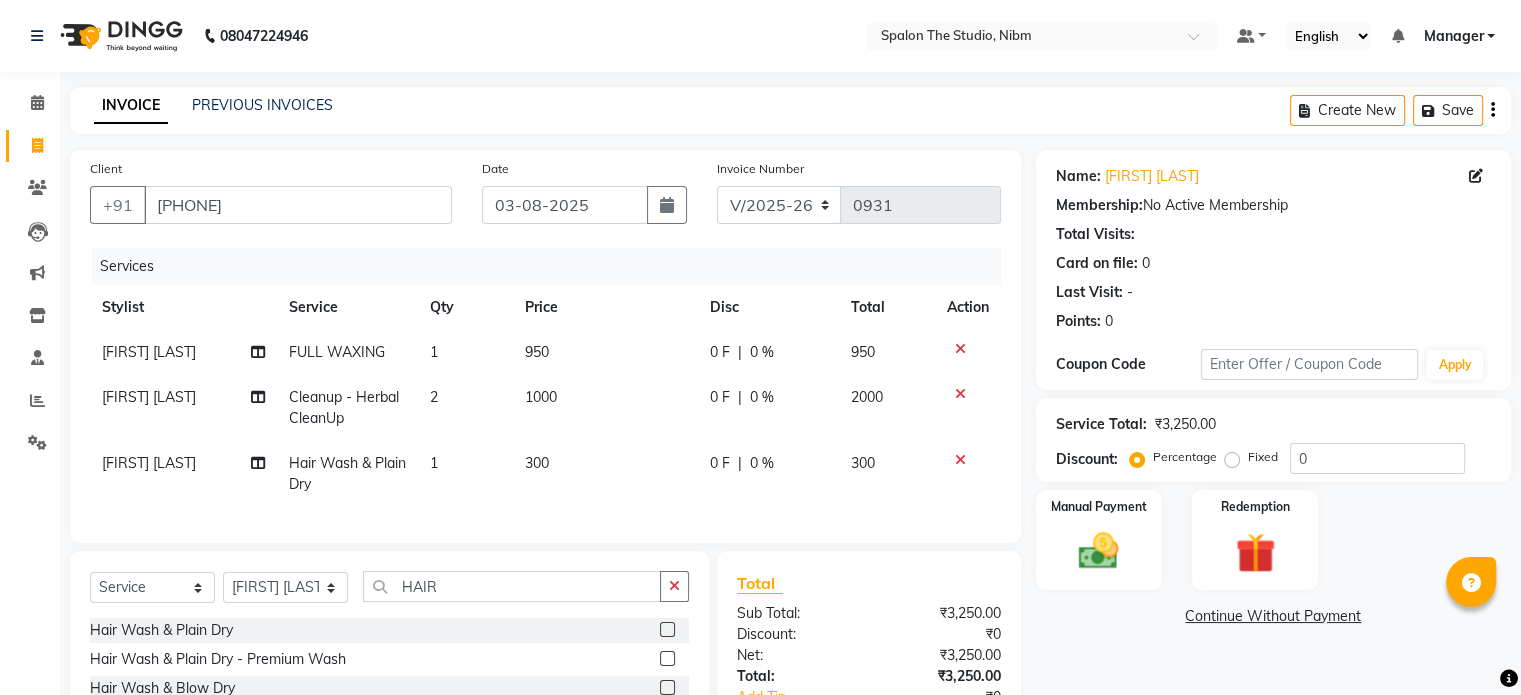 click on "300" 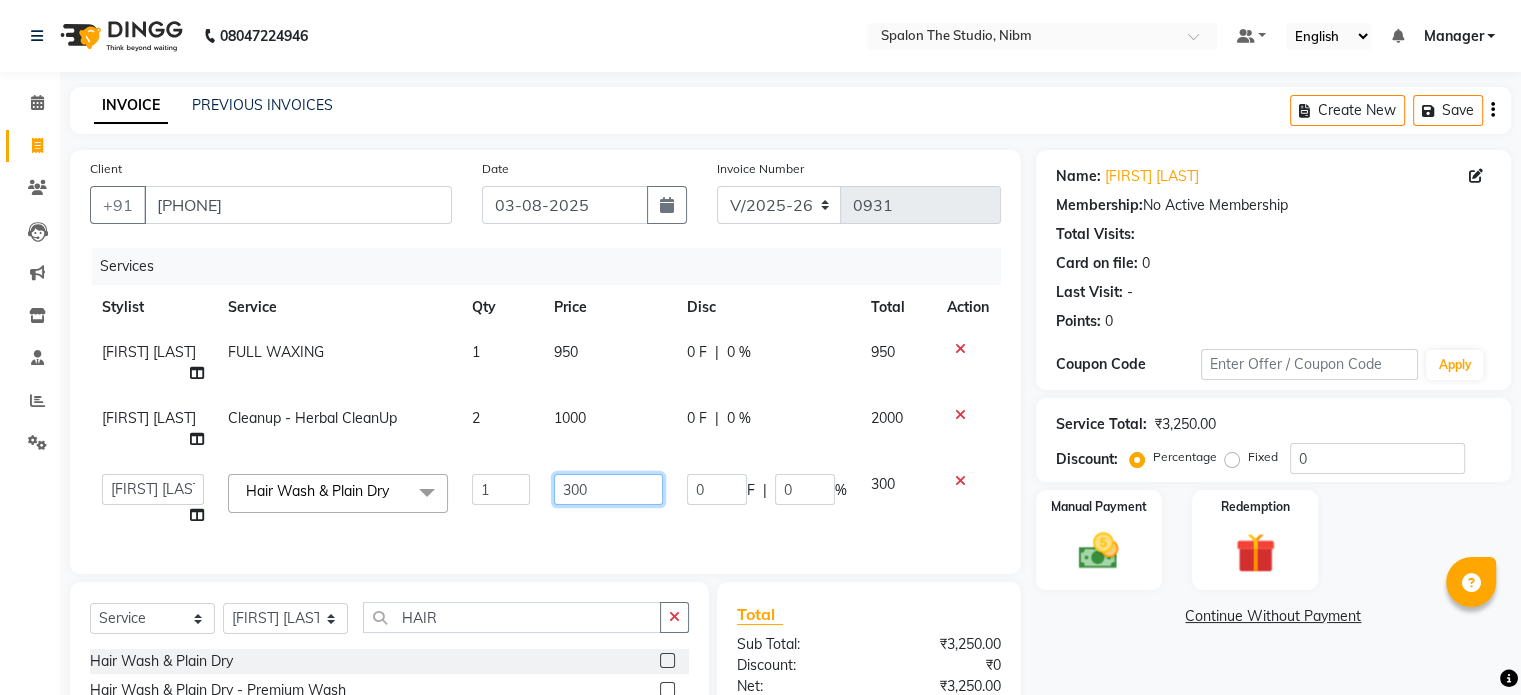 click on "300" 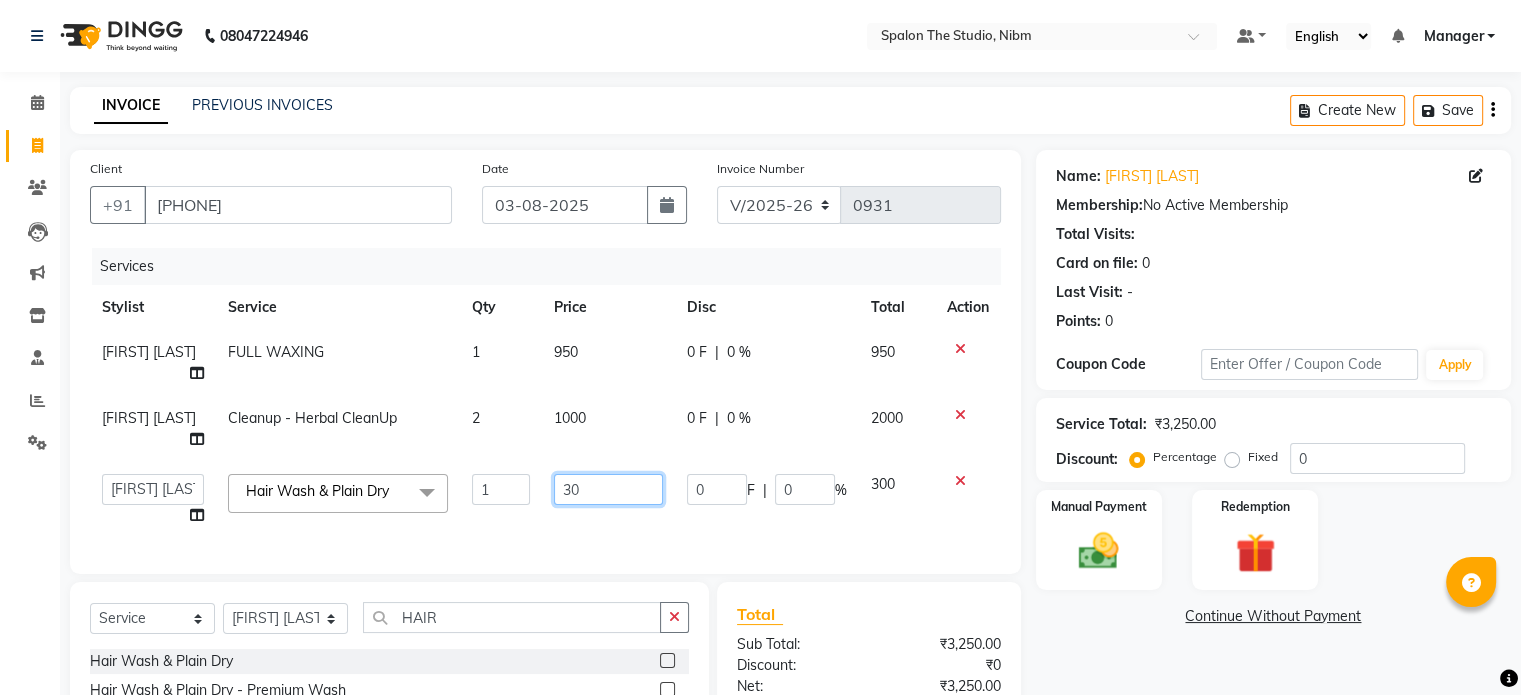 type on "3" 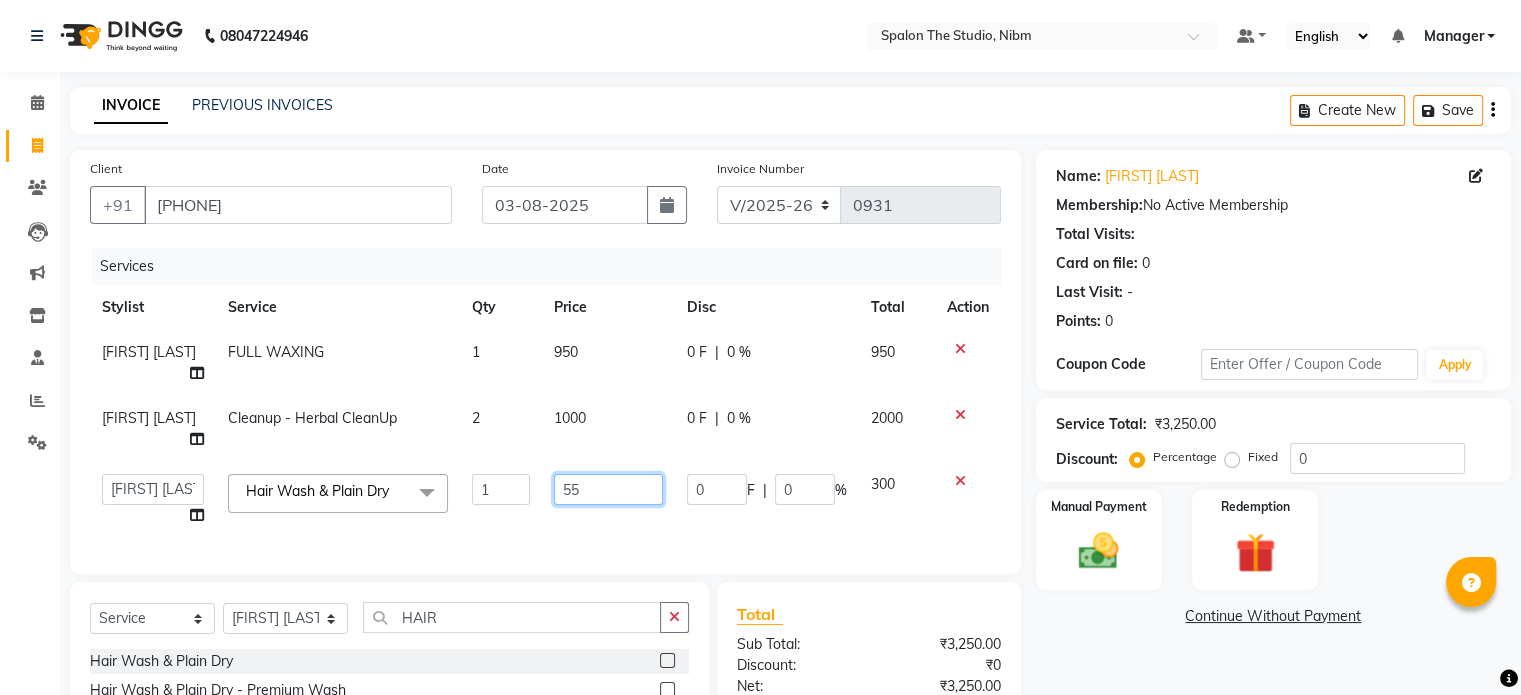 type on "550" 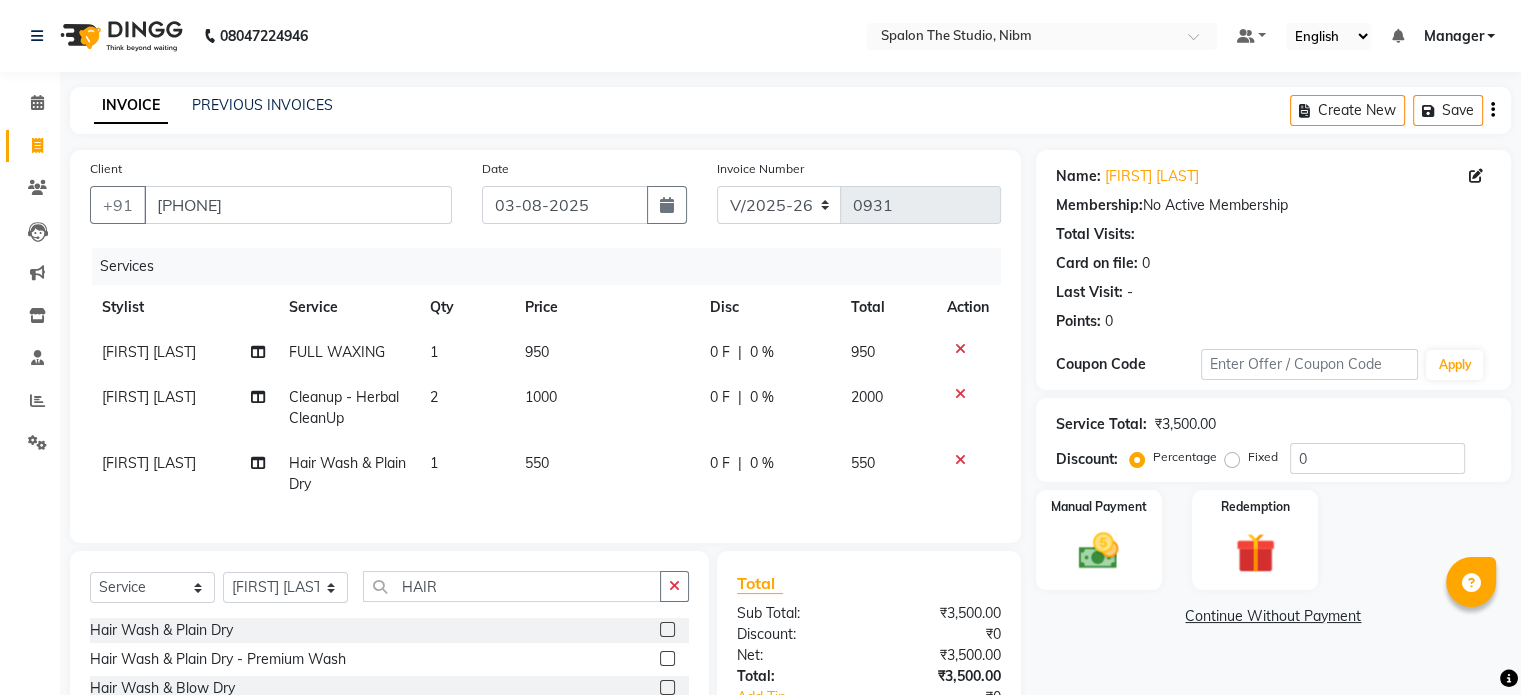 click on "[FIRST] [LAST]" 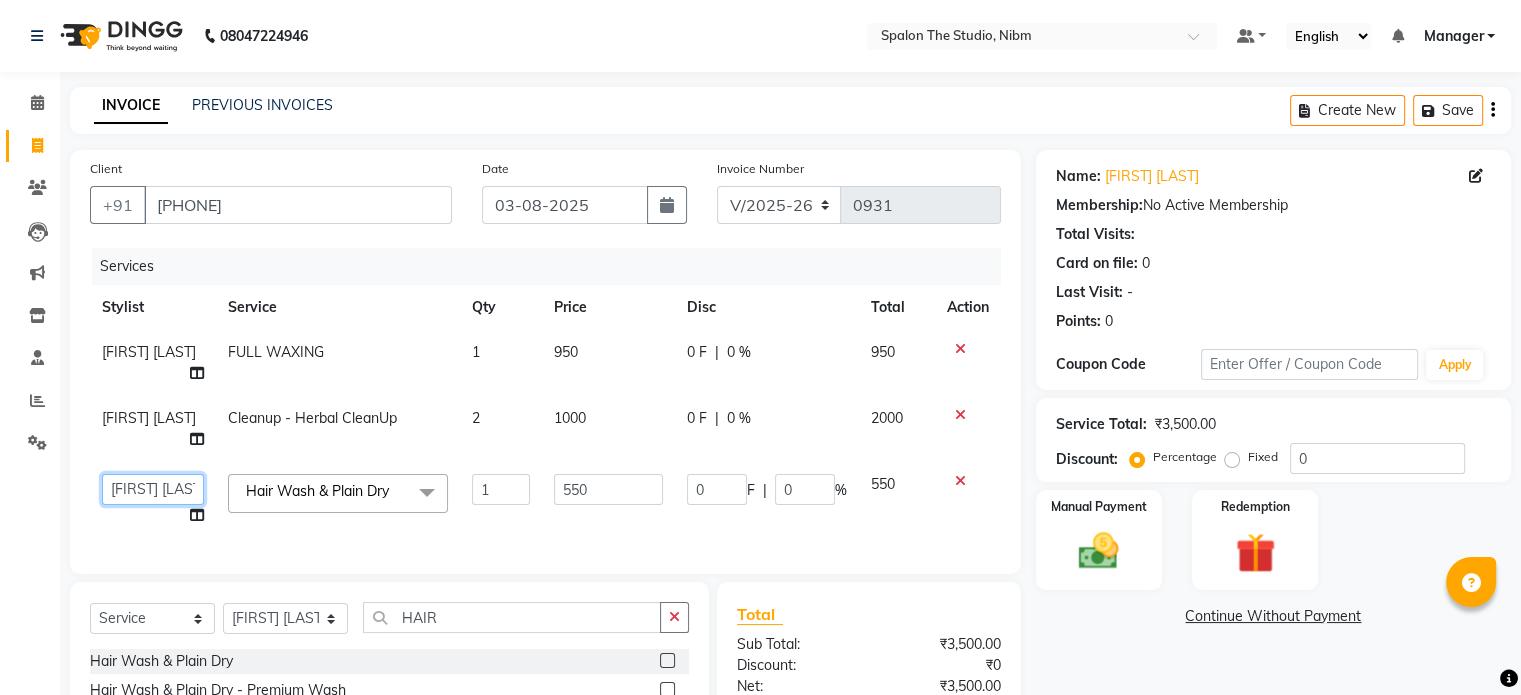 click on "[FIRST] [LAST] [FIRST] [LAST] [FIRST] [LAST] [FIRST] [LAST] [FIRST] [LAST] [FIRST] [LAST] Manager [FIRST] [LAST] [FIRST] [LAST] [FIRST] [LAST] [FIRST] [LAST] [FIRST] [LAST]" 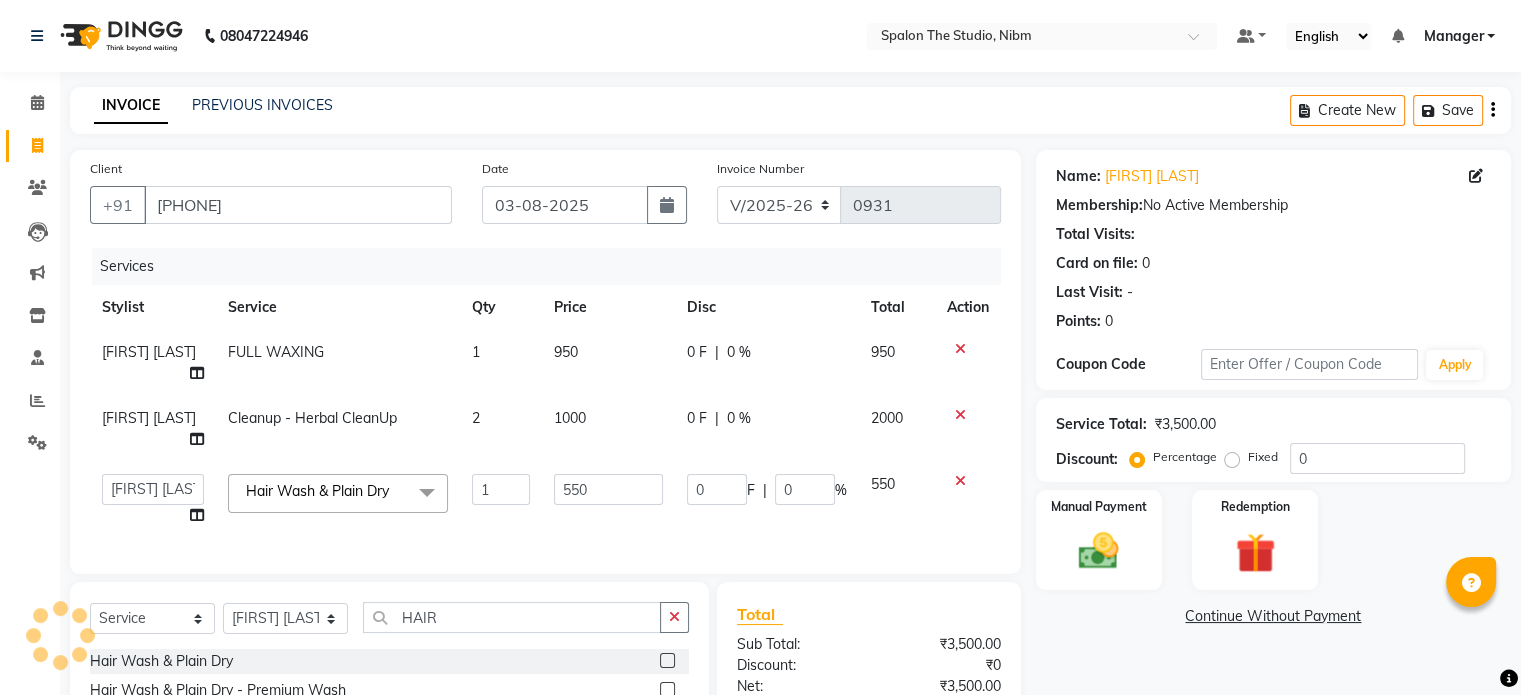 select on "62109" 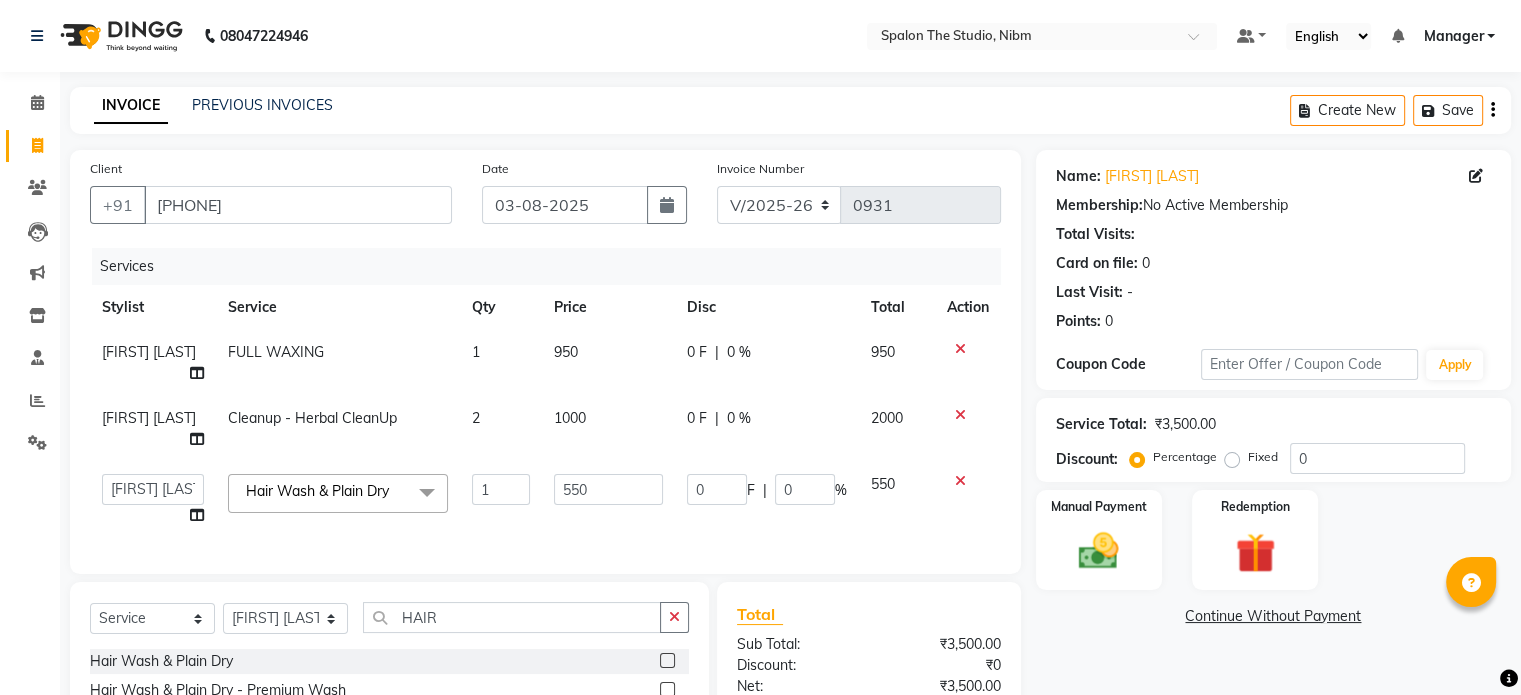 click on "550" 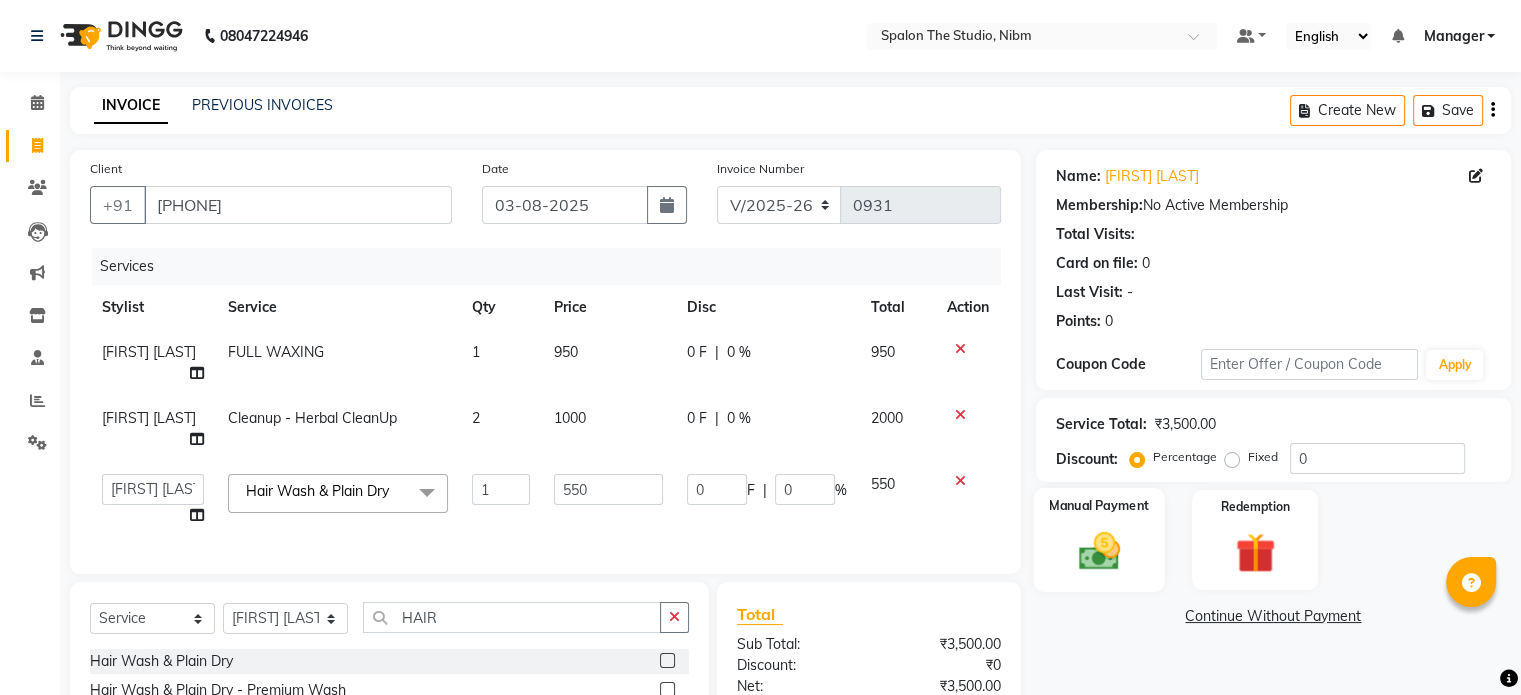click 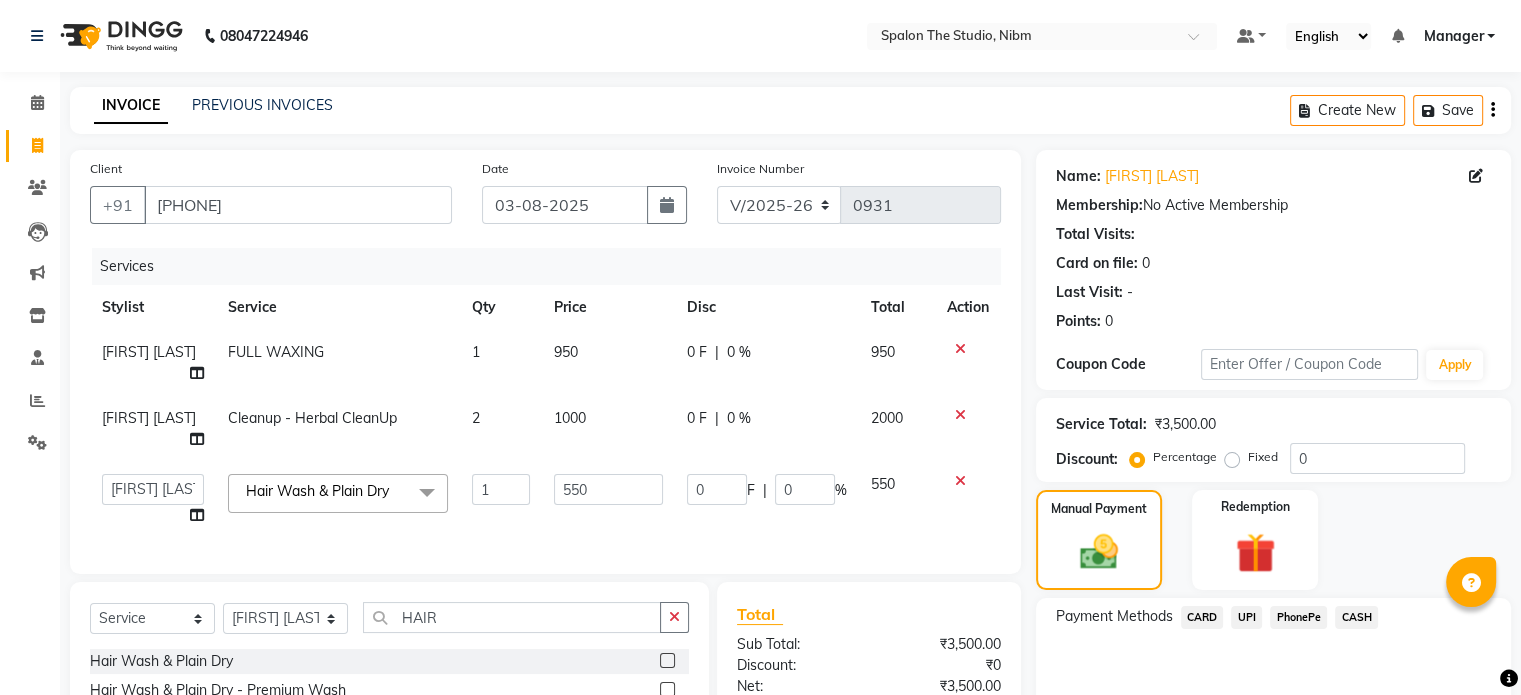 click on "CASH" 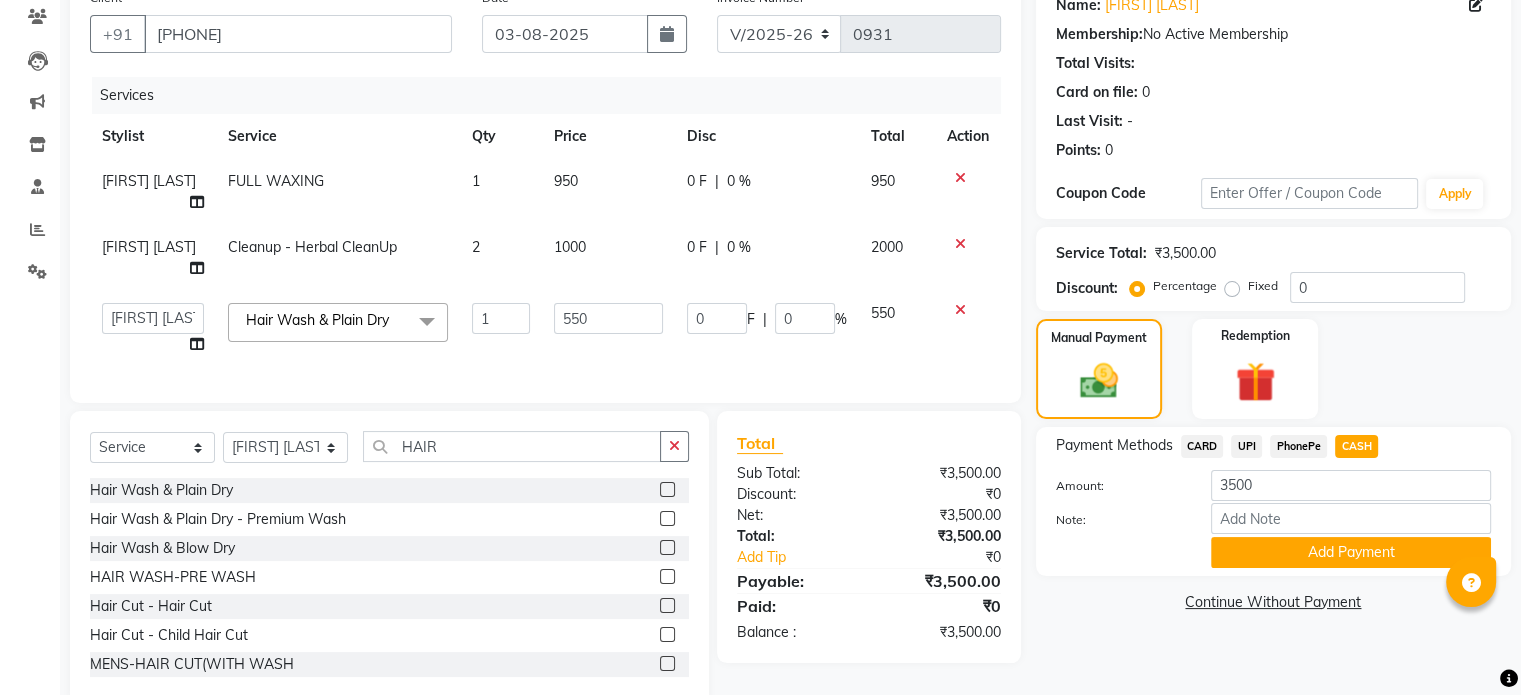 scroll, scrollTop: 228, scrollLeft: 0, axis: vertical 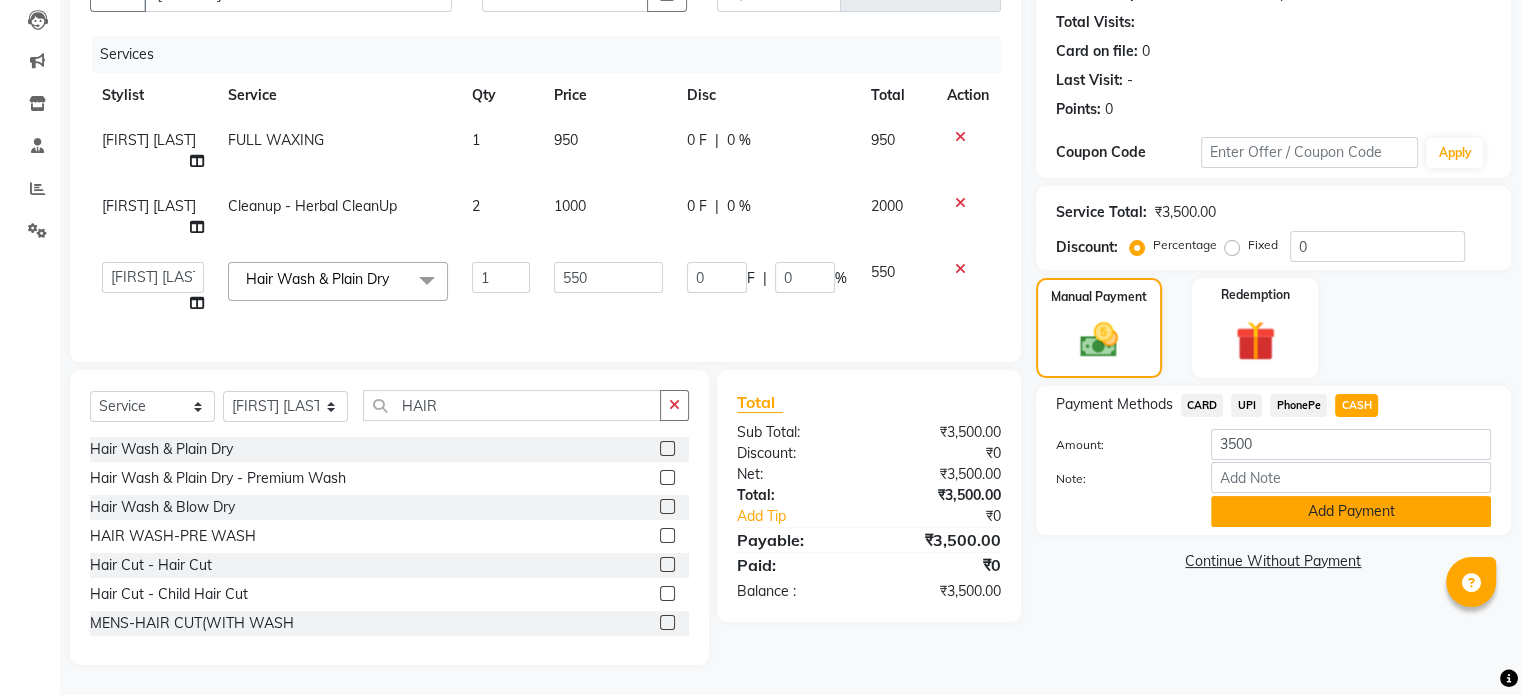 click on "Add Payment" 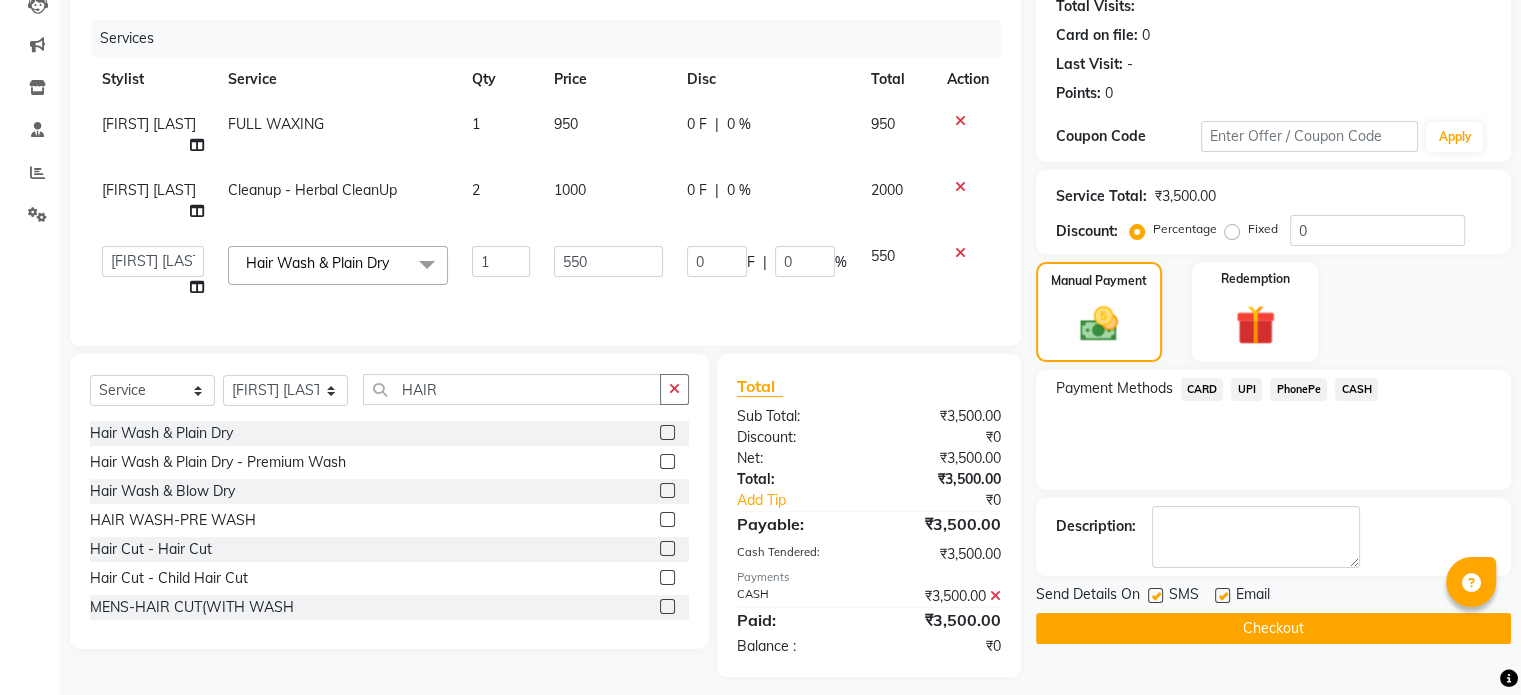 click 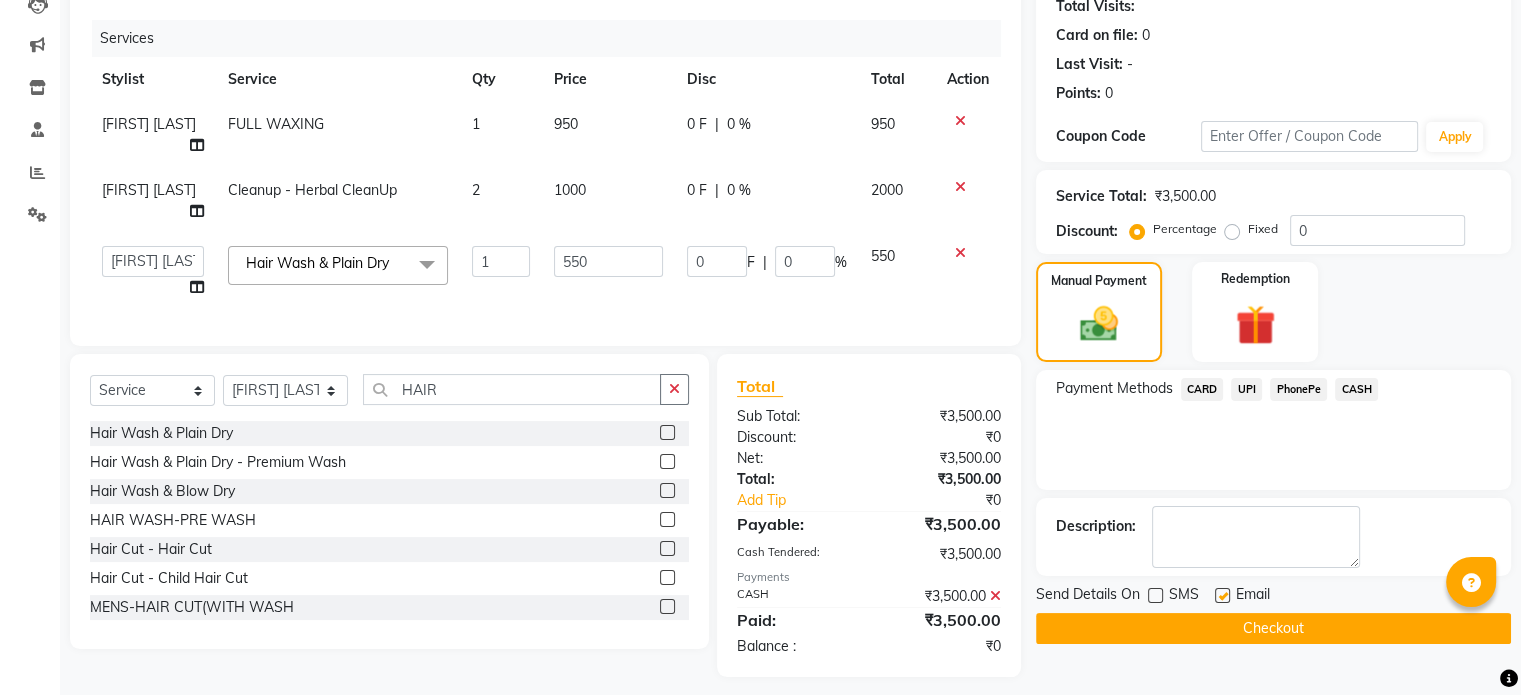 click on "Checkout" 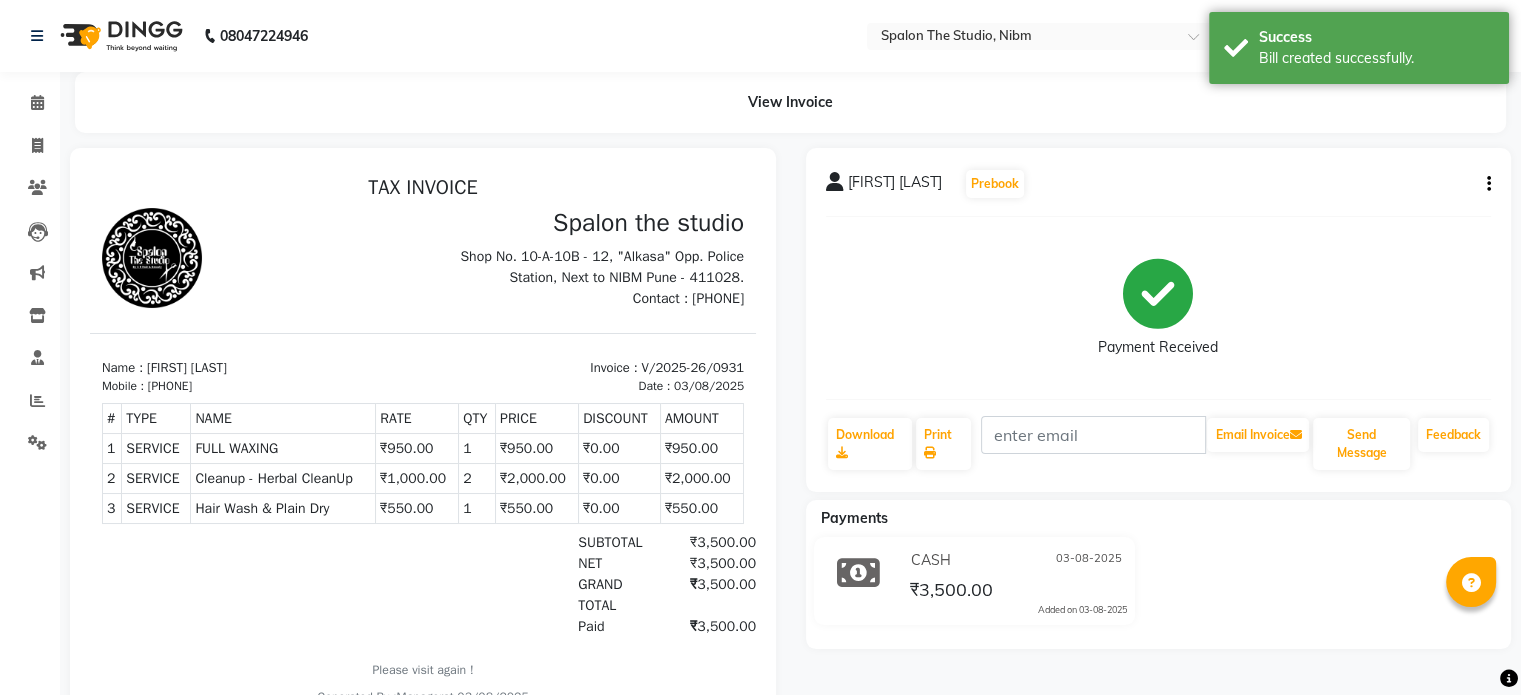 scroll, scrollTop: 0, scrollLeft: 0, axis: both 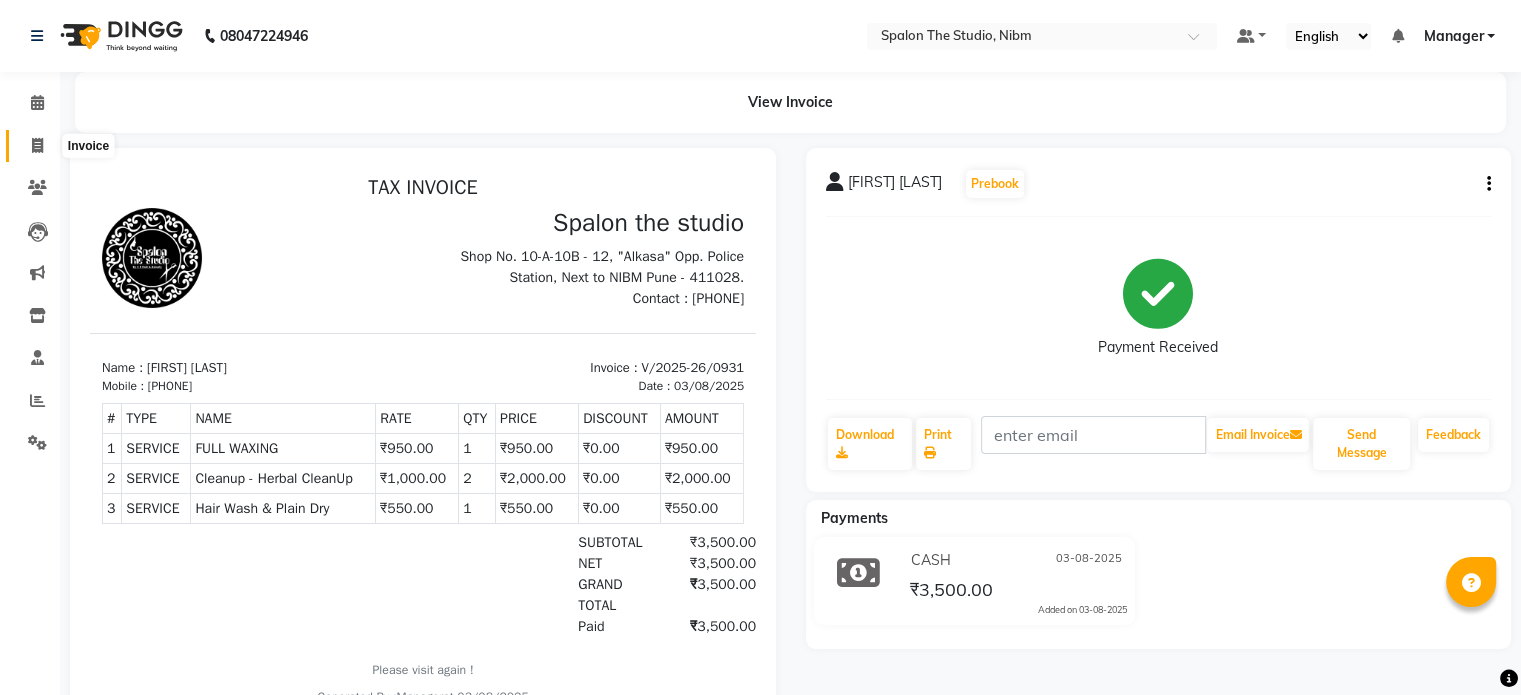 click 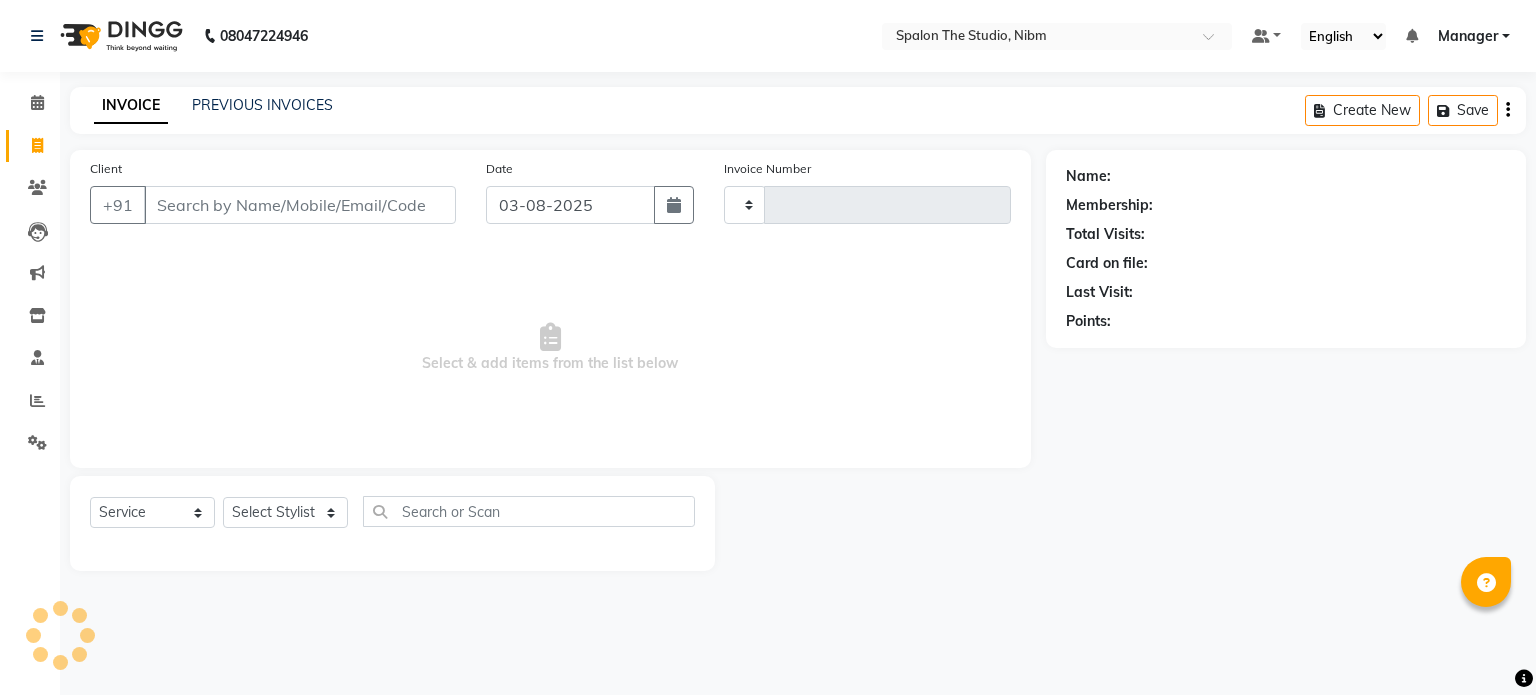 type on "0932" 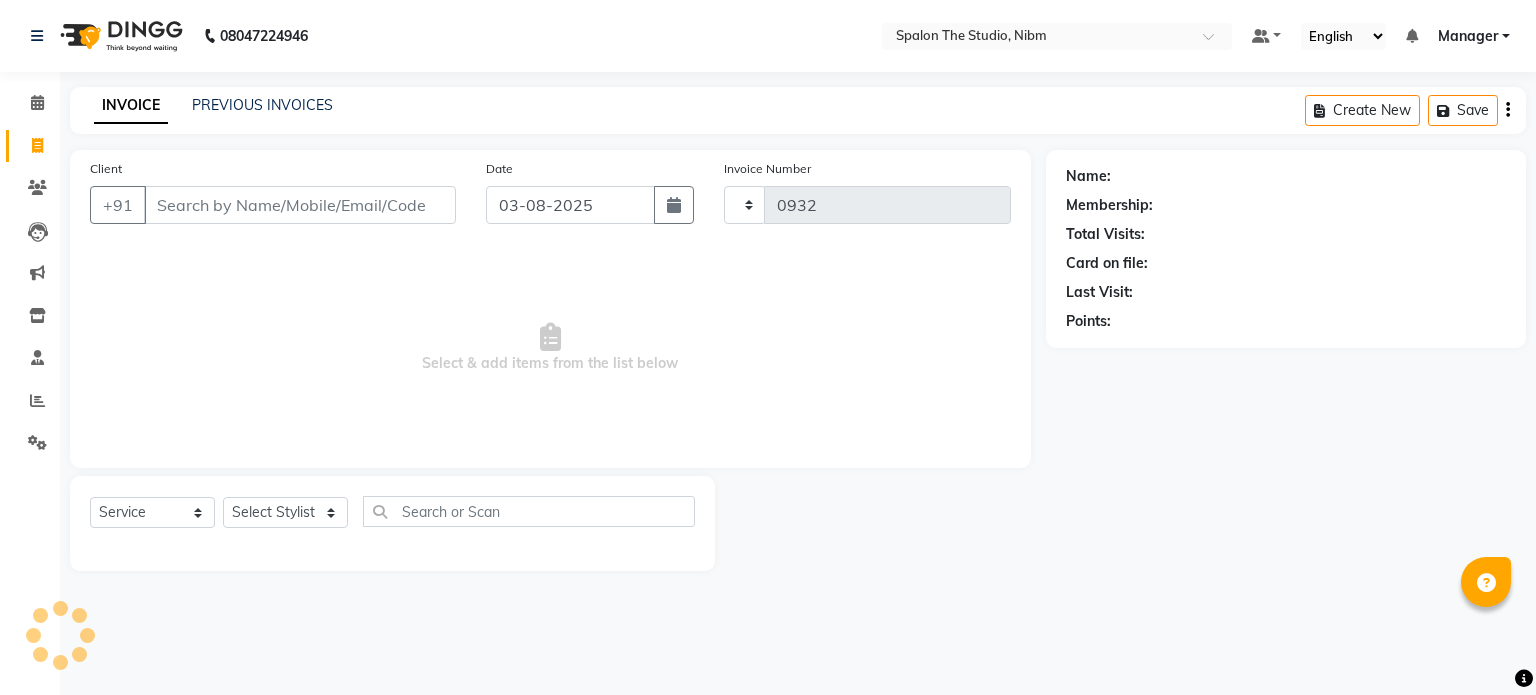 select on "6119" 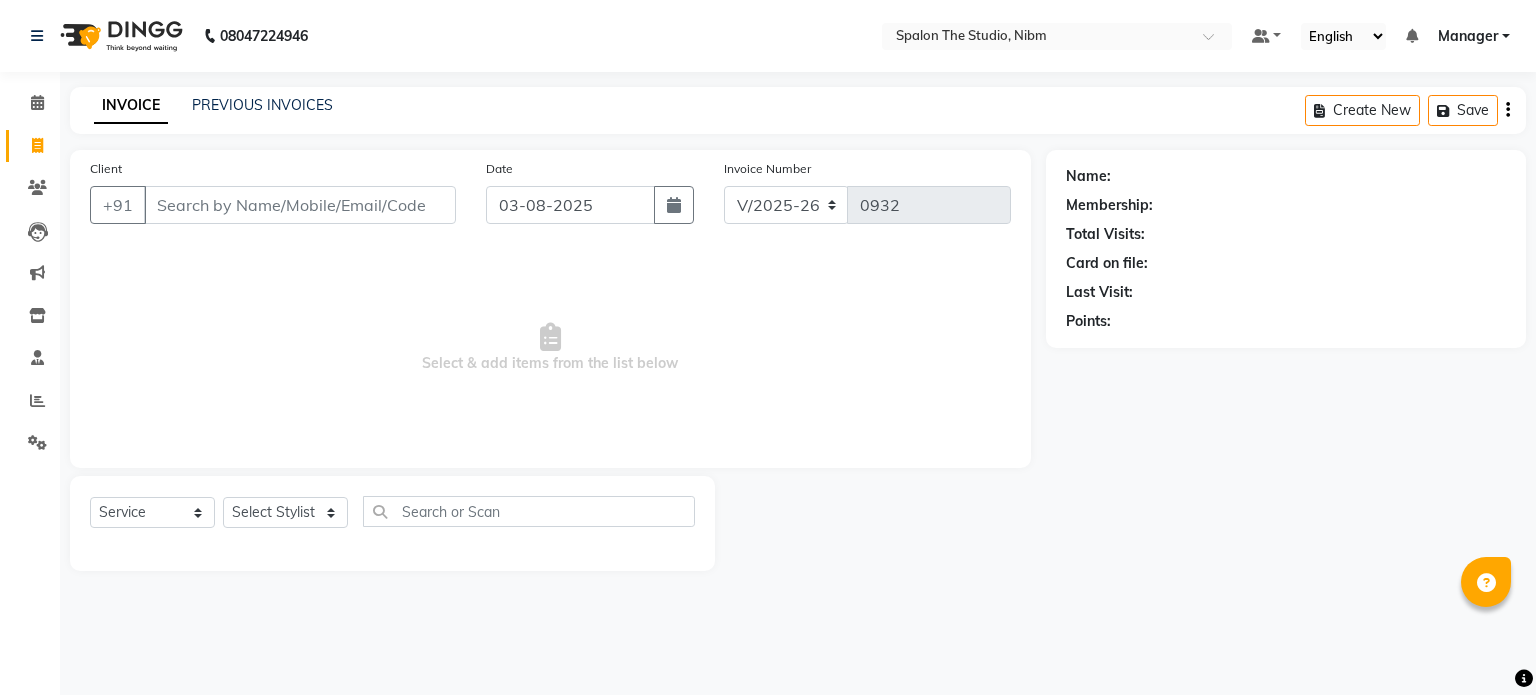 click on "Client" at bounding box center [300, 205] 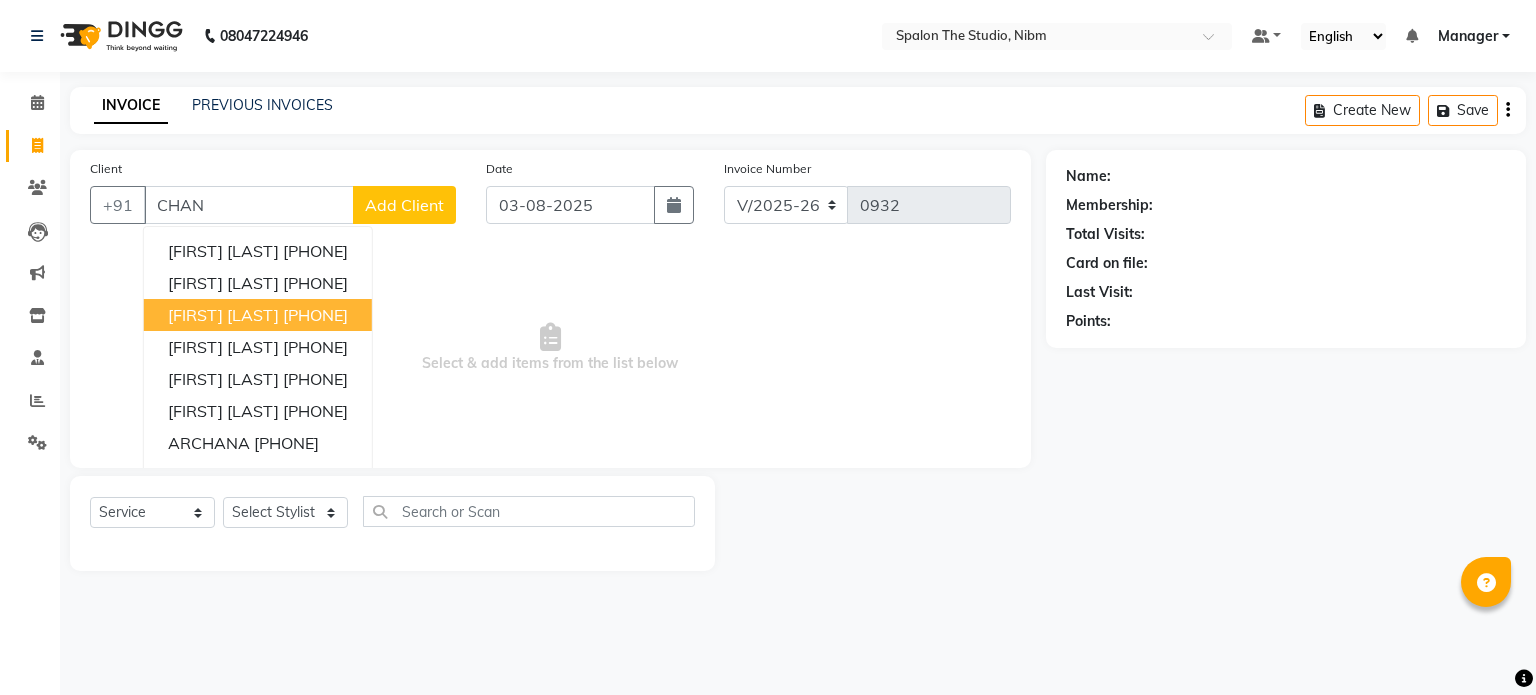 click on "[FIRST] [LAST]" at bounding box center [223, 315] 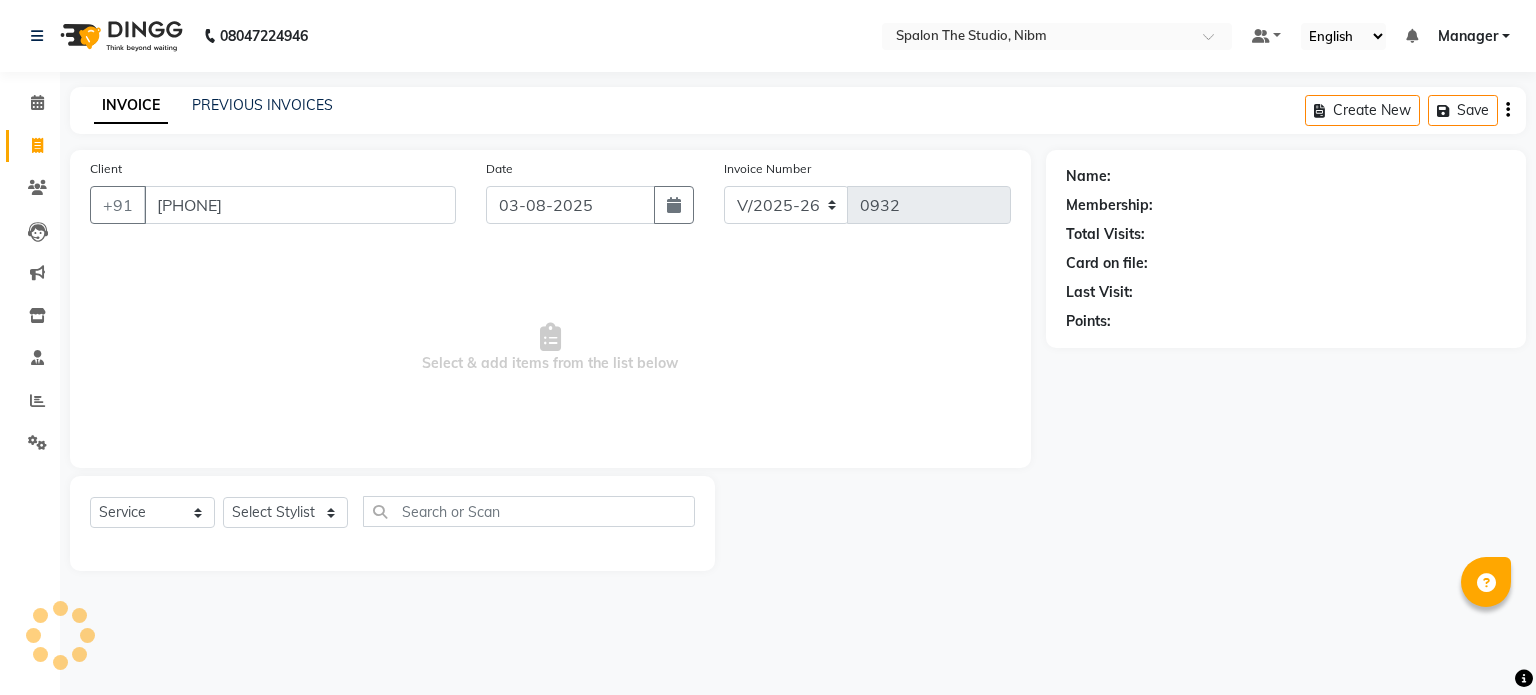 type on "[PHONE]" 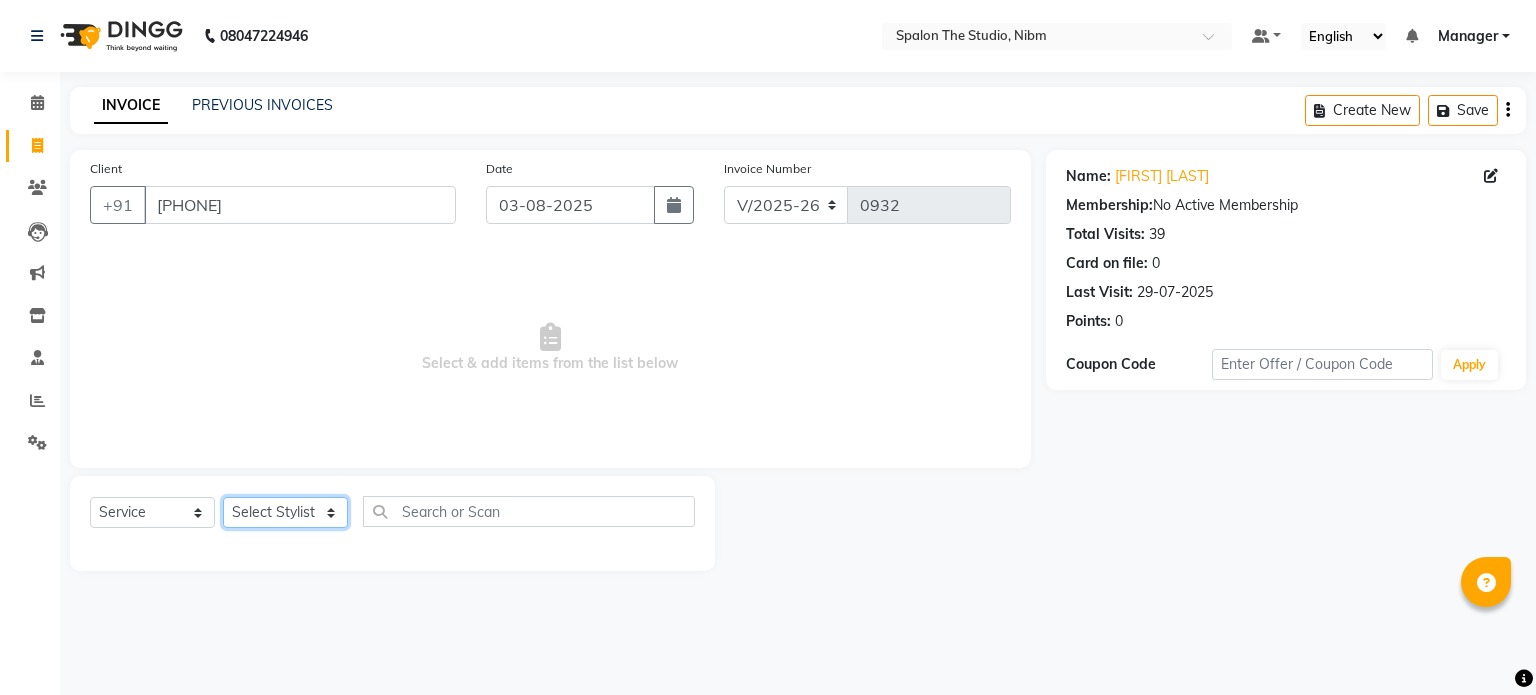 click on "Select Stylist [FIRST] [LAST] [FIRST] [LAST] [FIRST] [LAST] [FIRST] [LAST] Manager [FIRST] [LAST] [FIRST] [LAST] [FIRST] [LAST] [FIRST] [LAST] [FIRST] [LAST]" 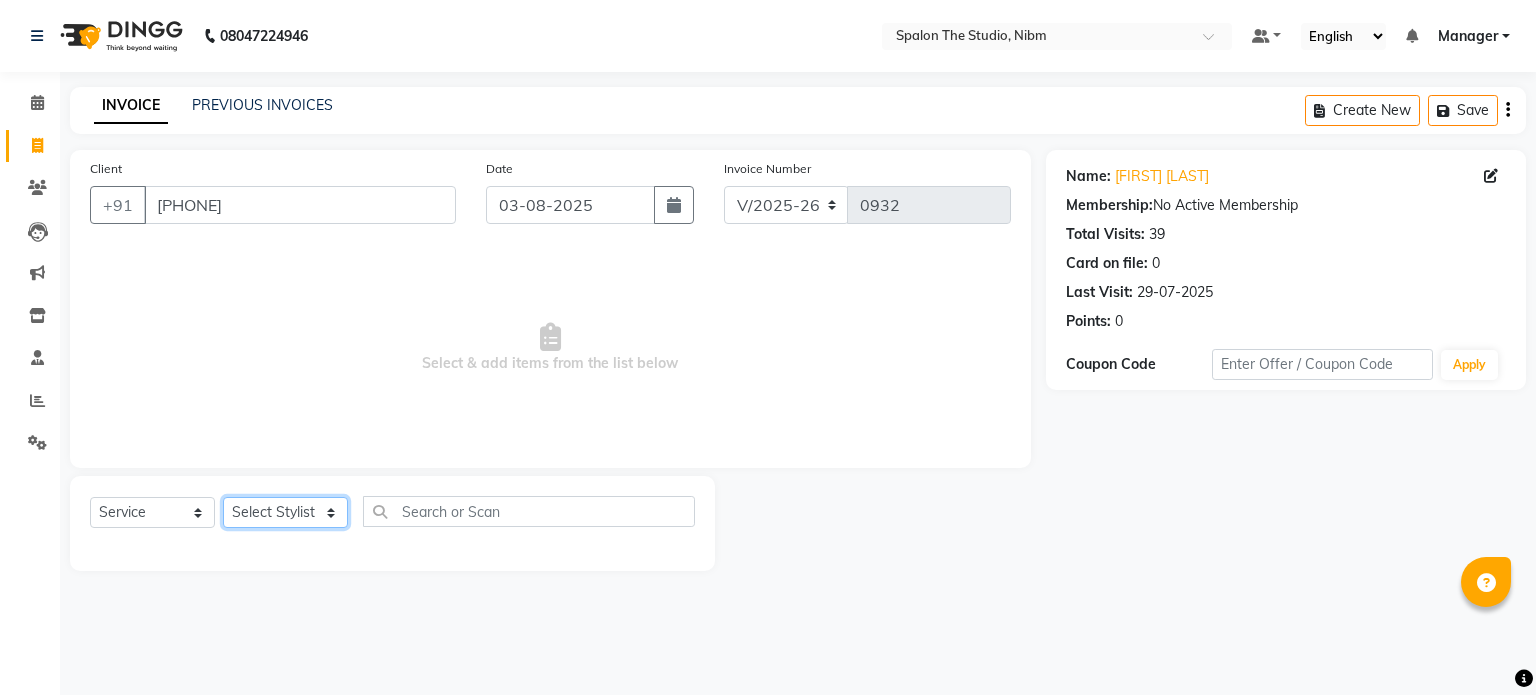 select on "44594" 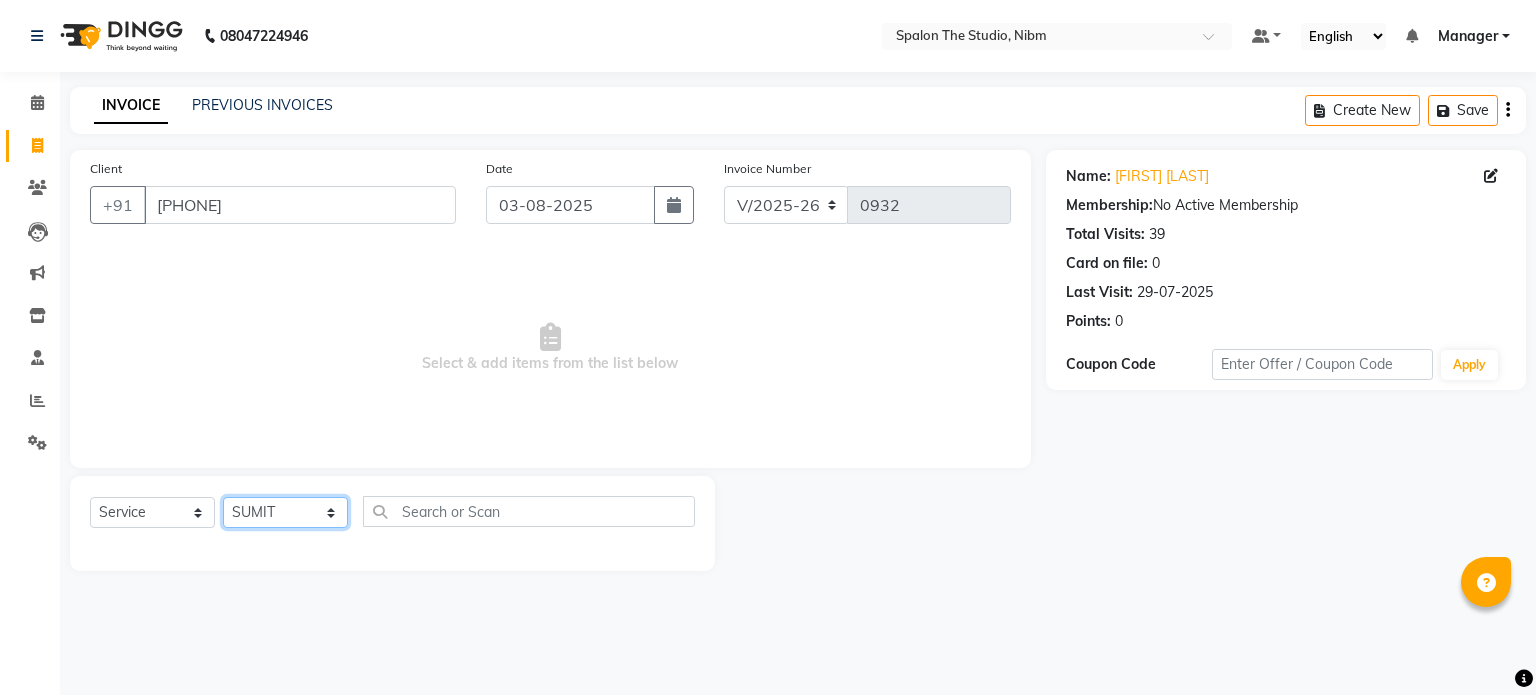 click on "Select Stylist [FIRST] [LAST] [FIRST] [LAST] [FIRST] [LAST] [FIRST] [LAST] Manager [FIRST] [LAST] [FIRST] [LAST] [FIRST] [LAST] [FIRST] [LAST] [FIRST] [LAST]" 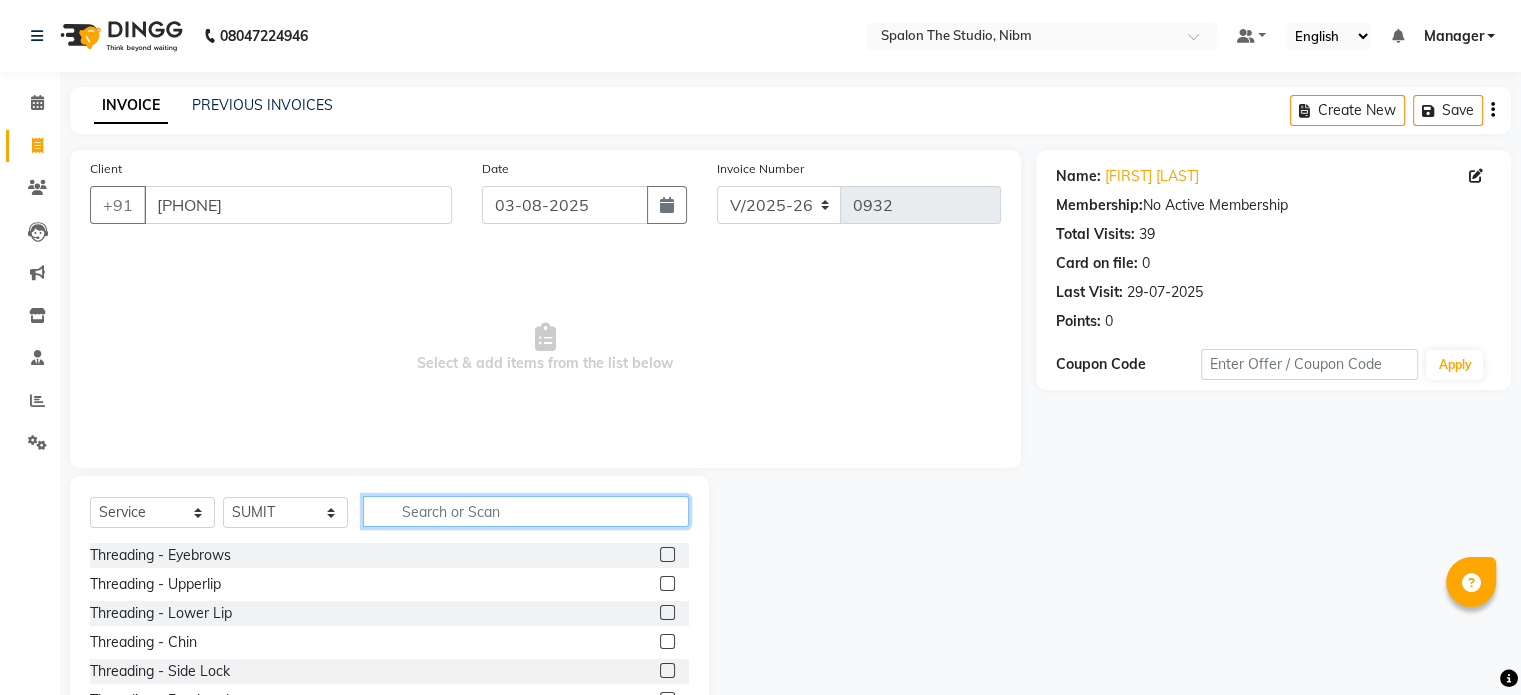 click 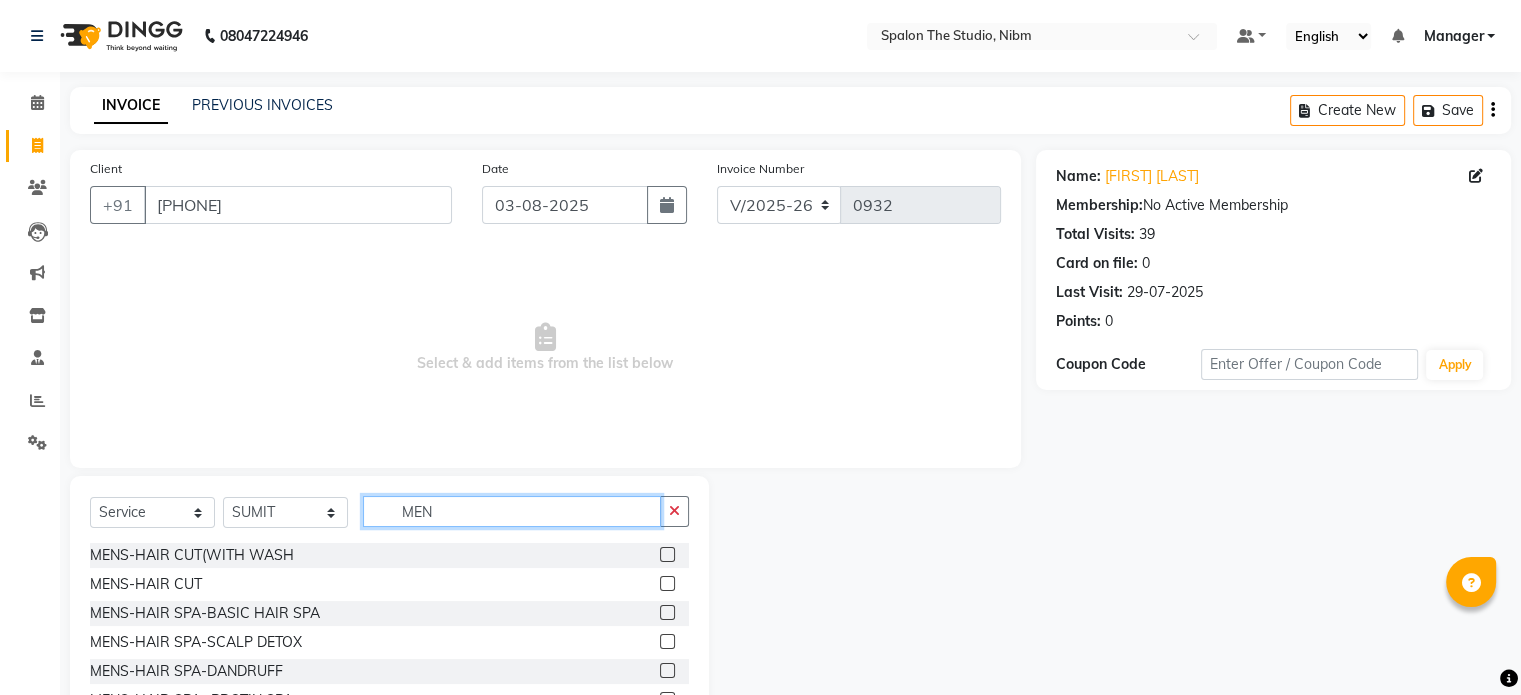 type on "MEN" 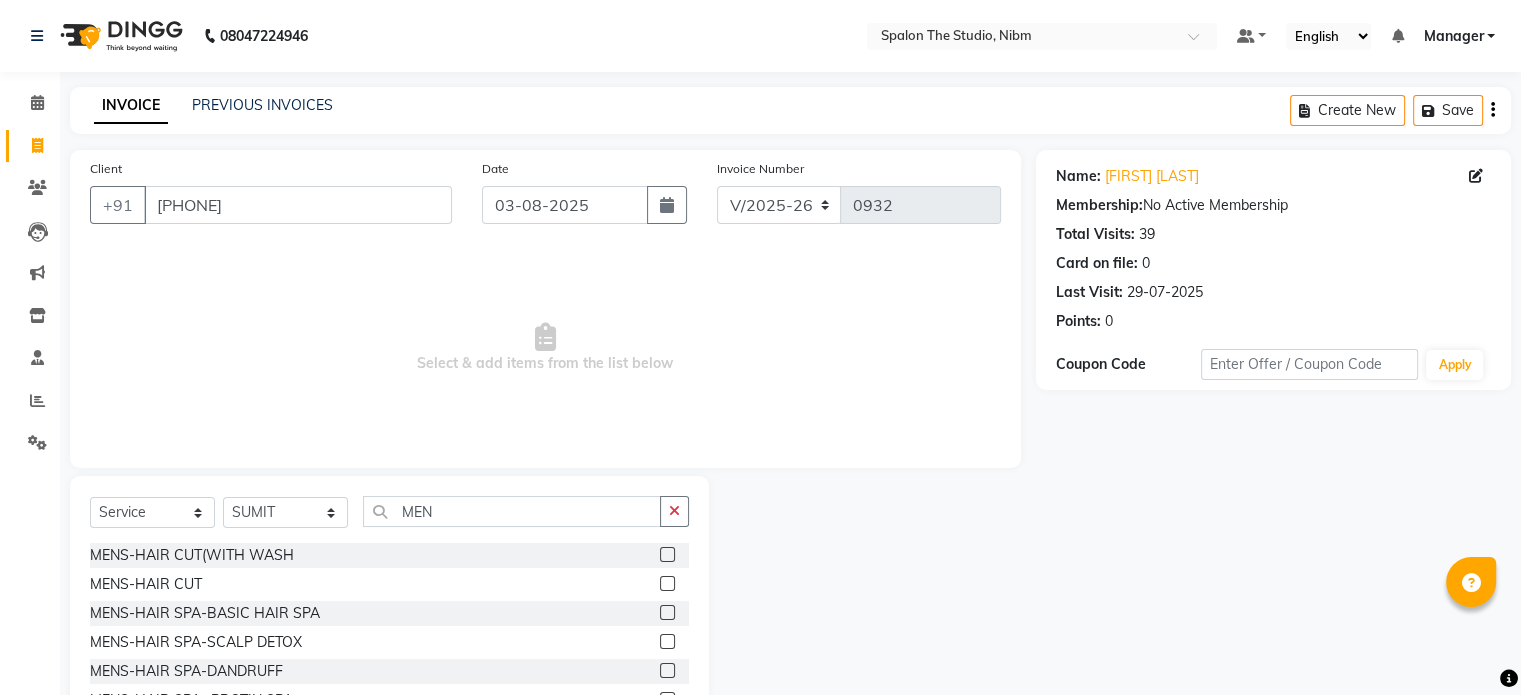 click 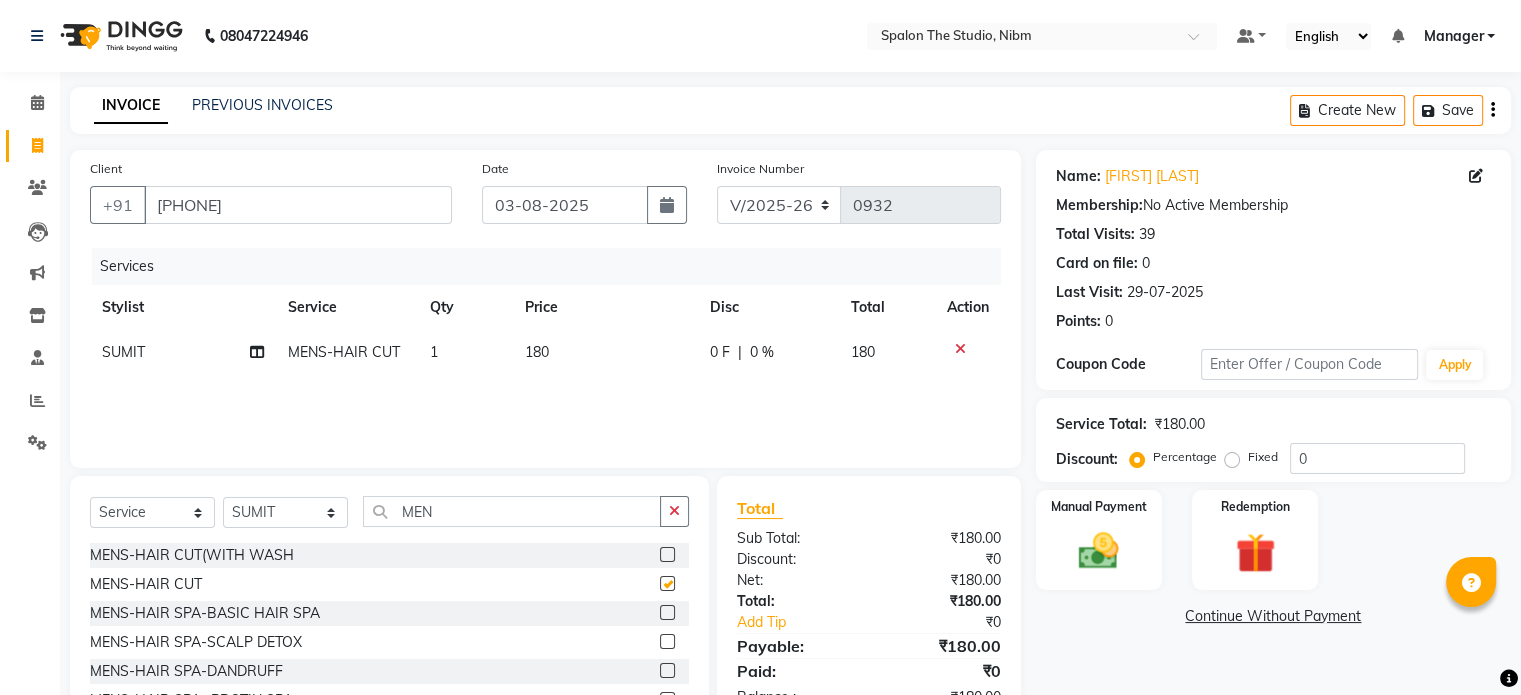 checkbox on "false" 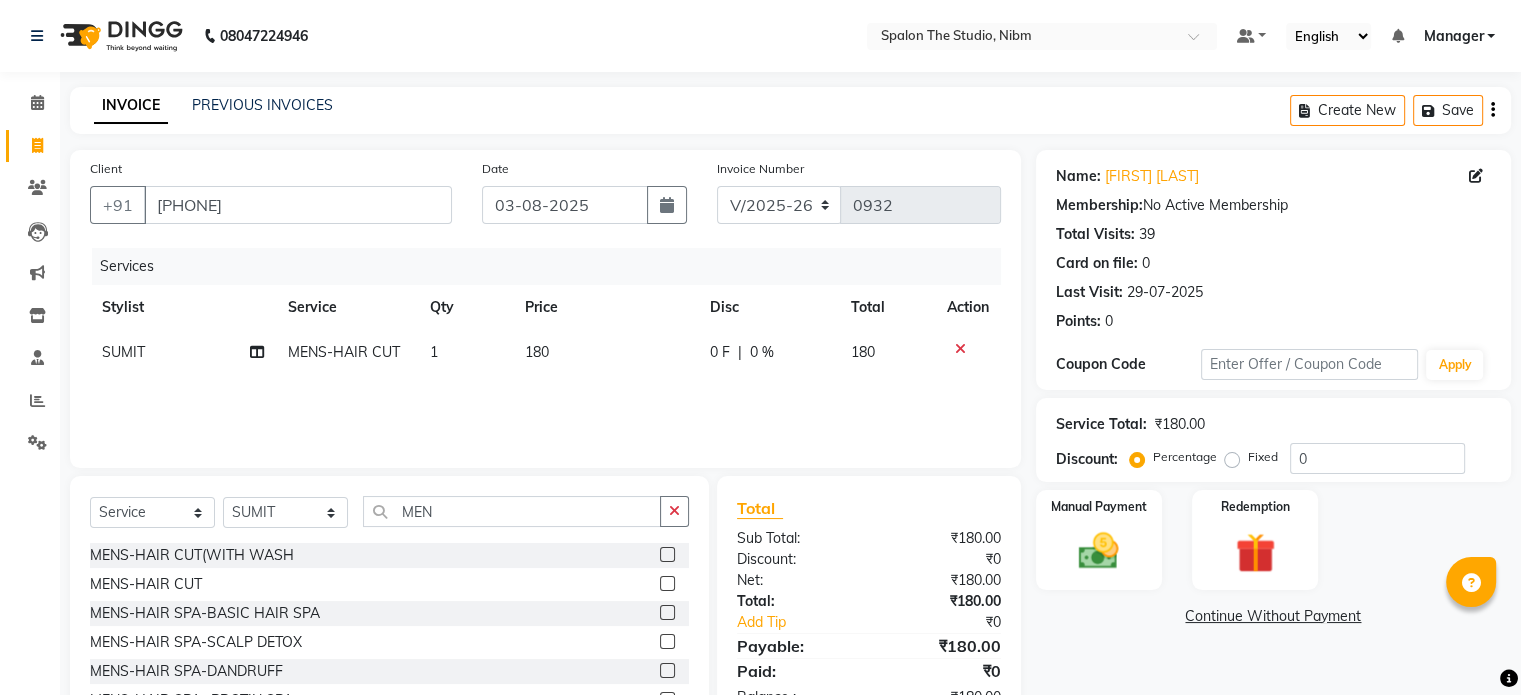 scroll, scrollTop: 174, scrollLeft: 0, axis: vertical 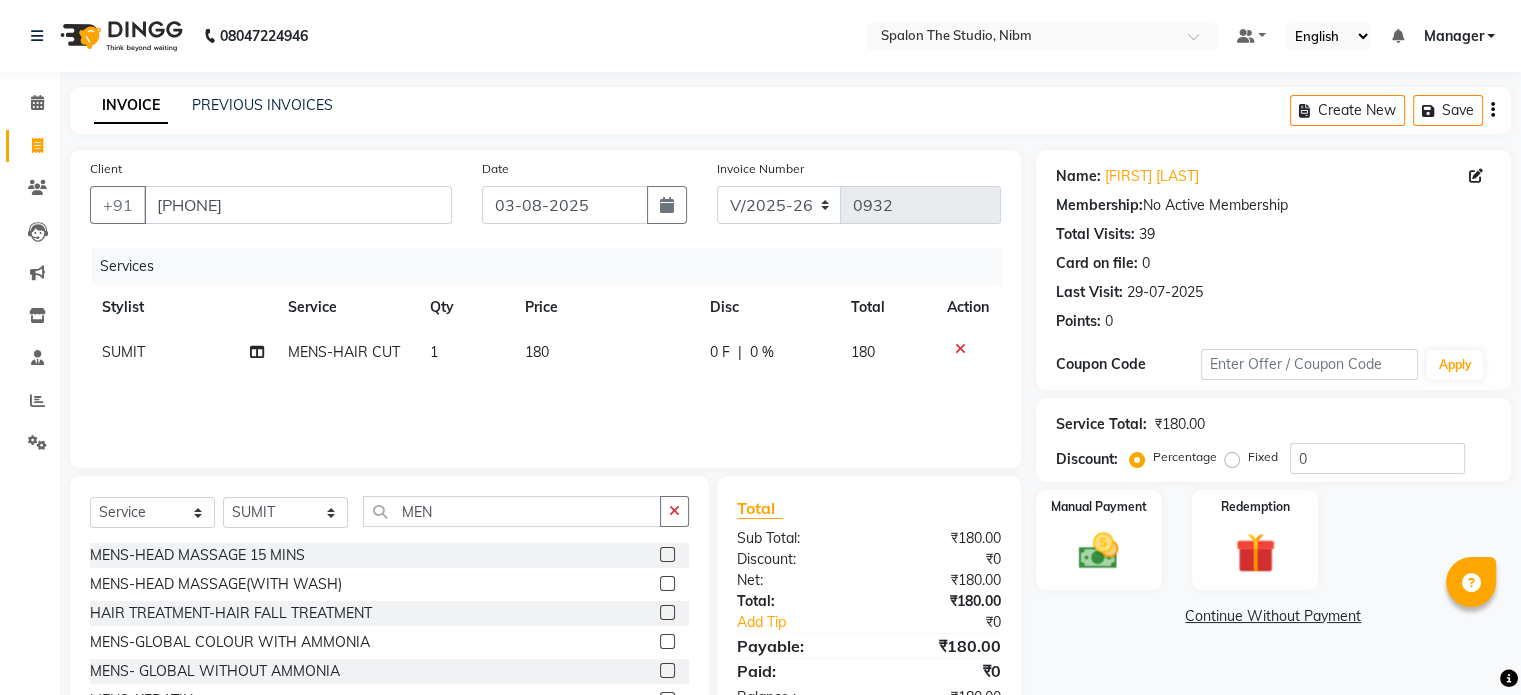 click 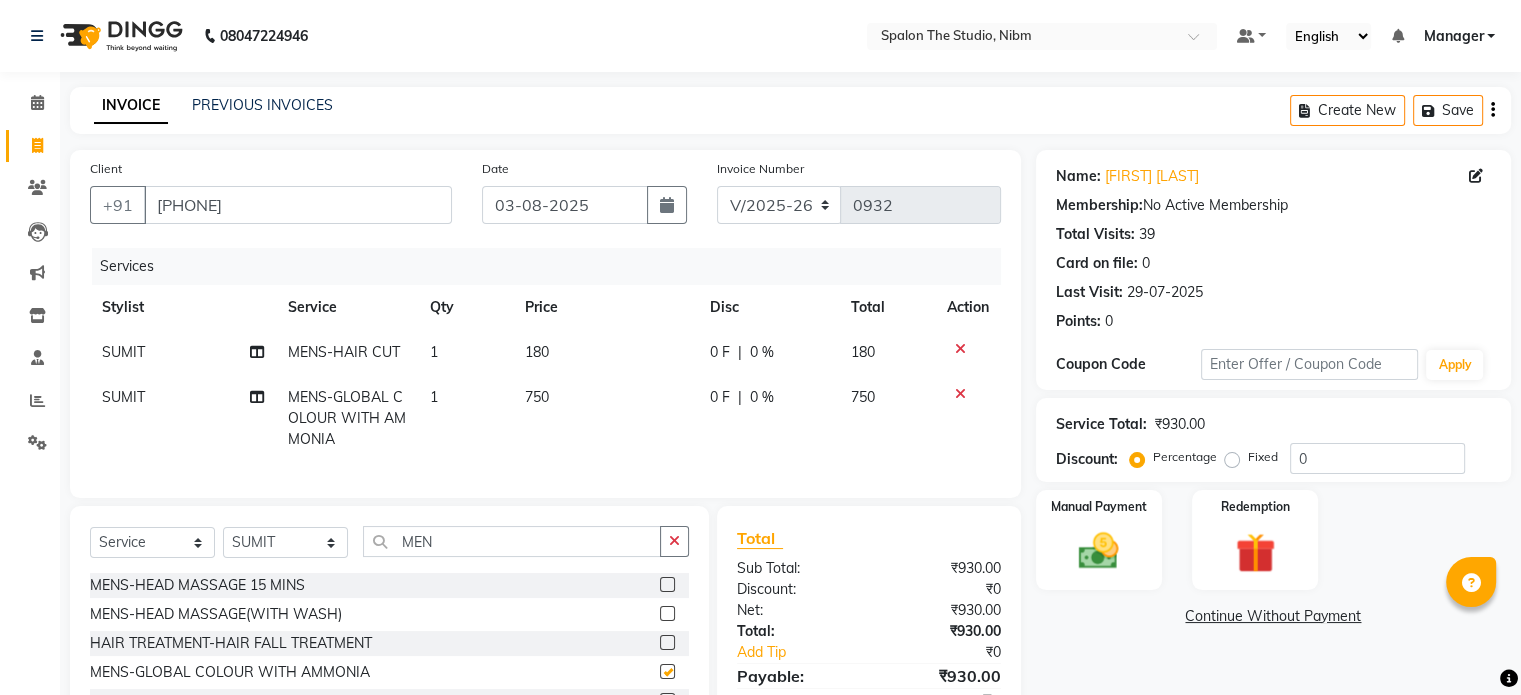 checkbox on "false" 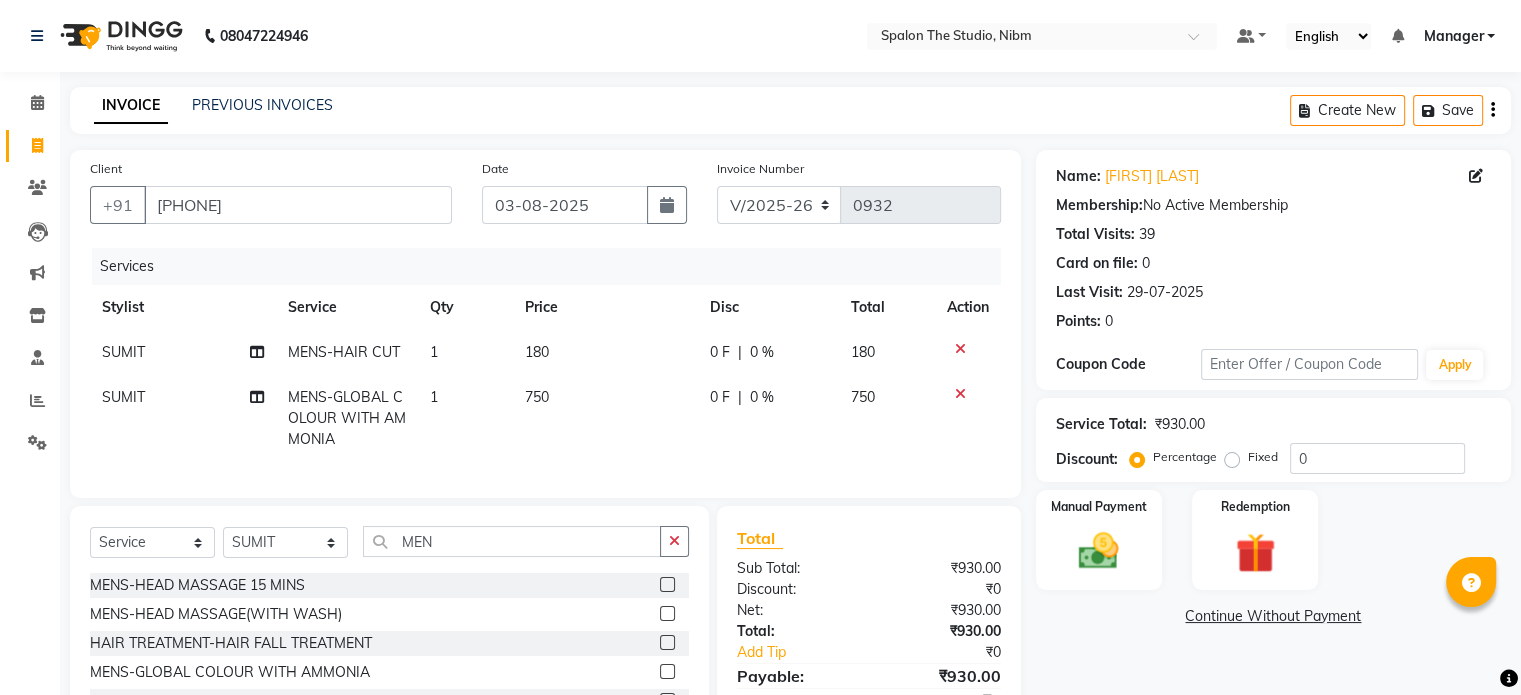click on "180" 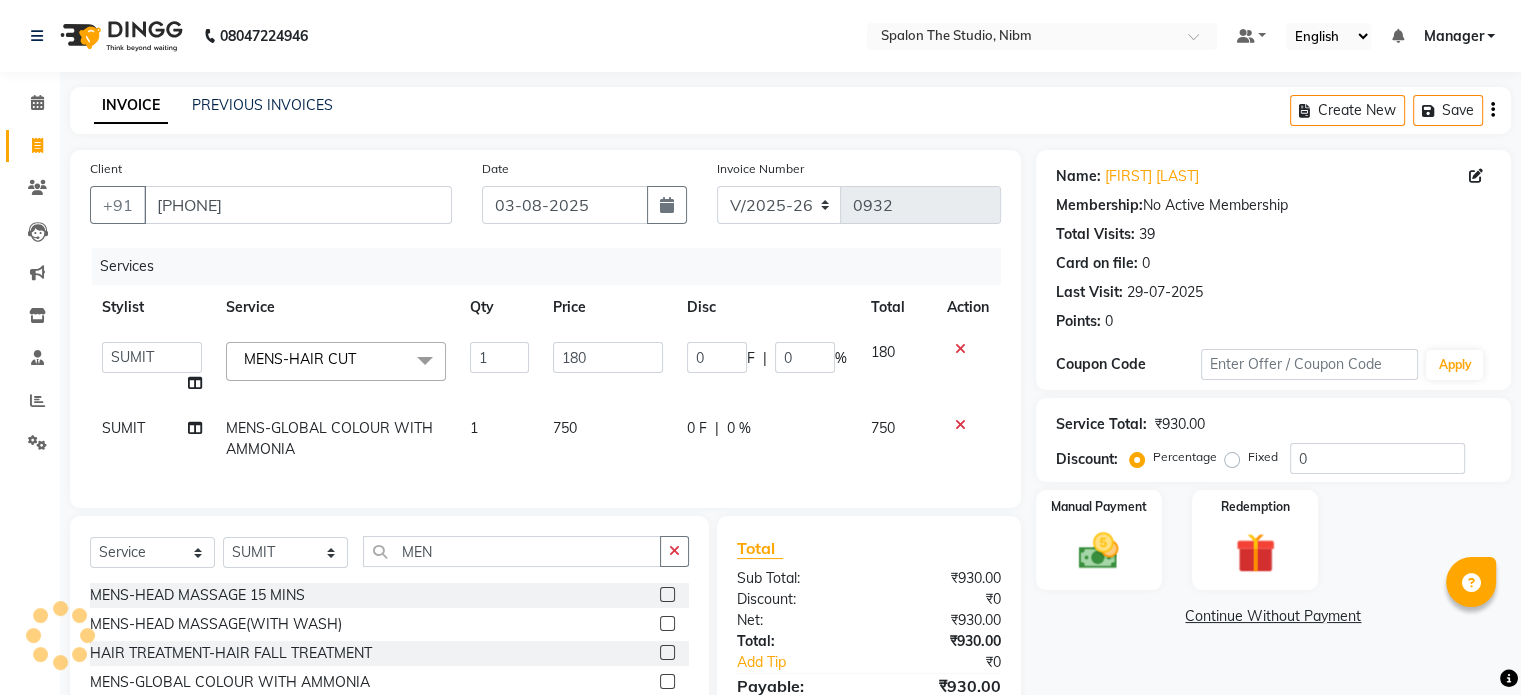scroll, scrollTop: 0, scrollLeft: 14, axis: horizontal 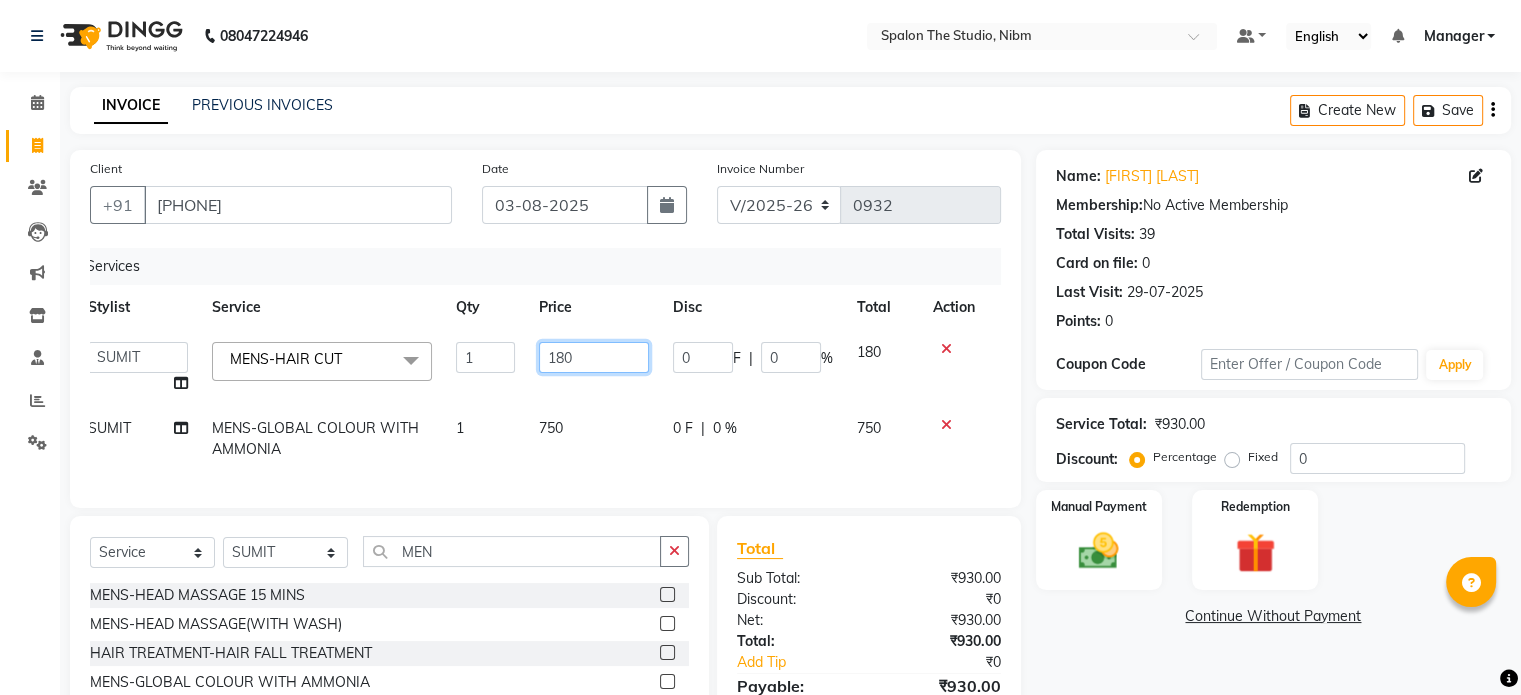 click on "180" 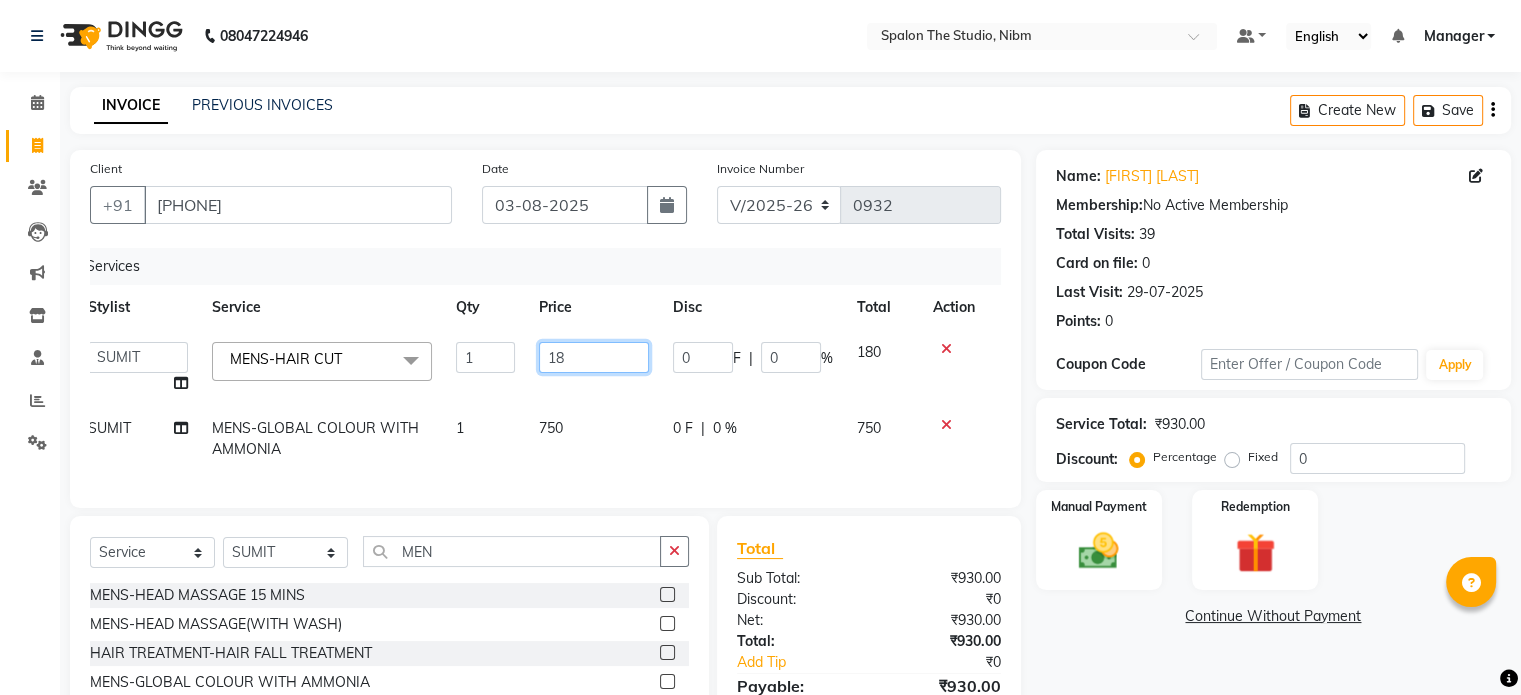 type on "1" 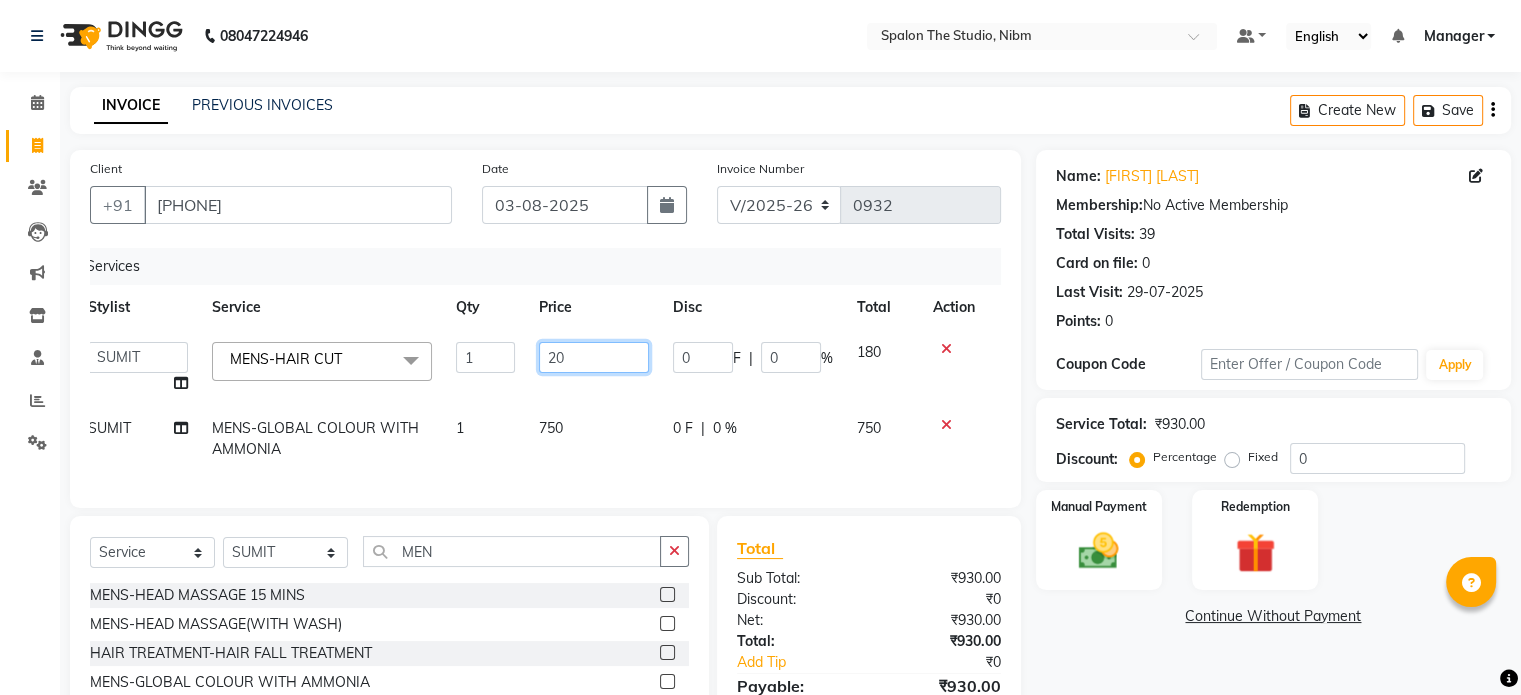 type on "200" 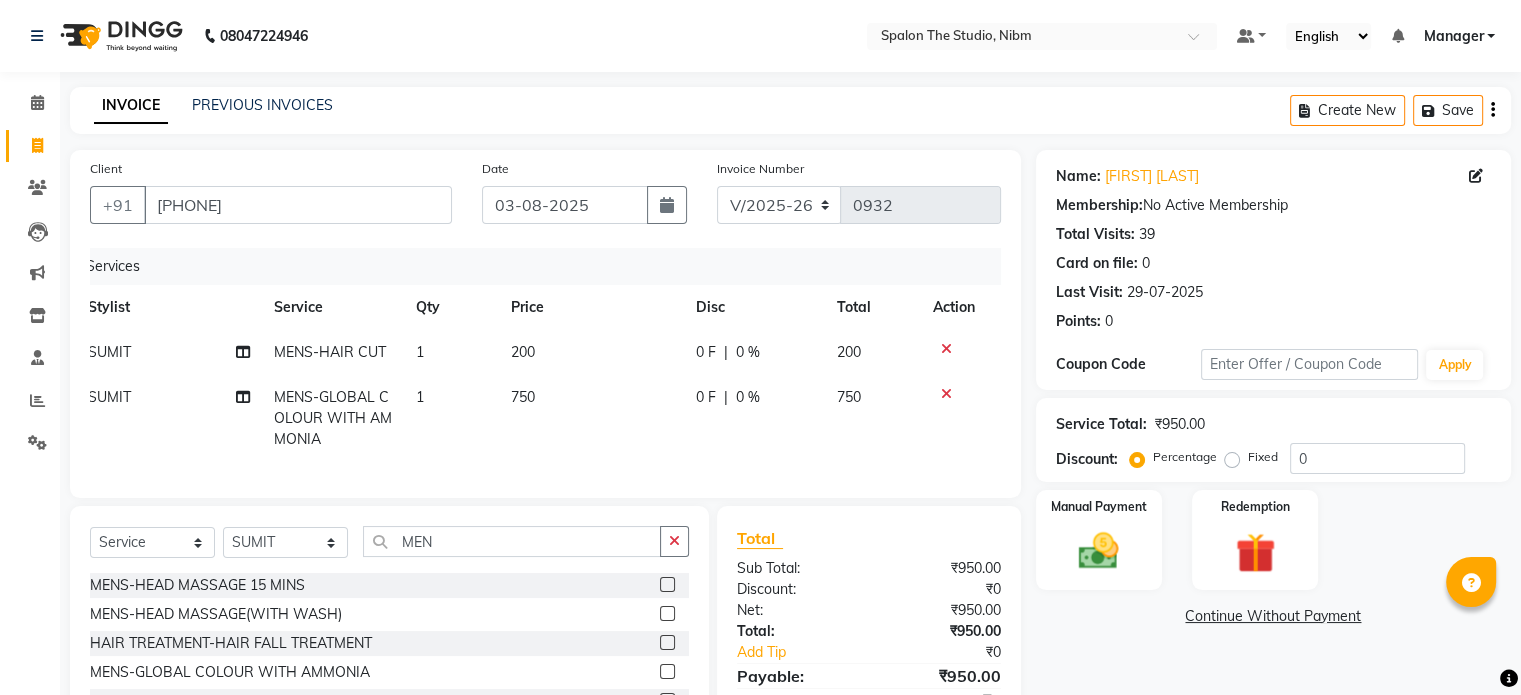click on "750" 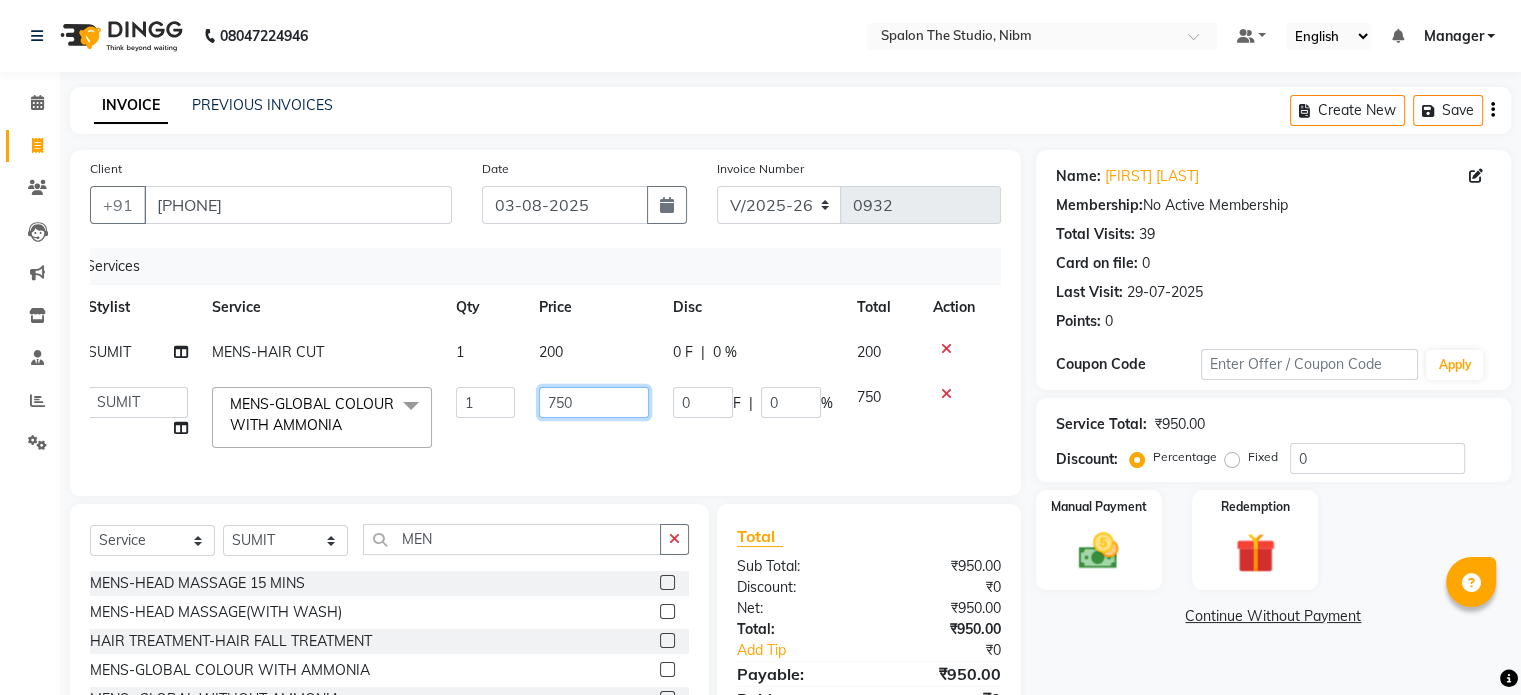 click on "750" 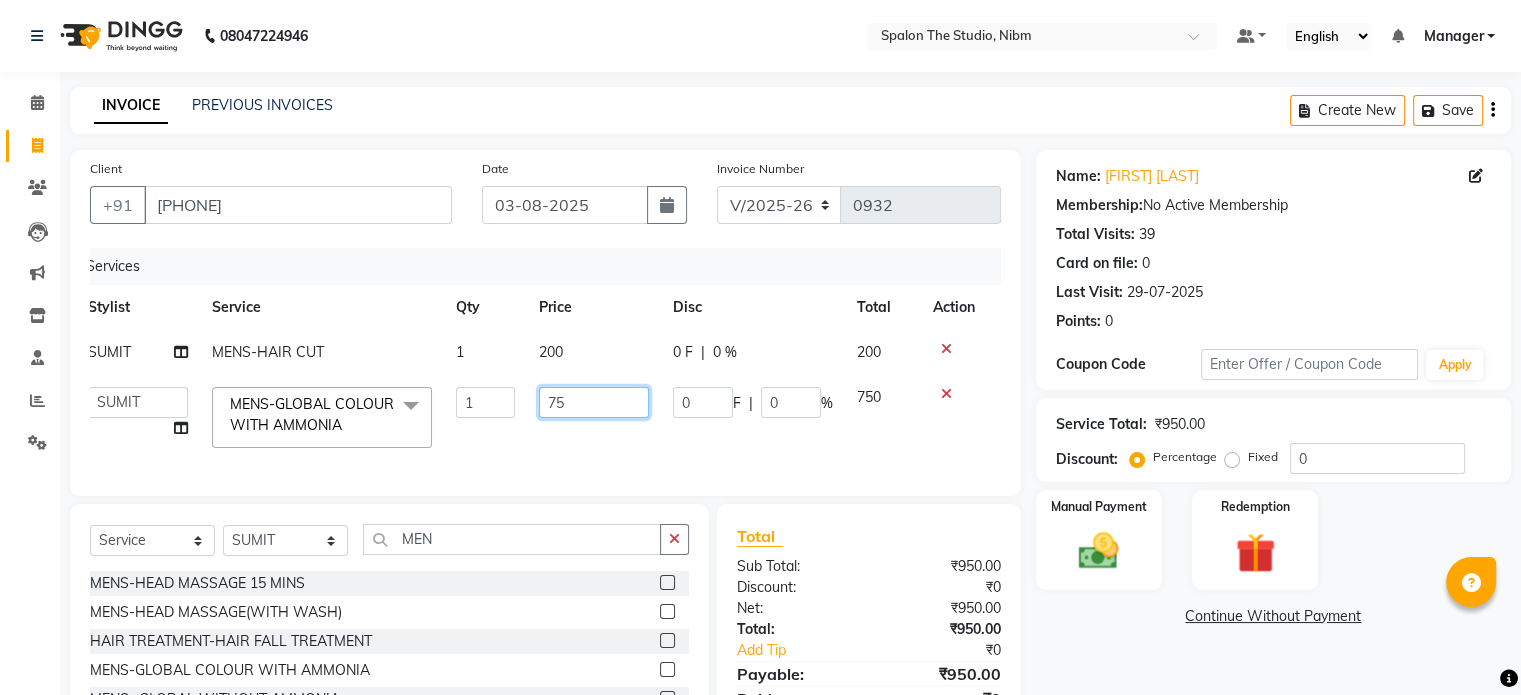 type on "7" 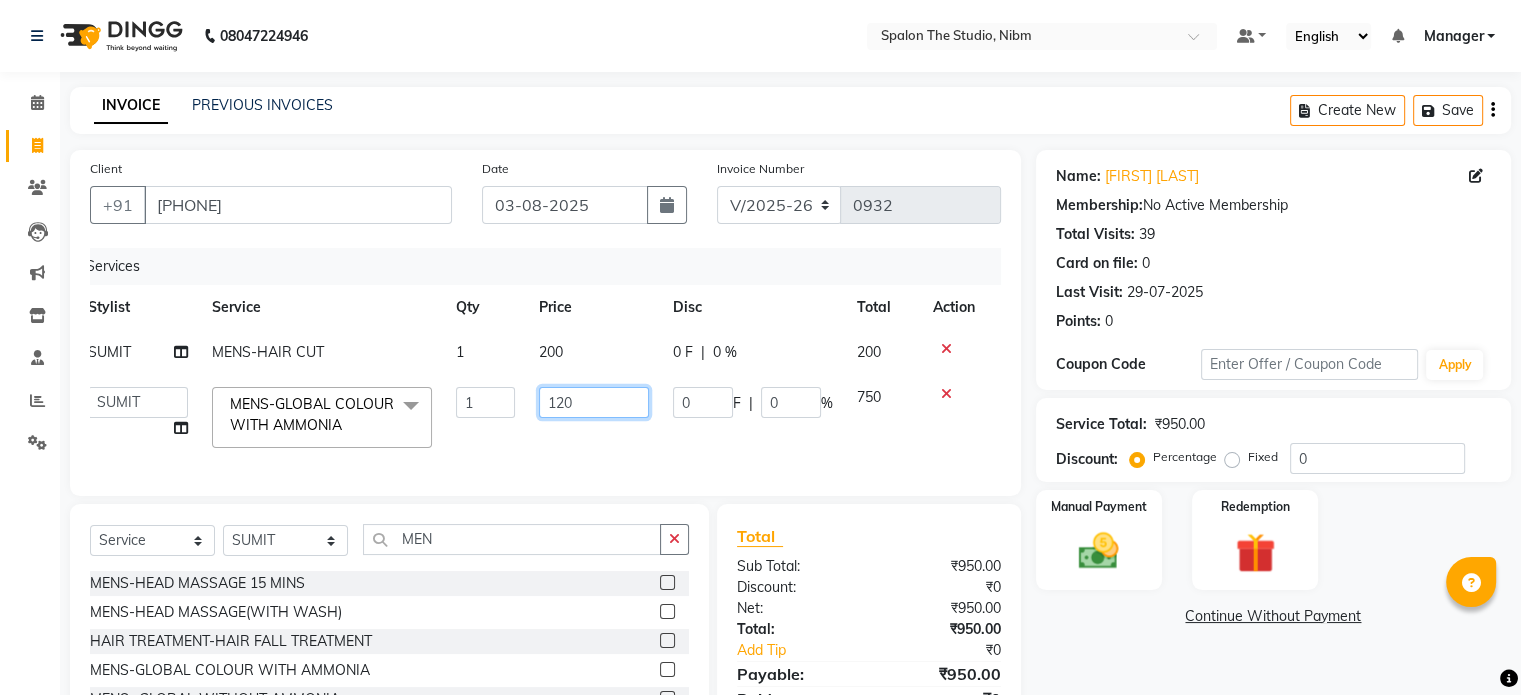 type on "1200" 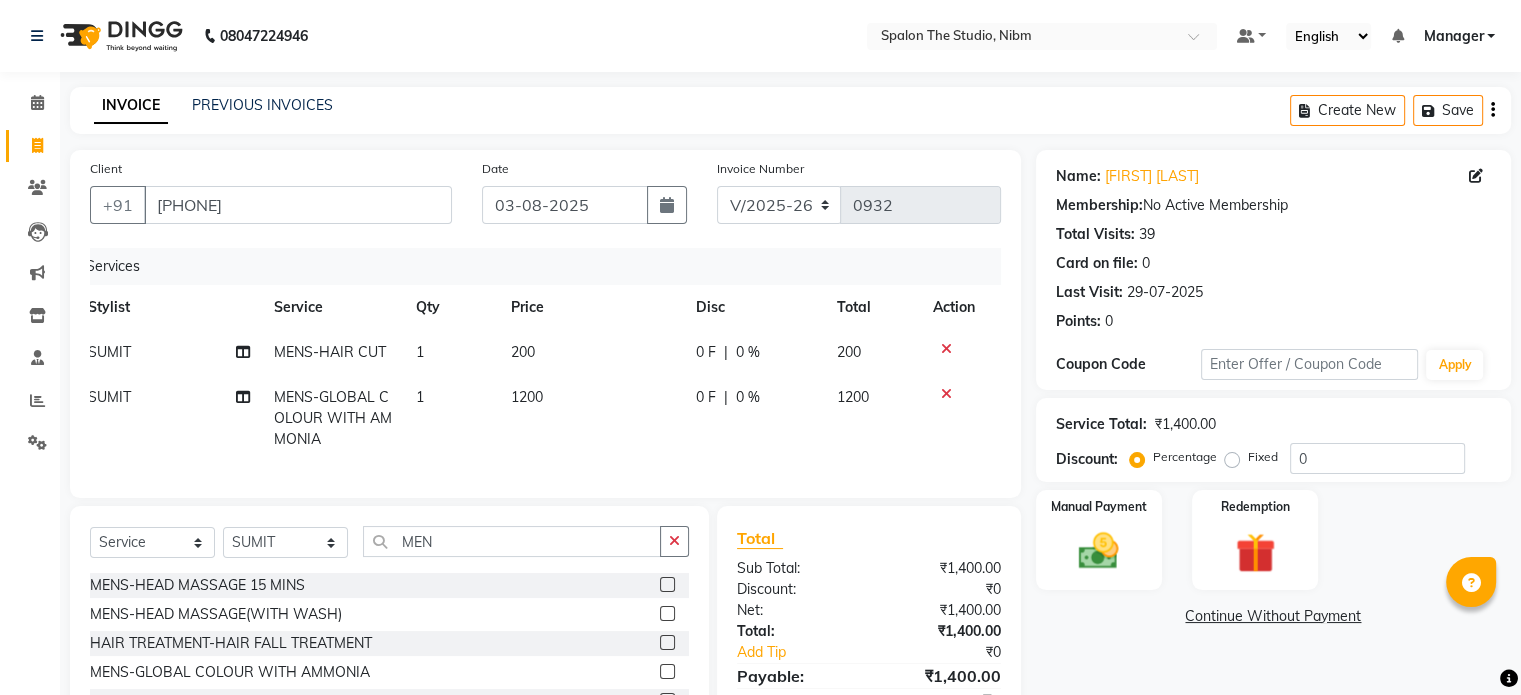 click on "SUMIT" 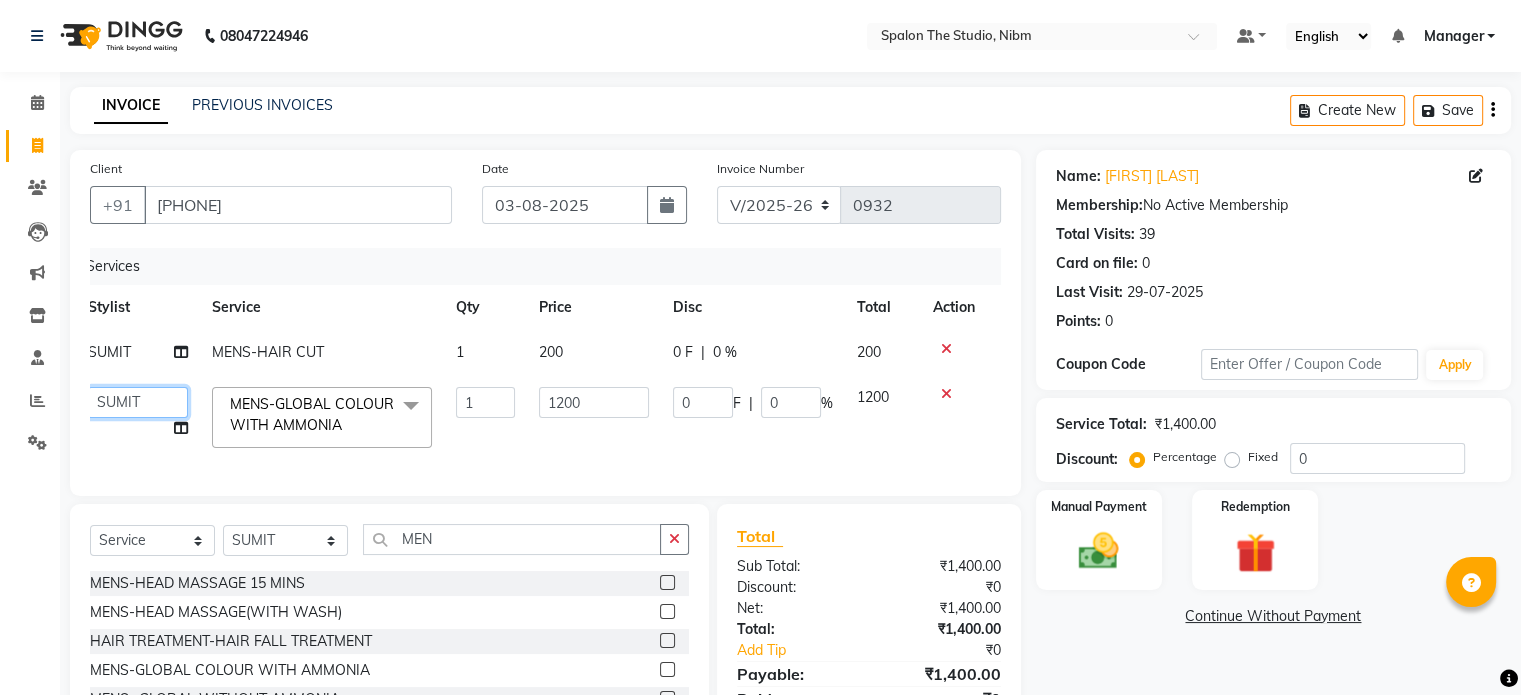 click on "[FIRST] [LAST] [FIRST] [LAST] [FIRST] [LAST] [FIRST] [LAST] [FIRST] [LAST] [FIRST] [LAST] Manager [FIRST] [LAST] [FIRST] [LAST] [FIRST] [LAST] [FIRST] [LAST] [FIRST] [LAST]" 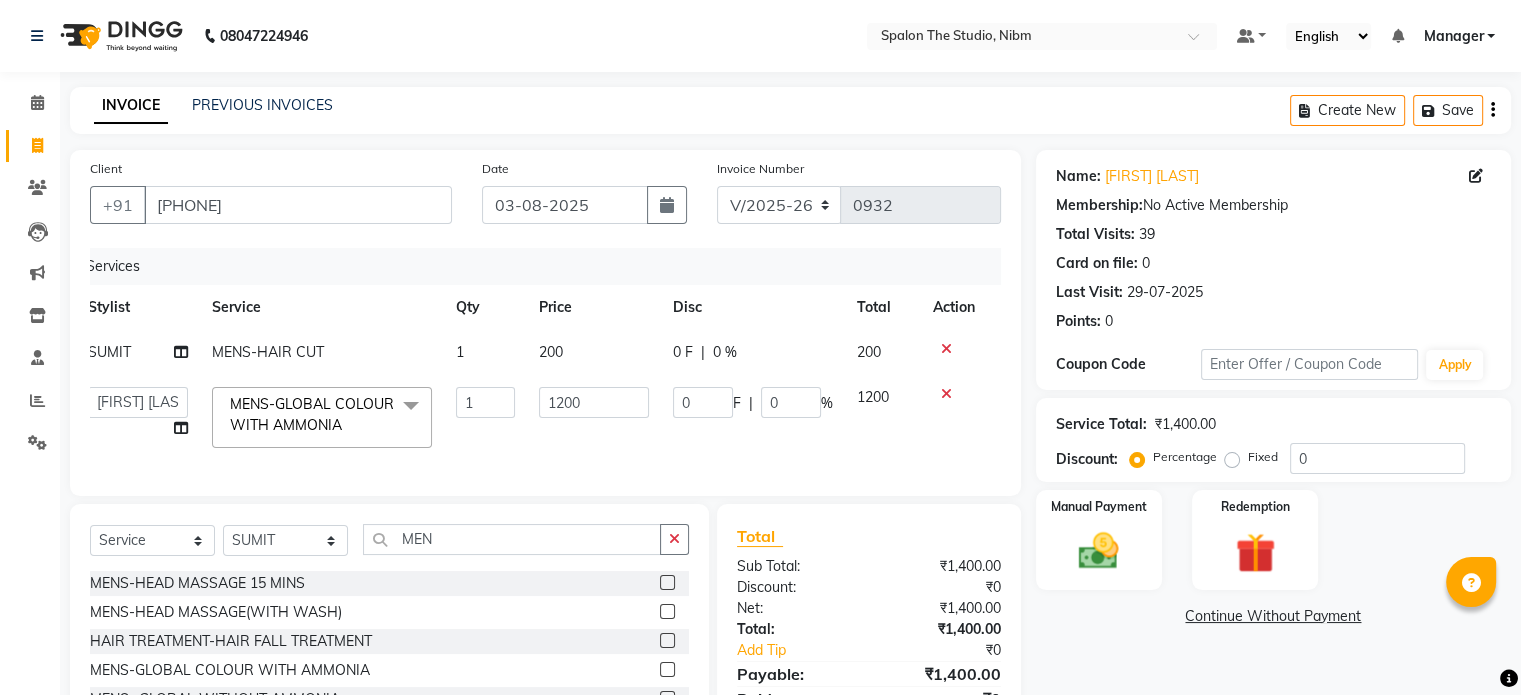 select on "62109" 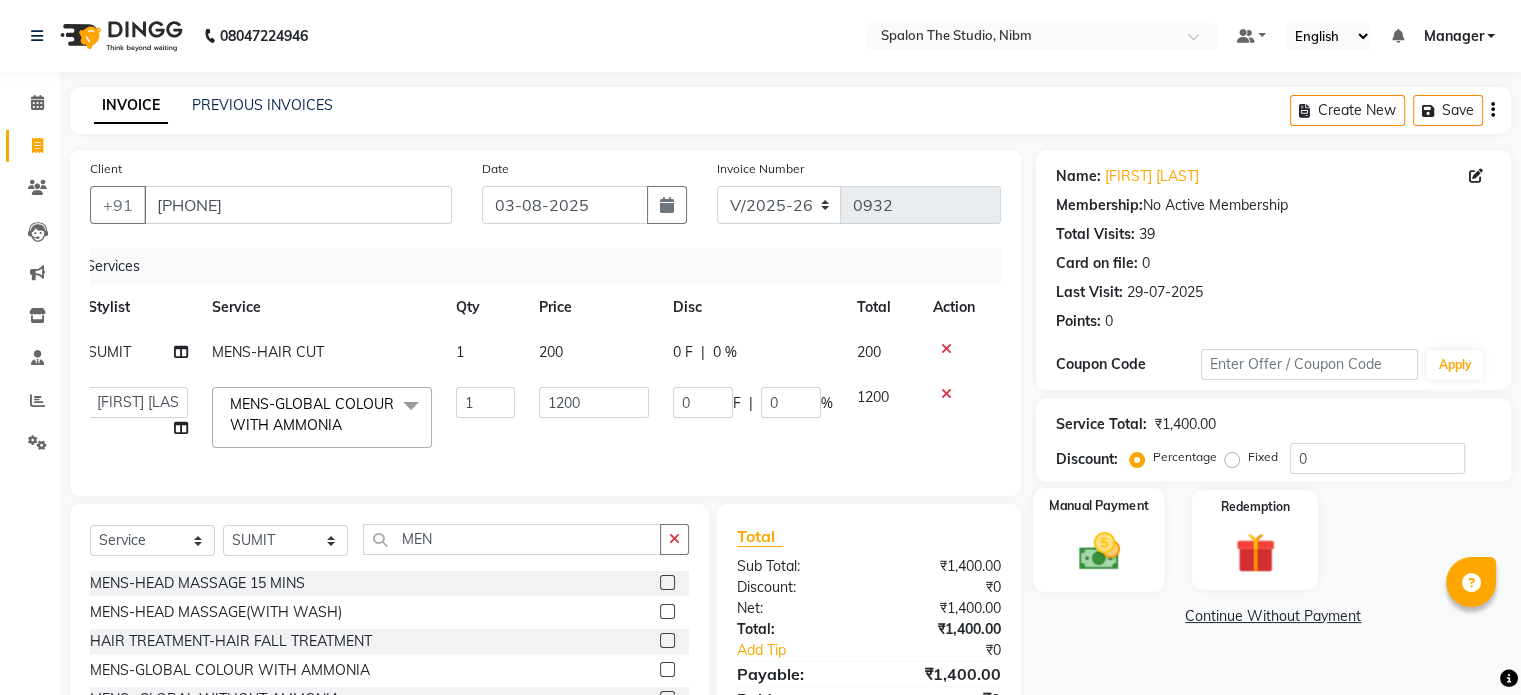 click 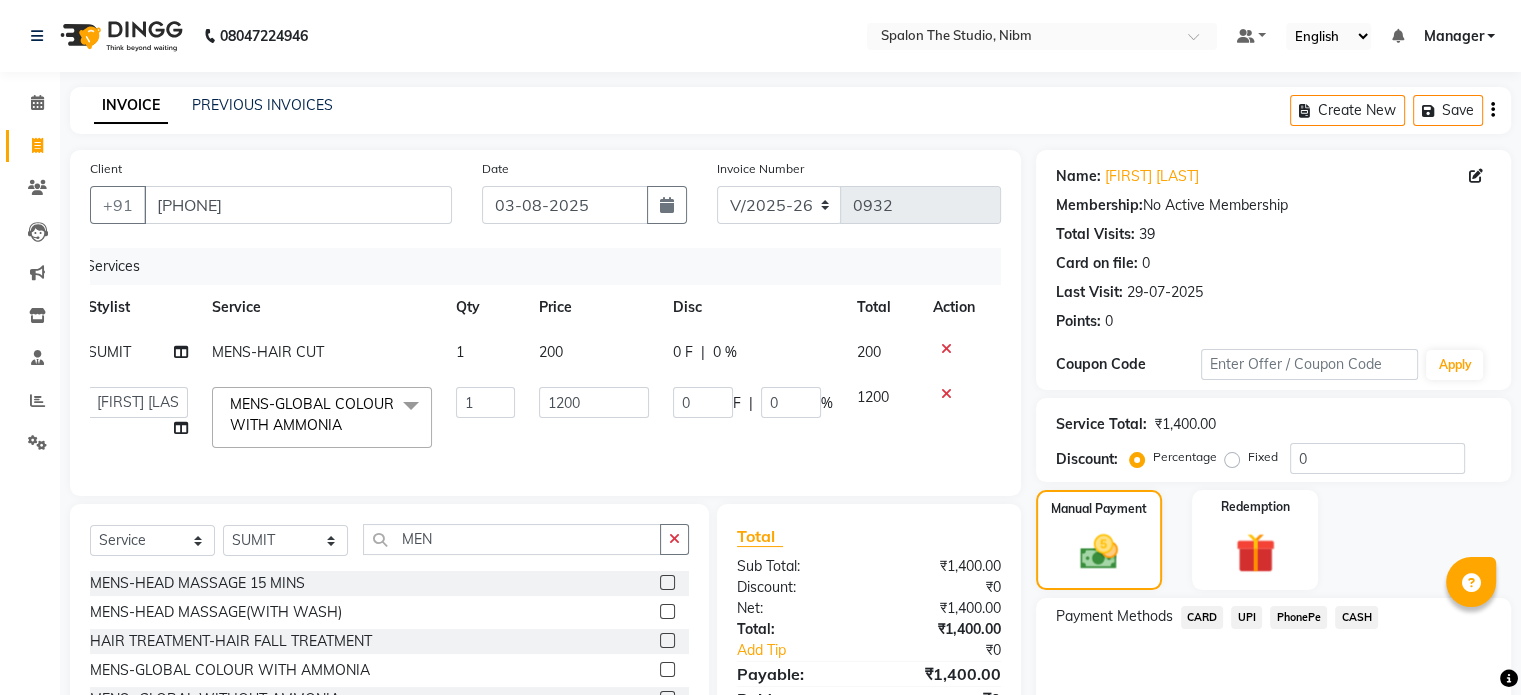 click on "CASH" 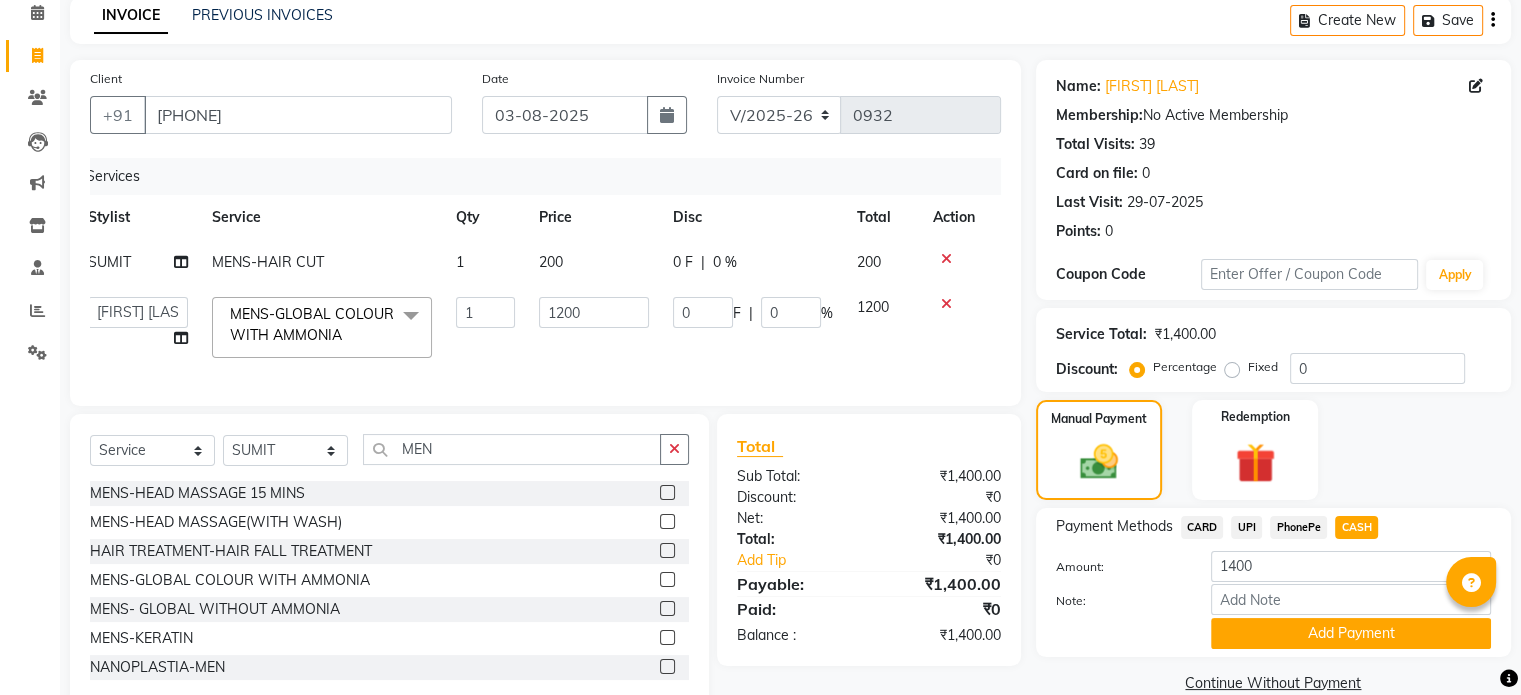 scroll, scrollTop: 149, scrollLeft: 0, axis: vertical 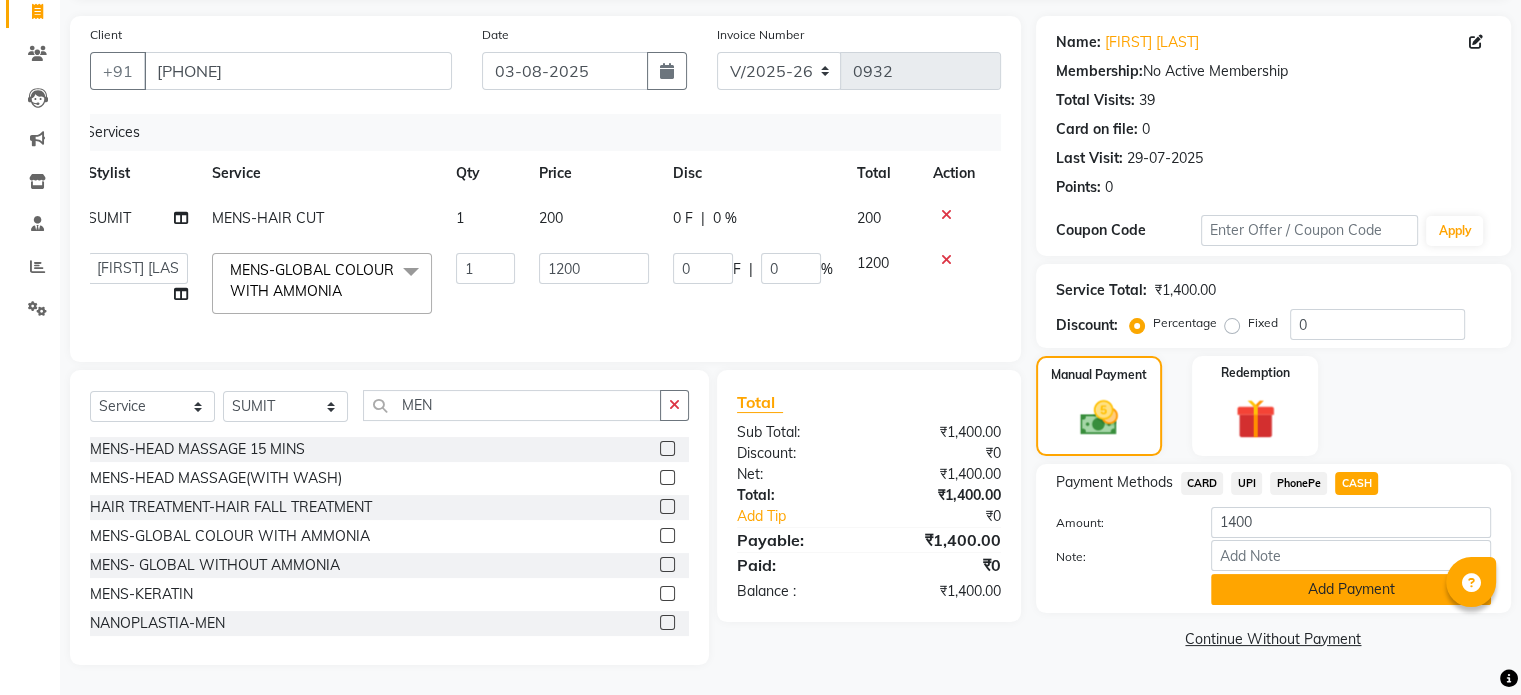 click on "Add Payment" 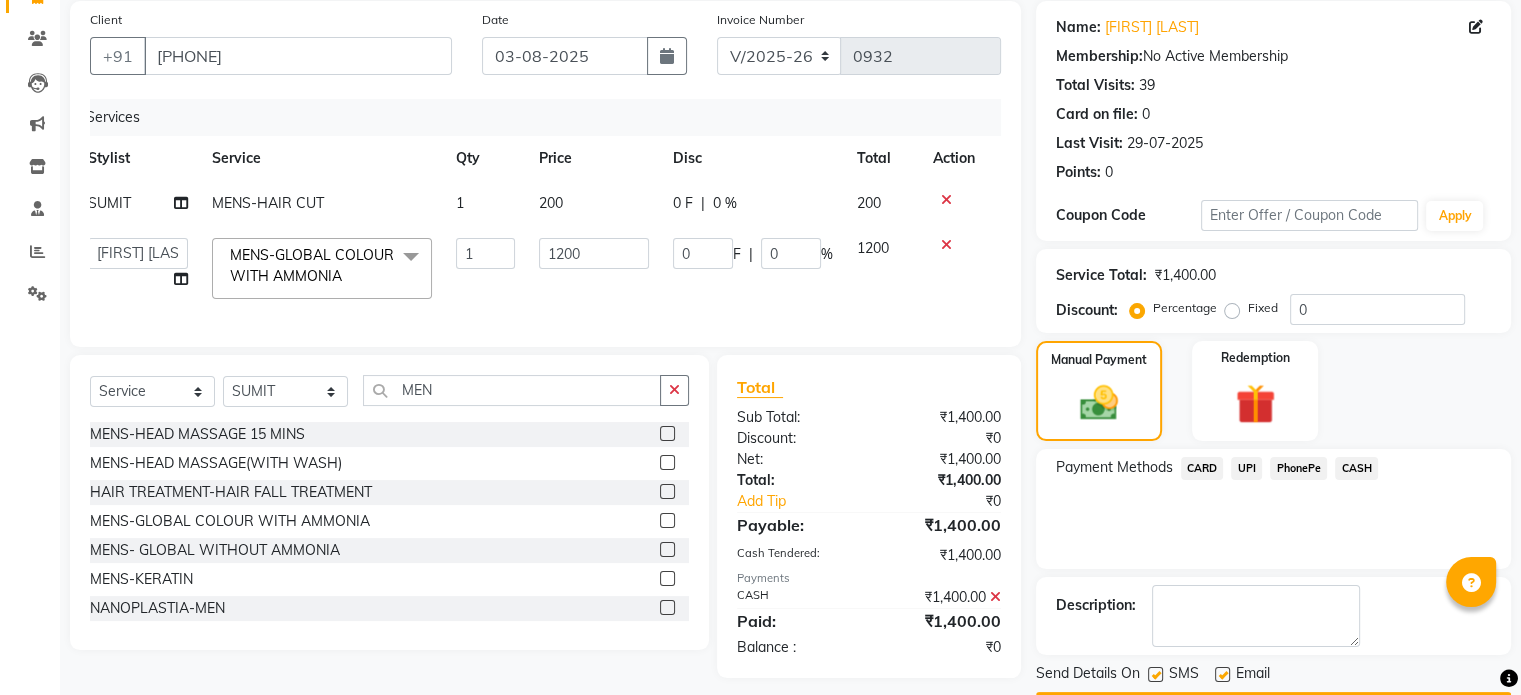 click 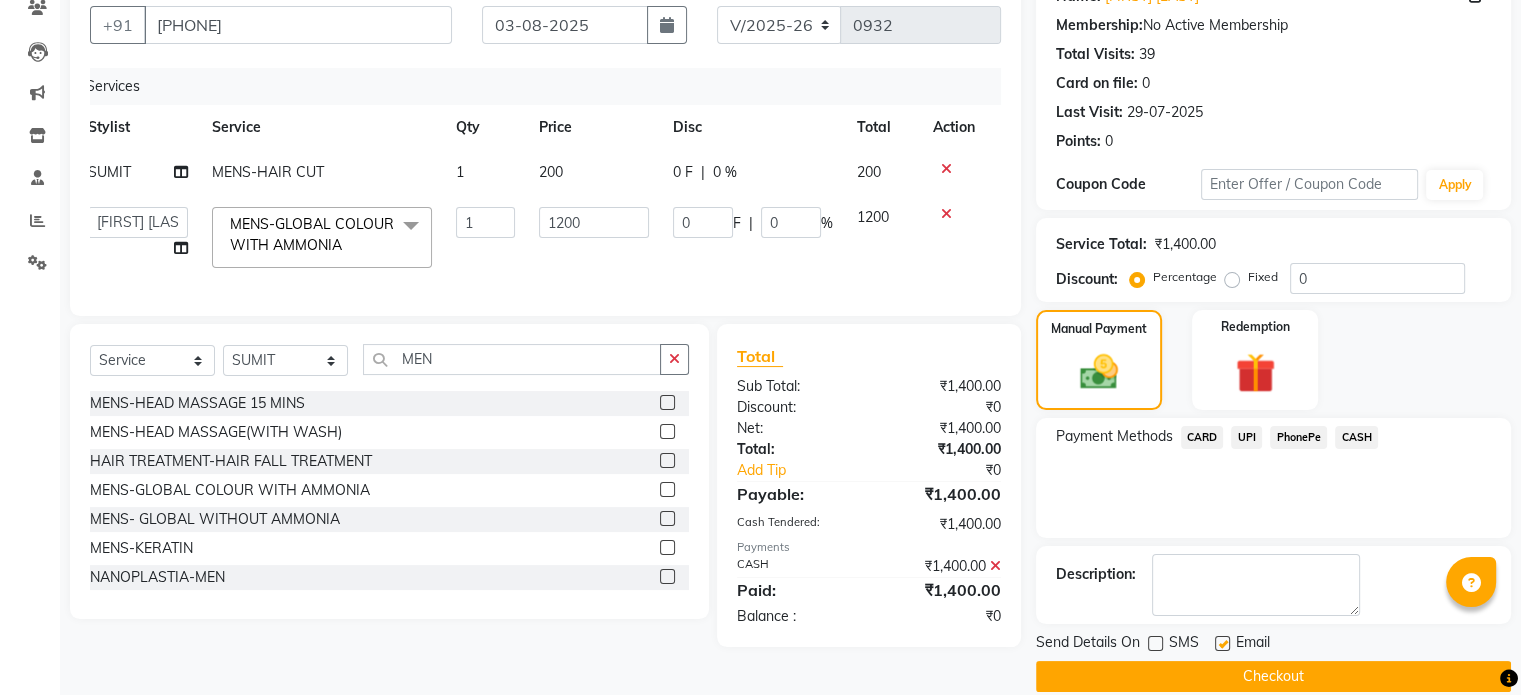 scroll, scrollTop: 205, scrollLeft: 0, axis: vertical 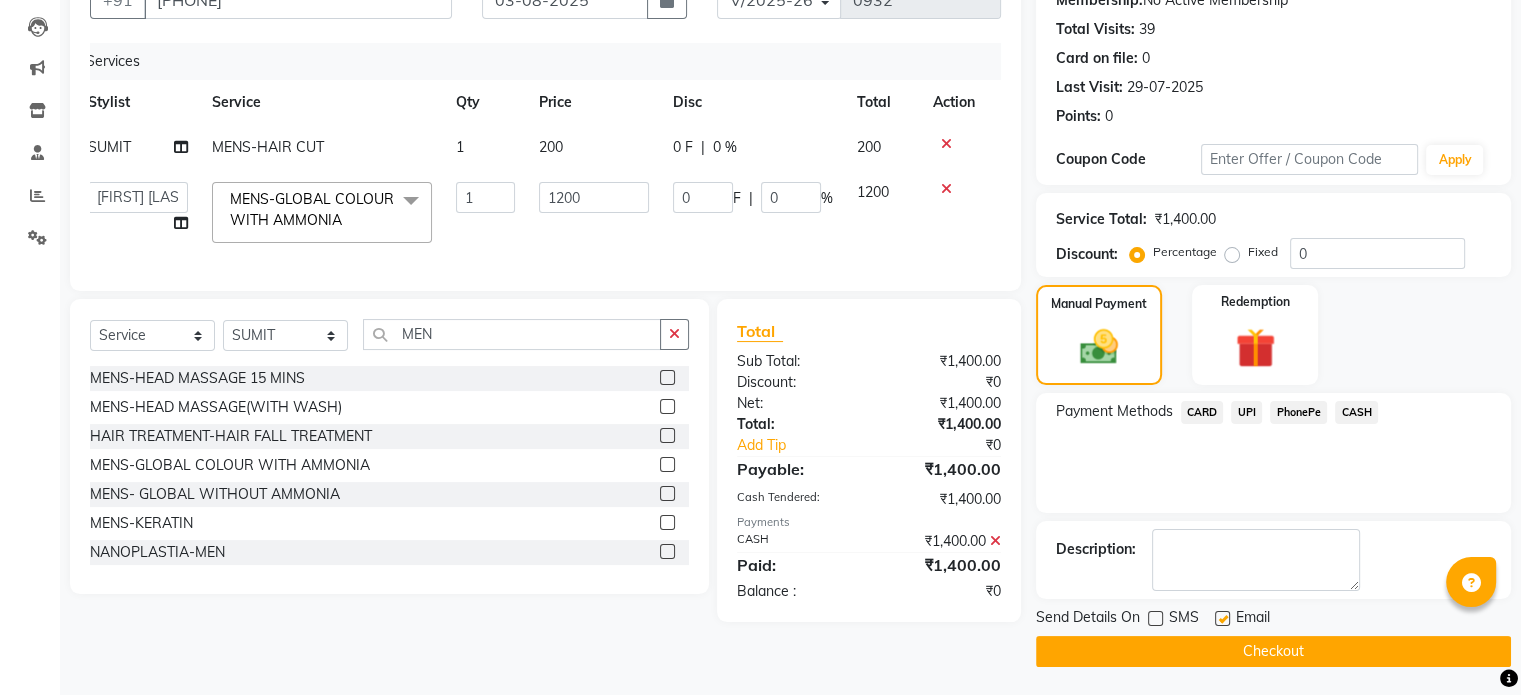 click on "Checkout" 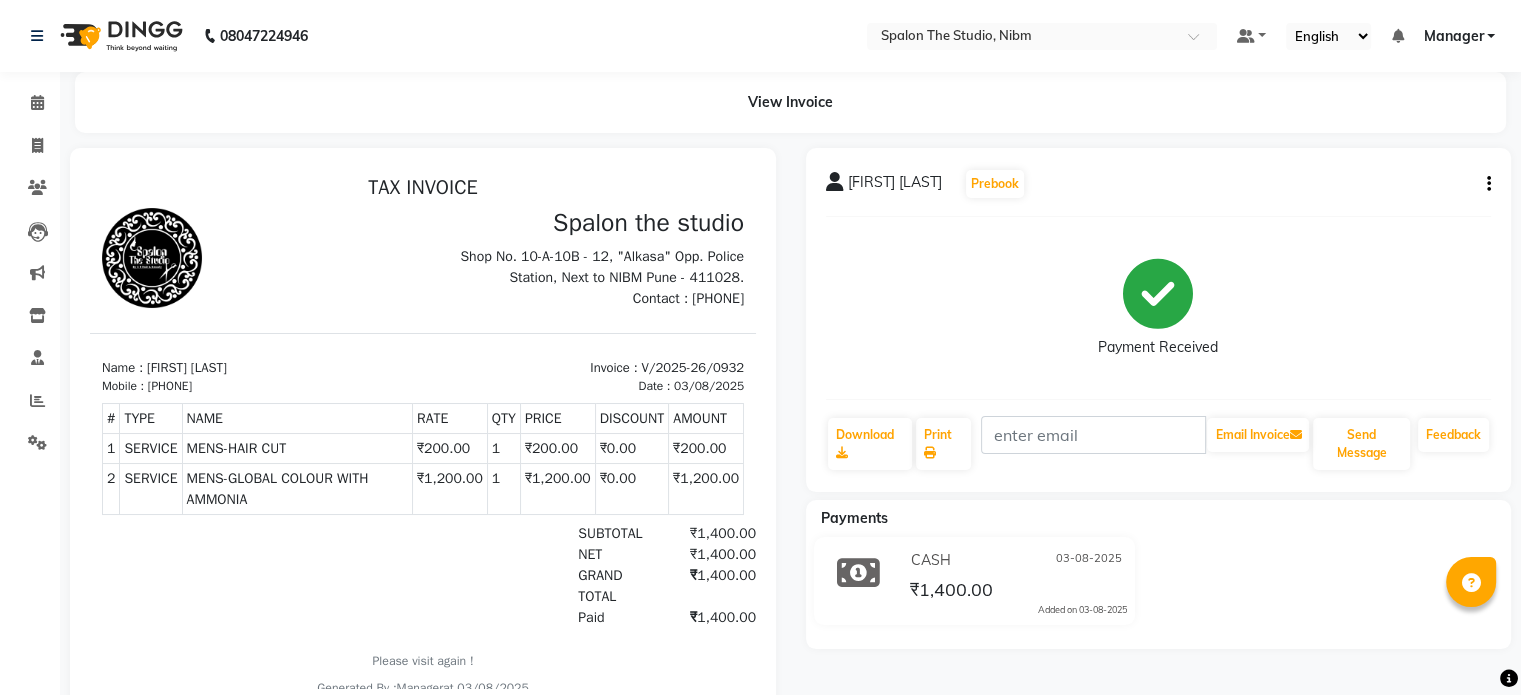 scroll, scrollTop: 0, scrollLeft: 0, axis: both 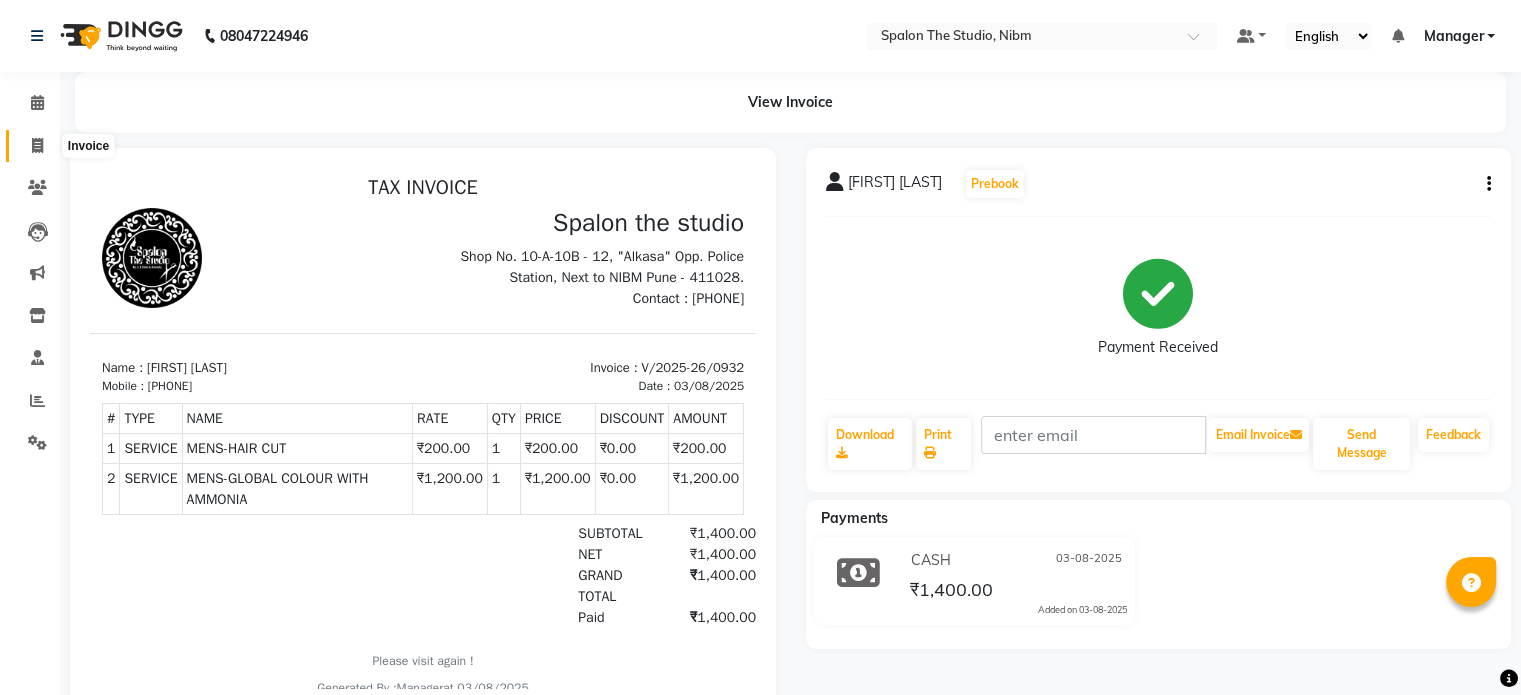 click 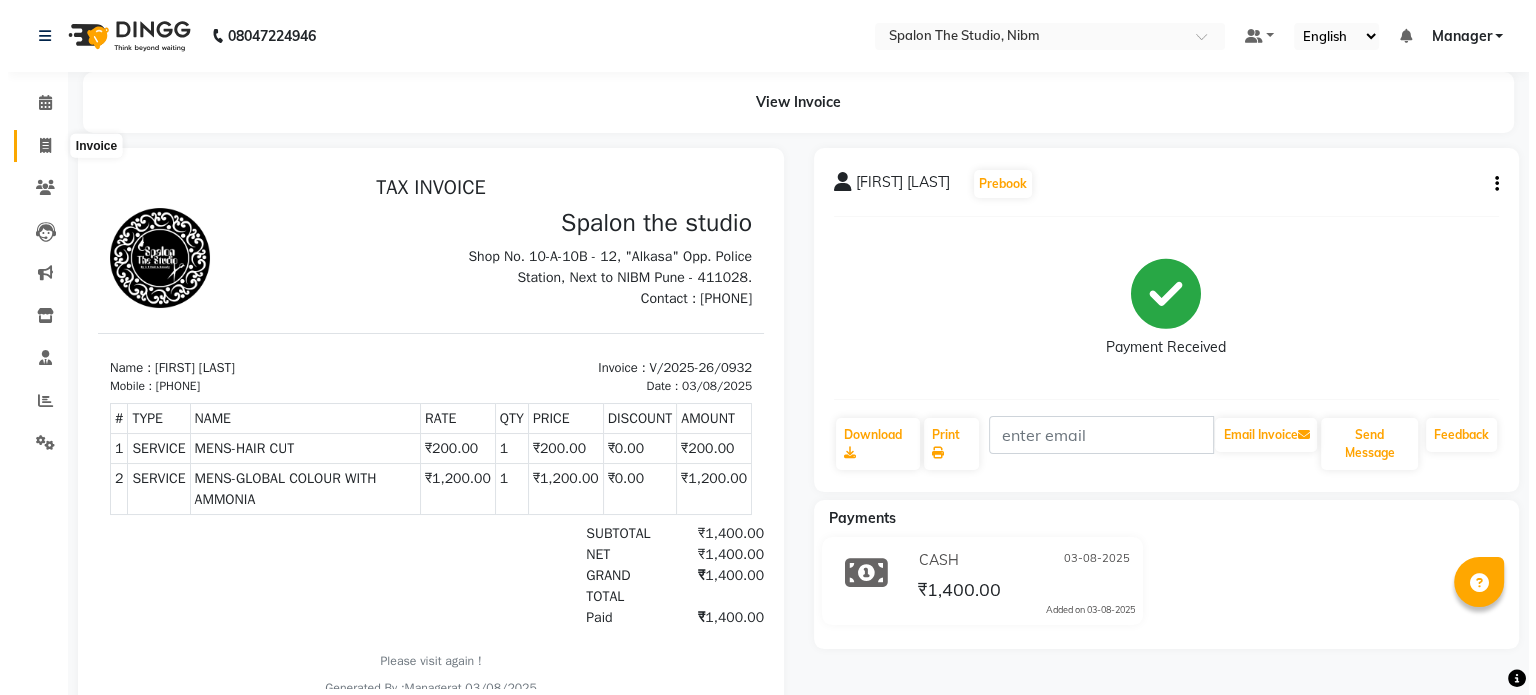 scroll, scrollTop: 0, scrollLeft: 0, axis: both 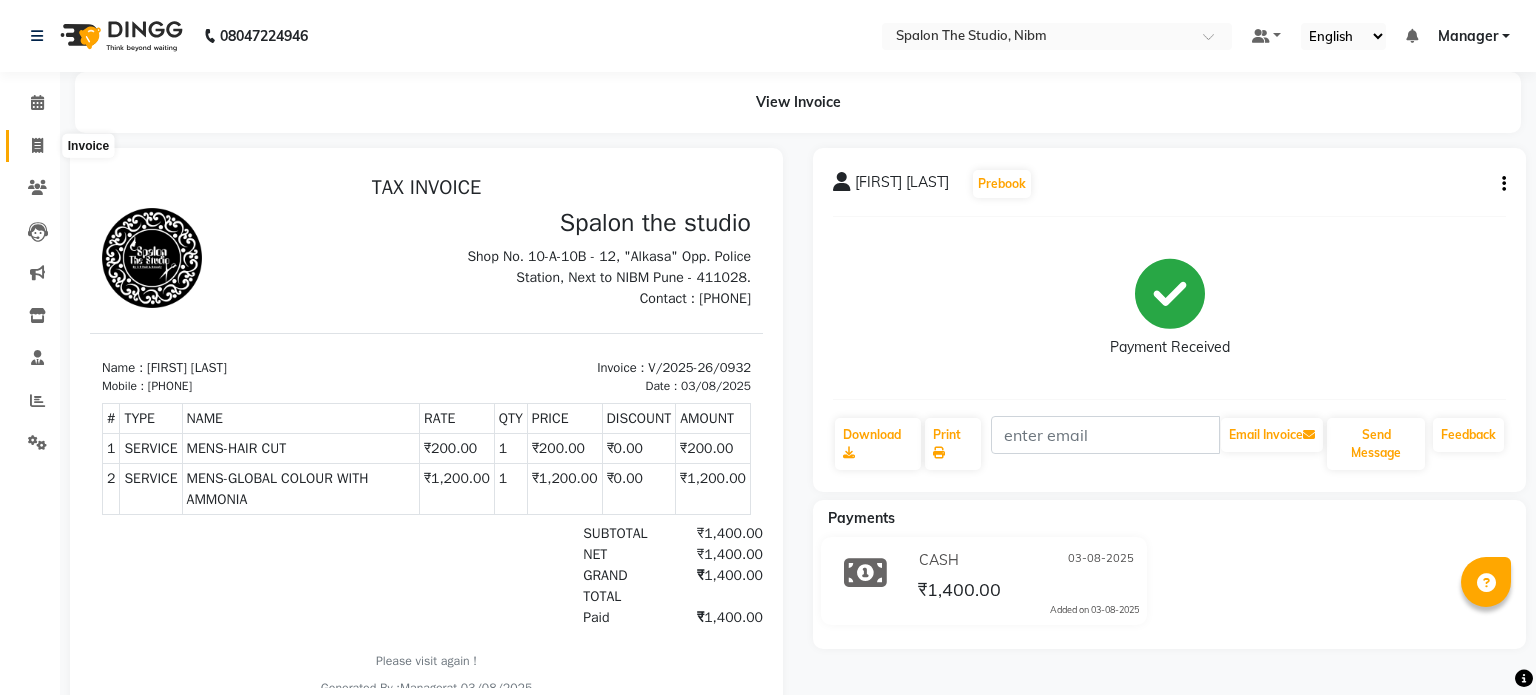 select on "service" 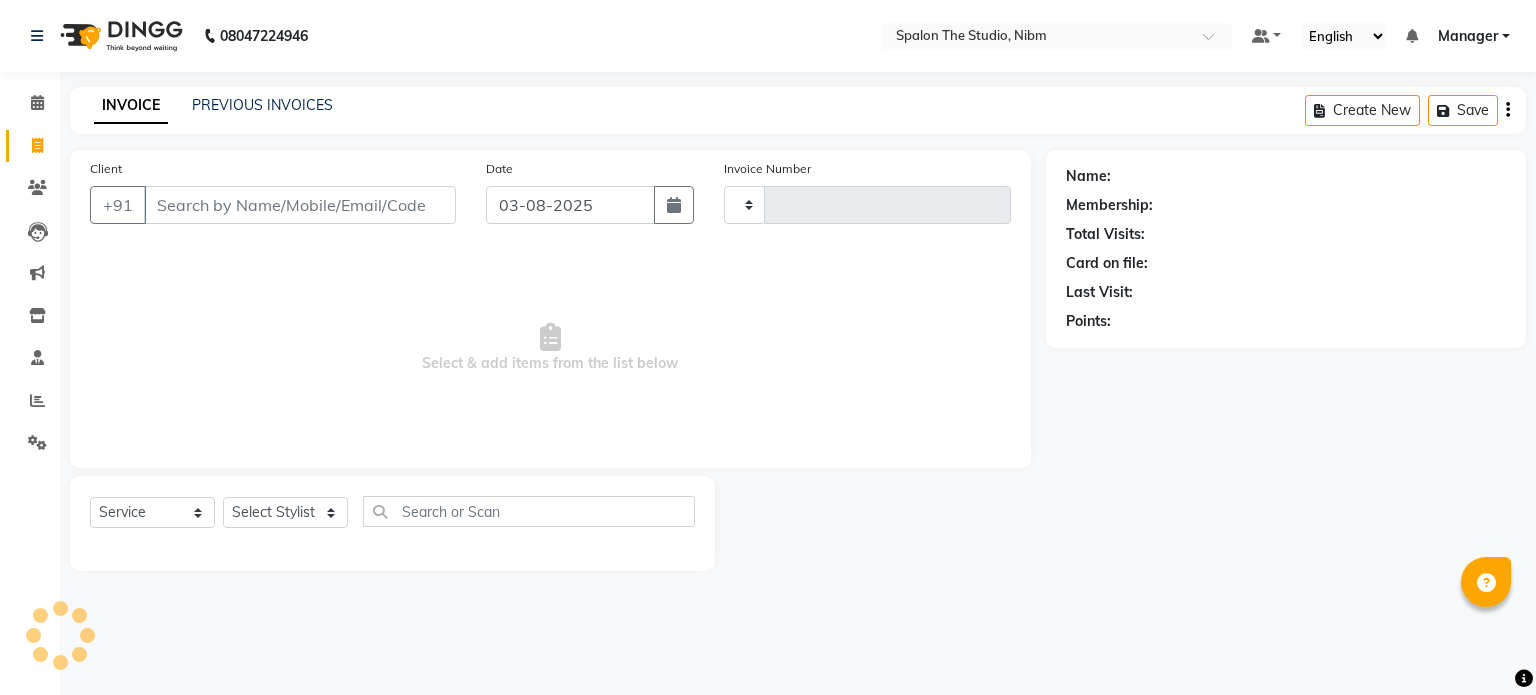 type on "0933" 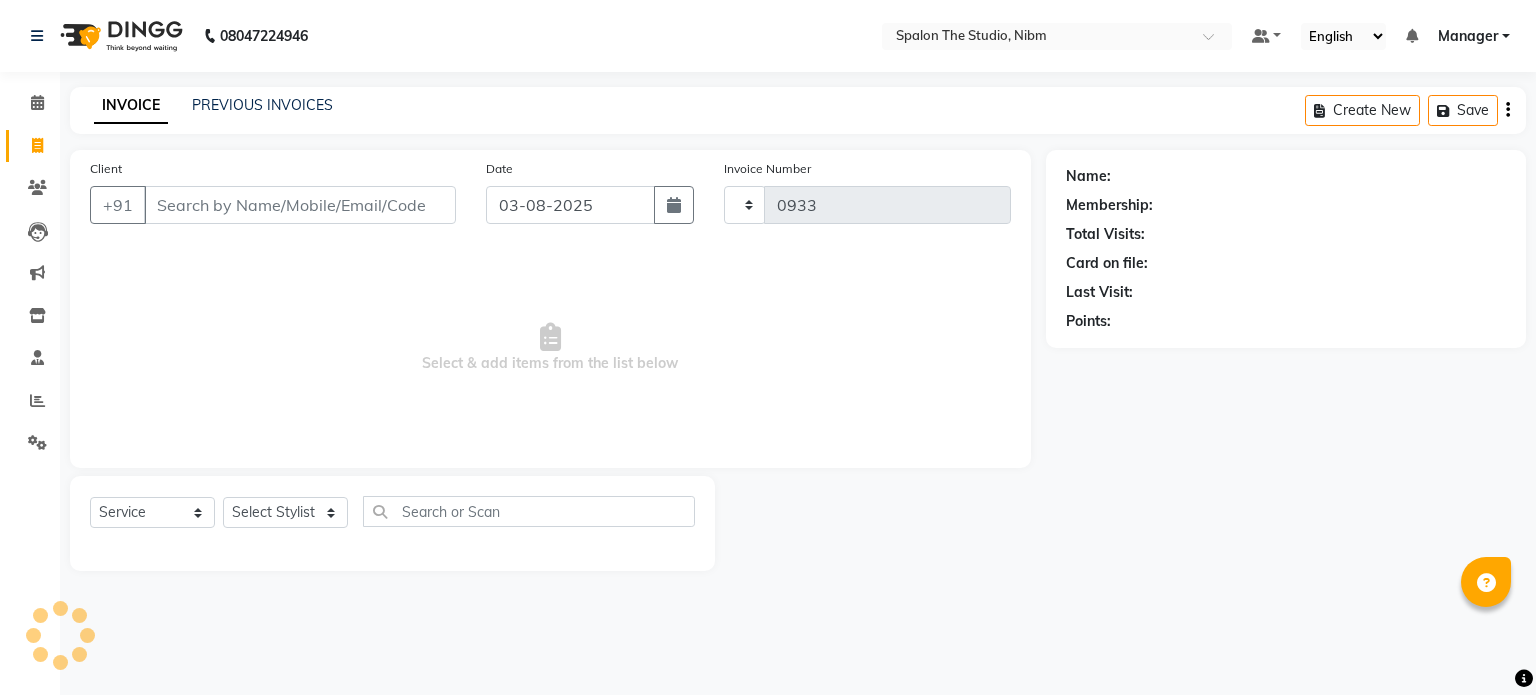 select on "6119" 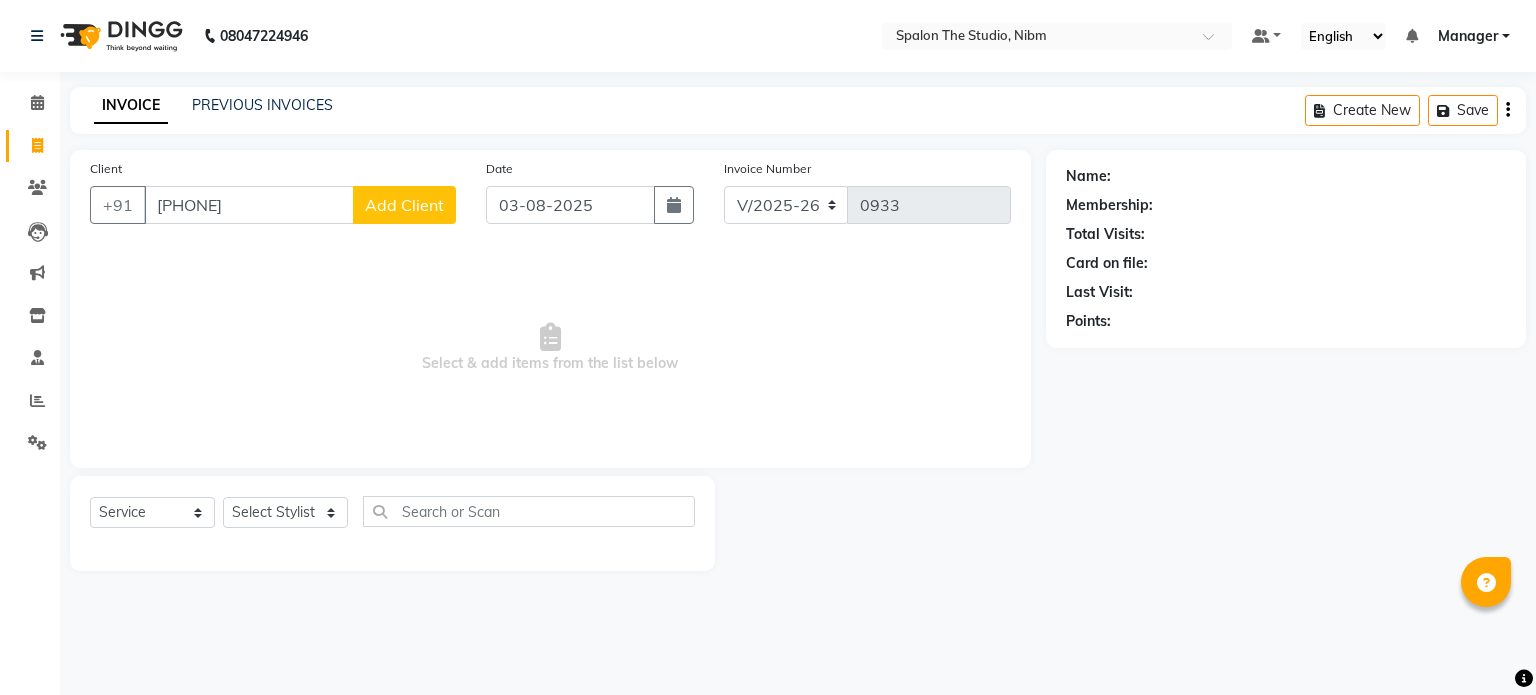 type on "[PHONE]" 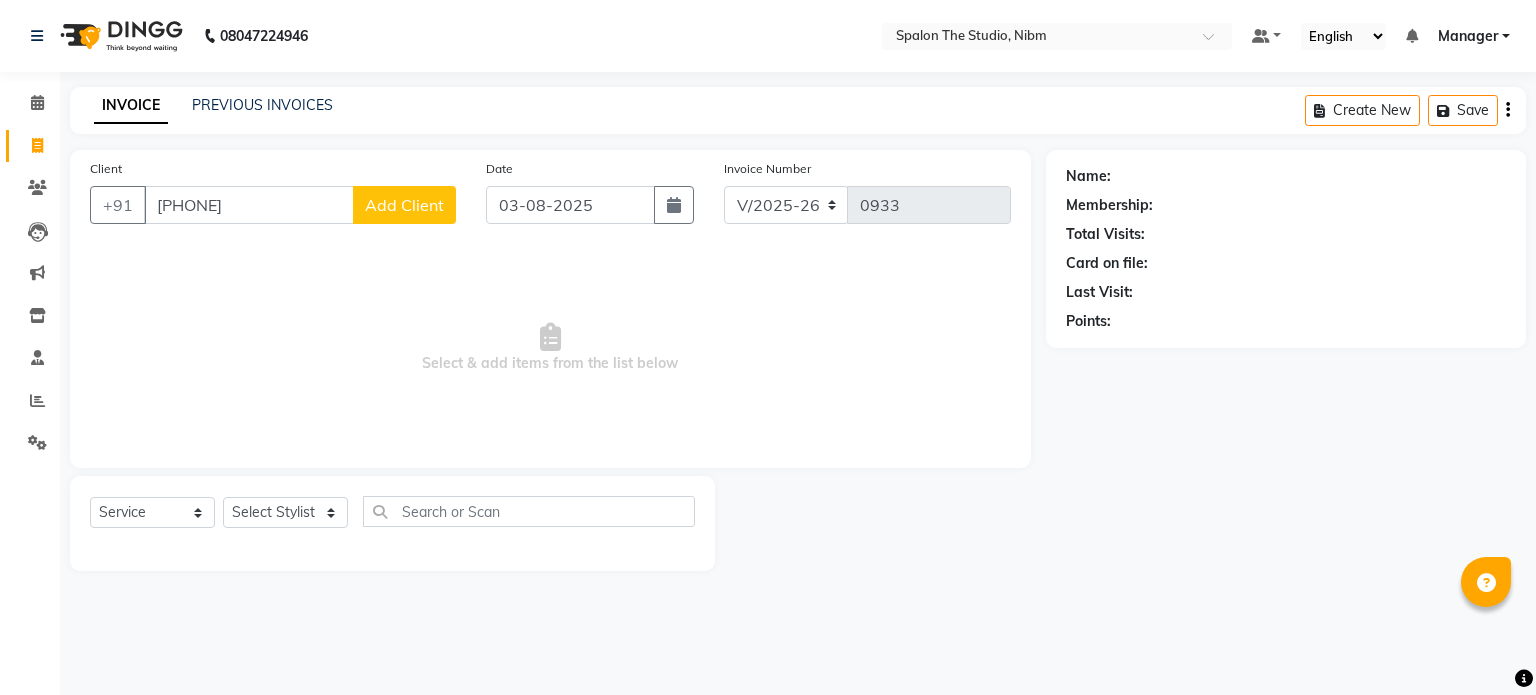 select on "22" 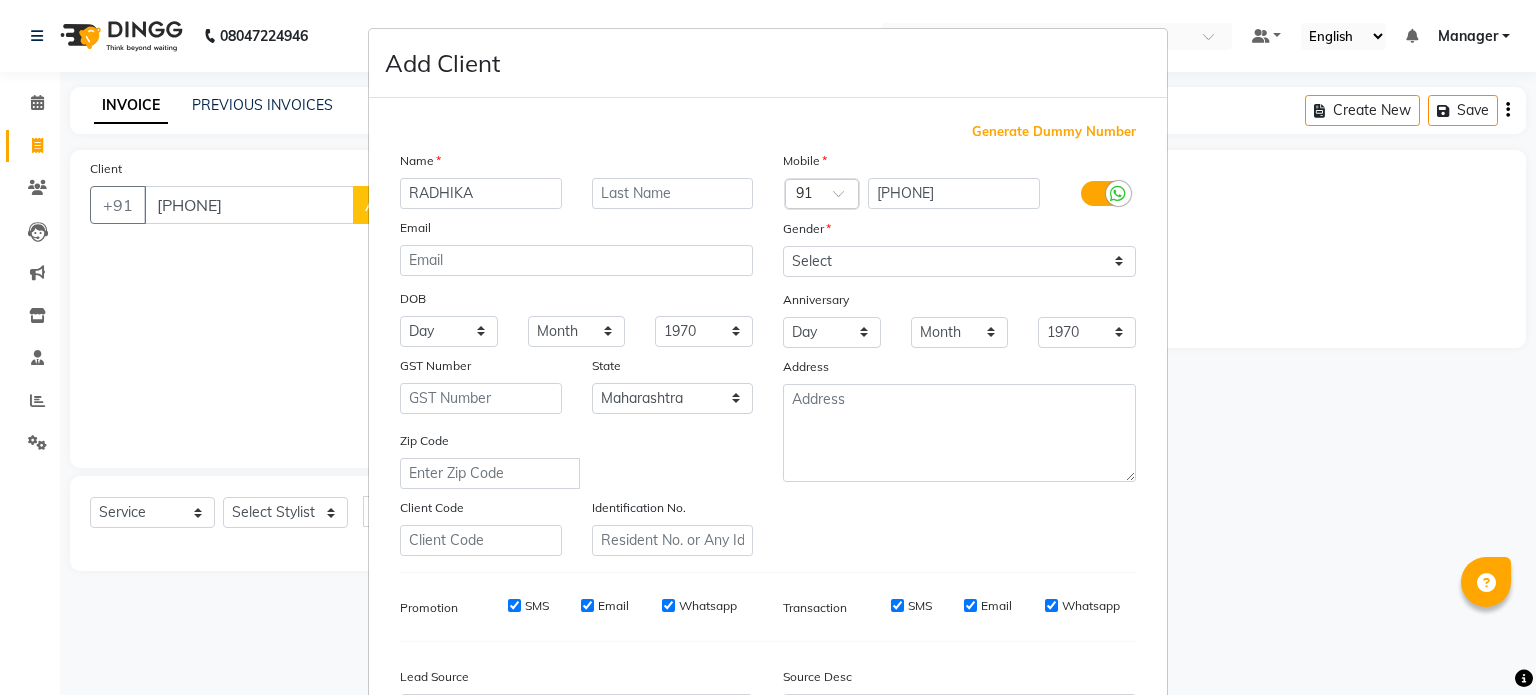 type on "RADHIKA" 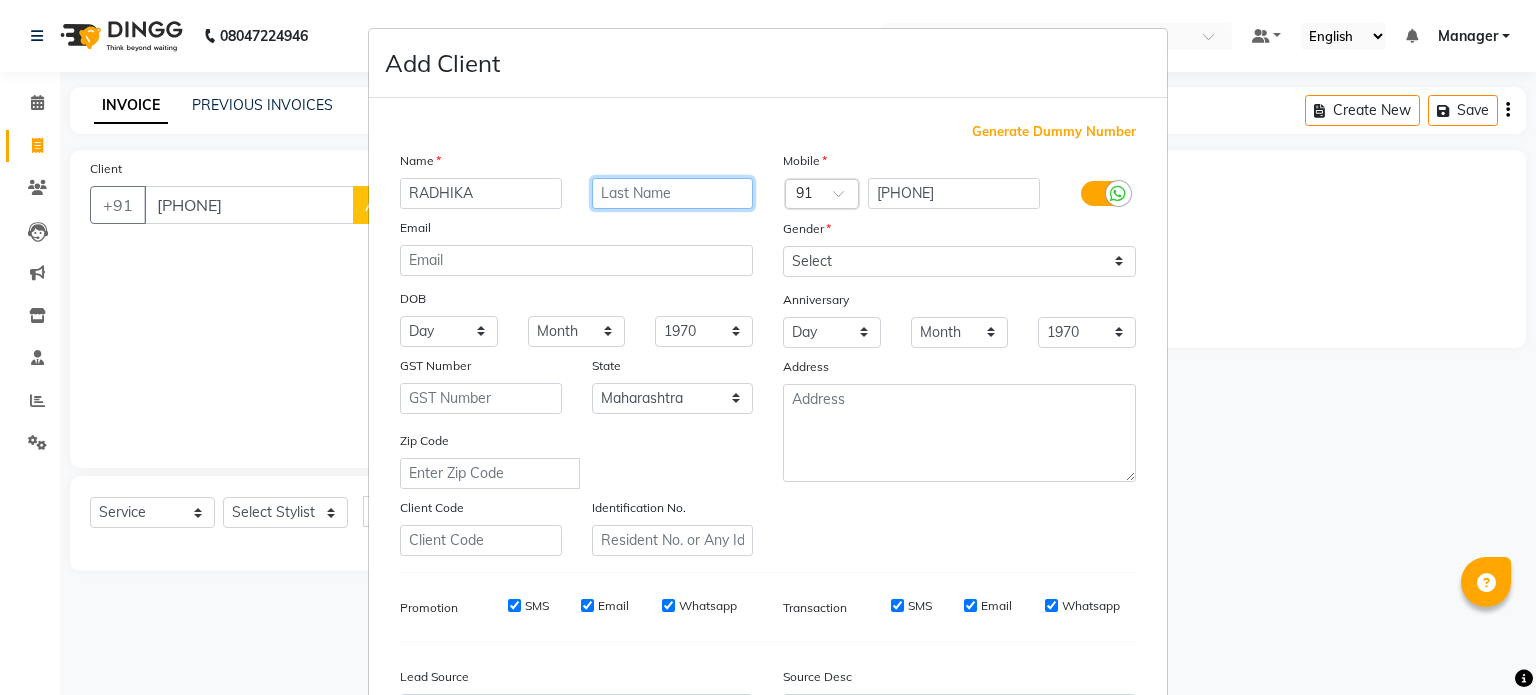 click at bounding box center (673, 193) 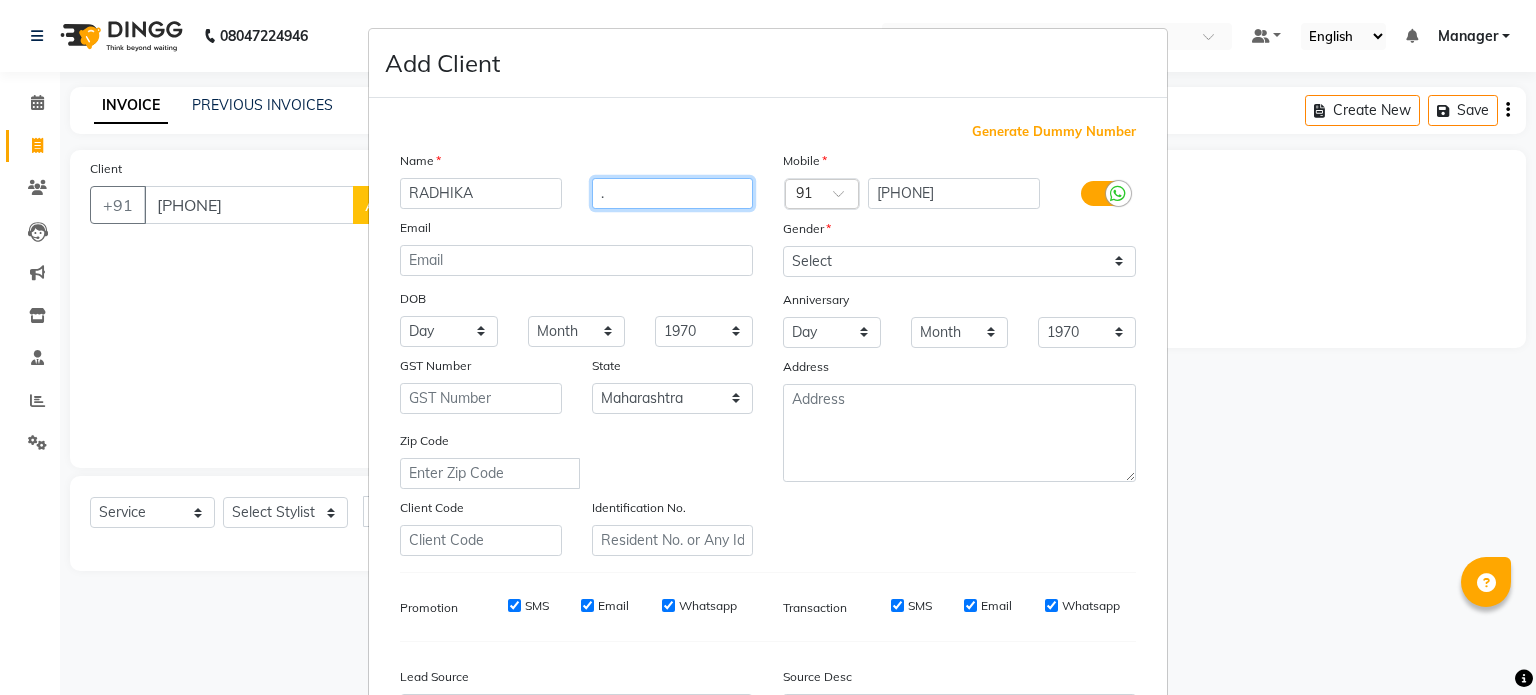 type on "." 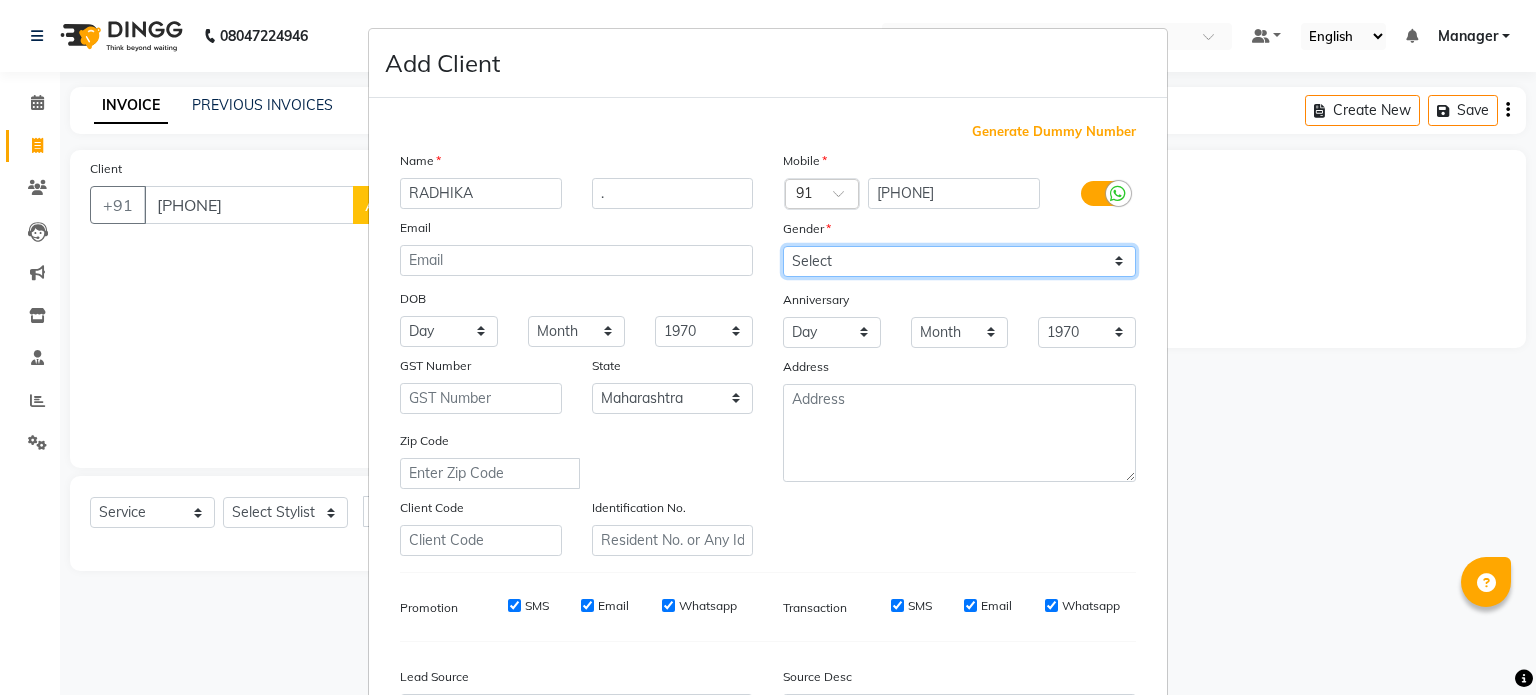 click on "Select Male Female Other Prefer Not To Say" at bounding box center (959, 261) 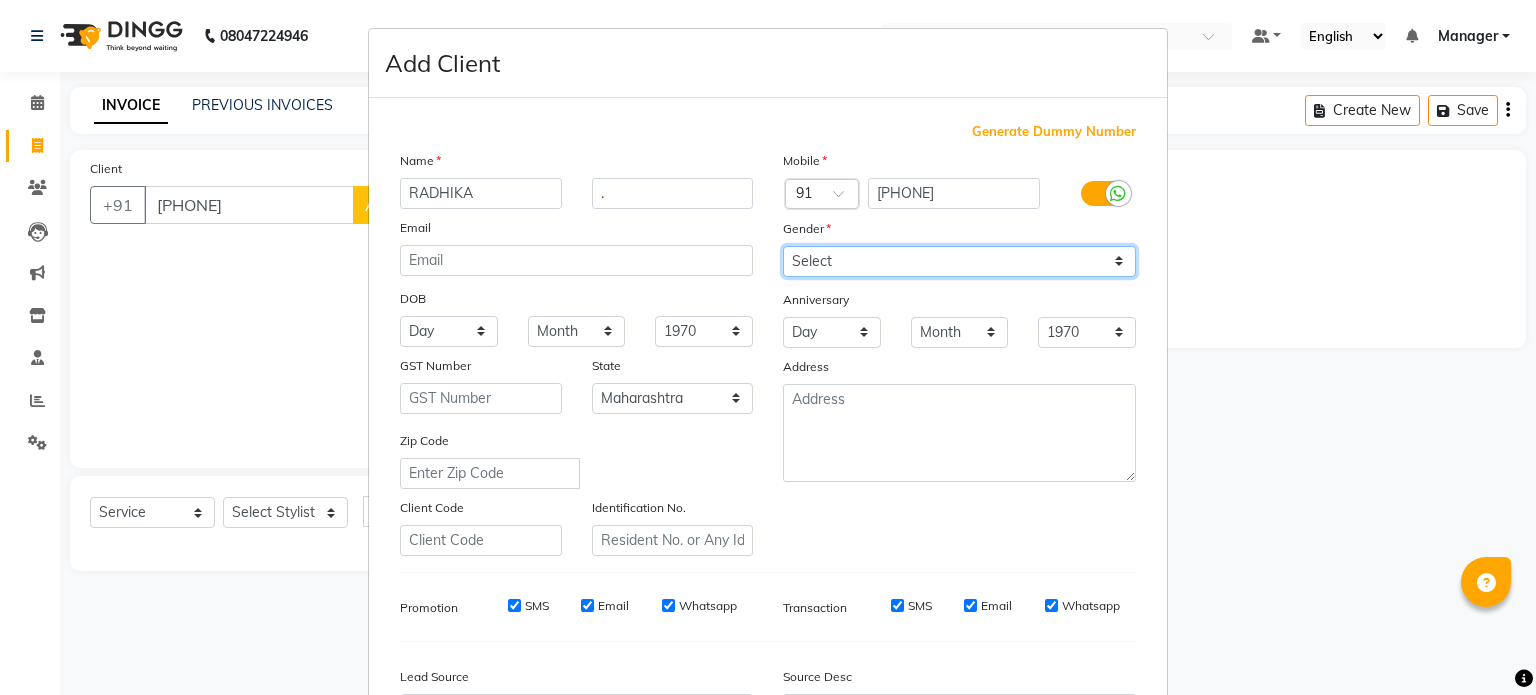select on "female" 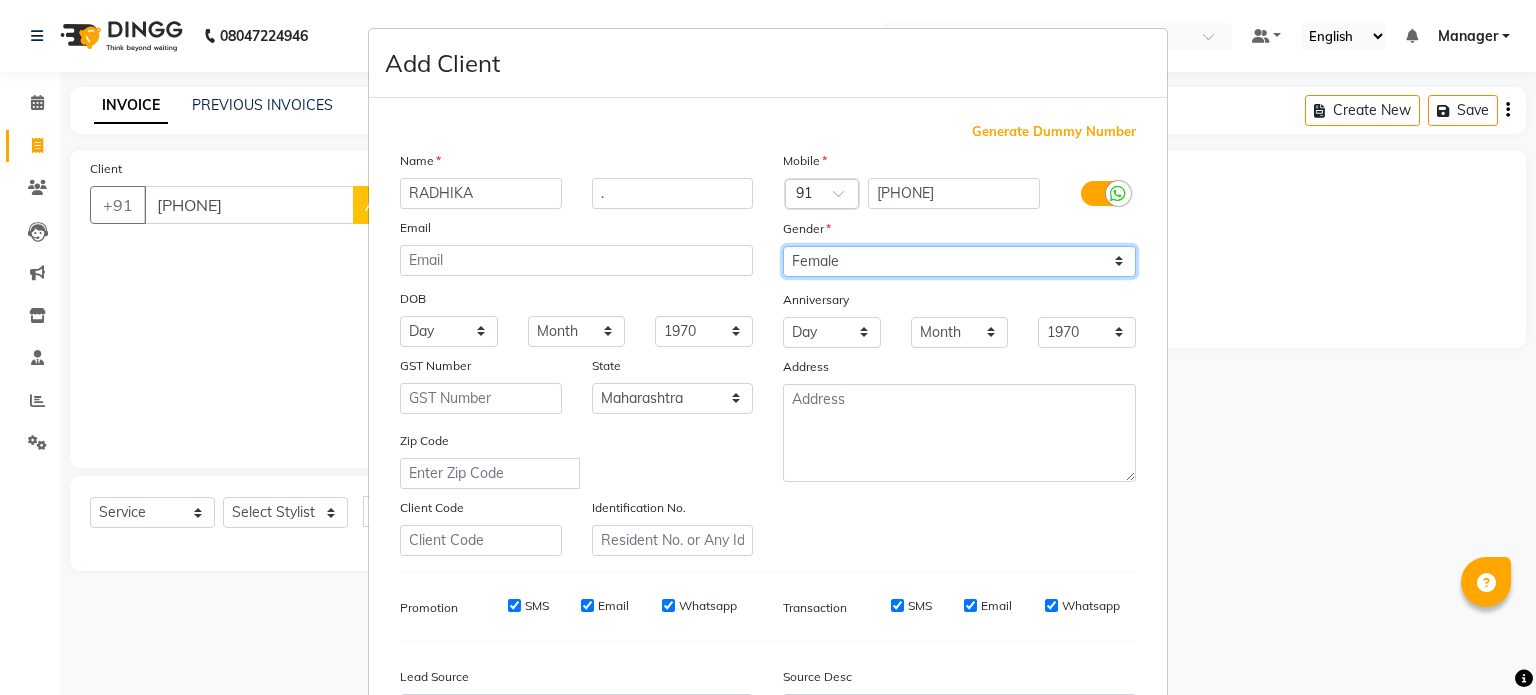 click on "Select Male Female Other Prefer Not To Say" at bounding box center [959, 261] 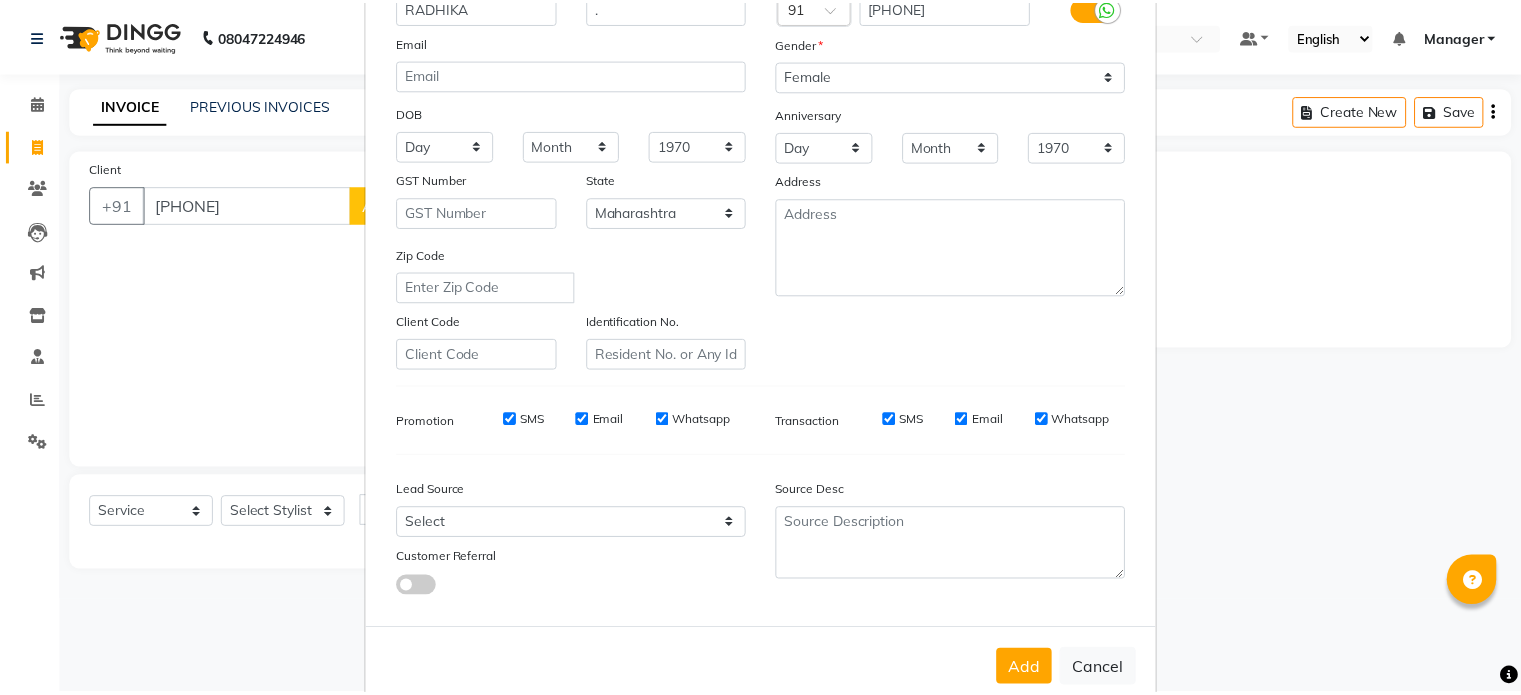 scroll, scrollTop: 237, scrollLeft: 0, axis: vertical 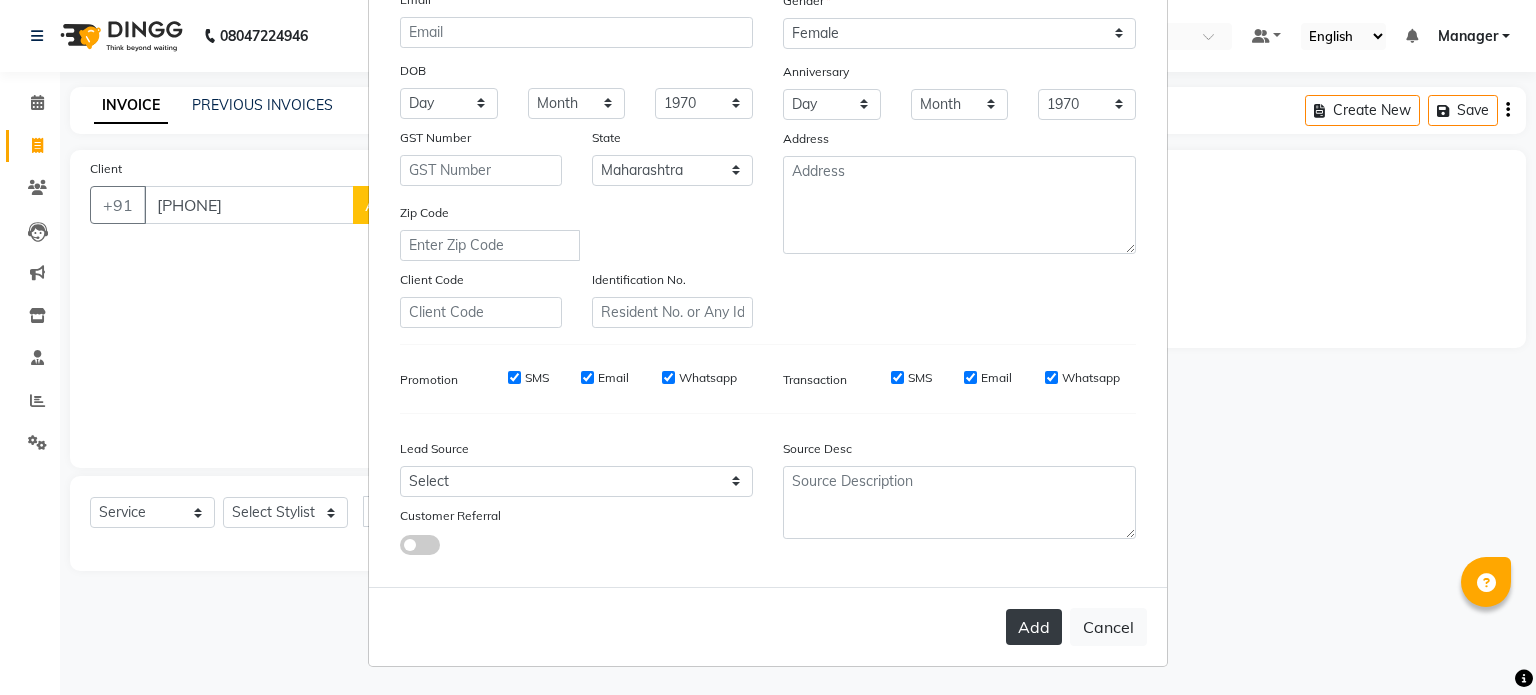 click on "Add" at bounding box center [1034, 627] 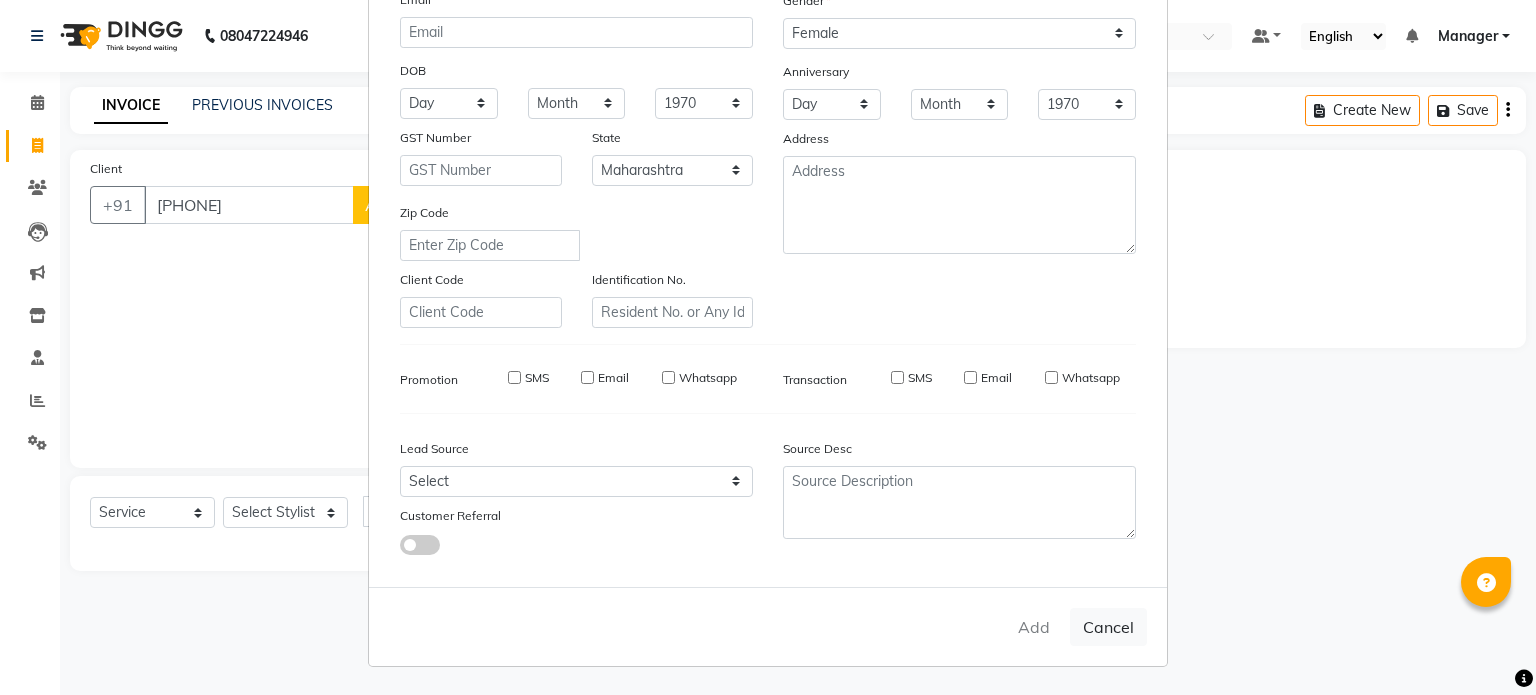 type 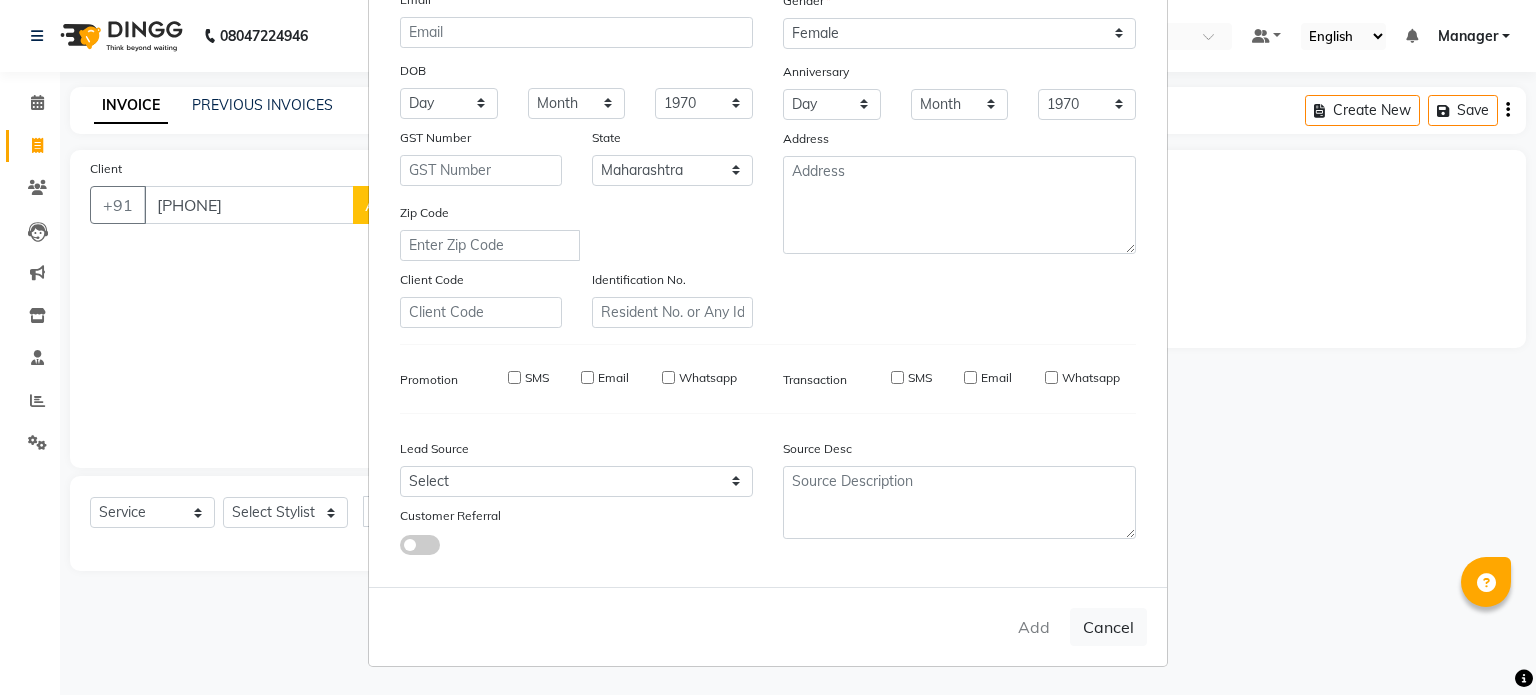 type 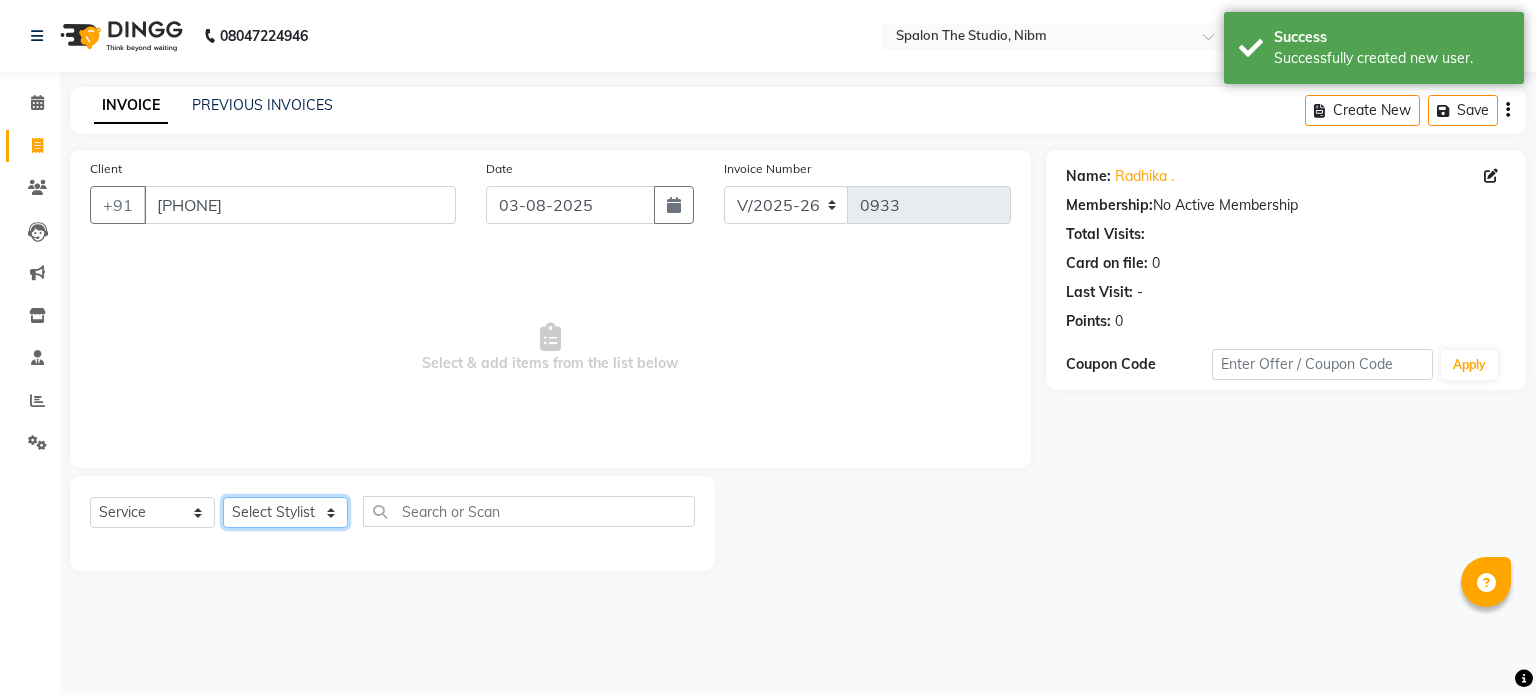 click on "Select Stylist [FIRST] [LAST] [FIRST] [LAST] [FIRST] [LAST] [FIRST] [LAST] Manager [FIRST] [LAST] [FIRST] [LAST] [FIRST] [LAST] [FIRST] [LAST] [FIRST] [LAST]" 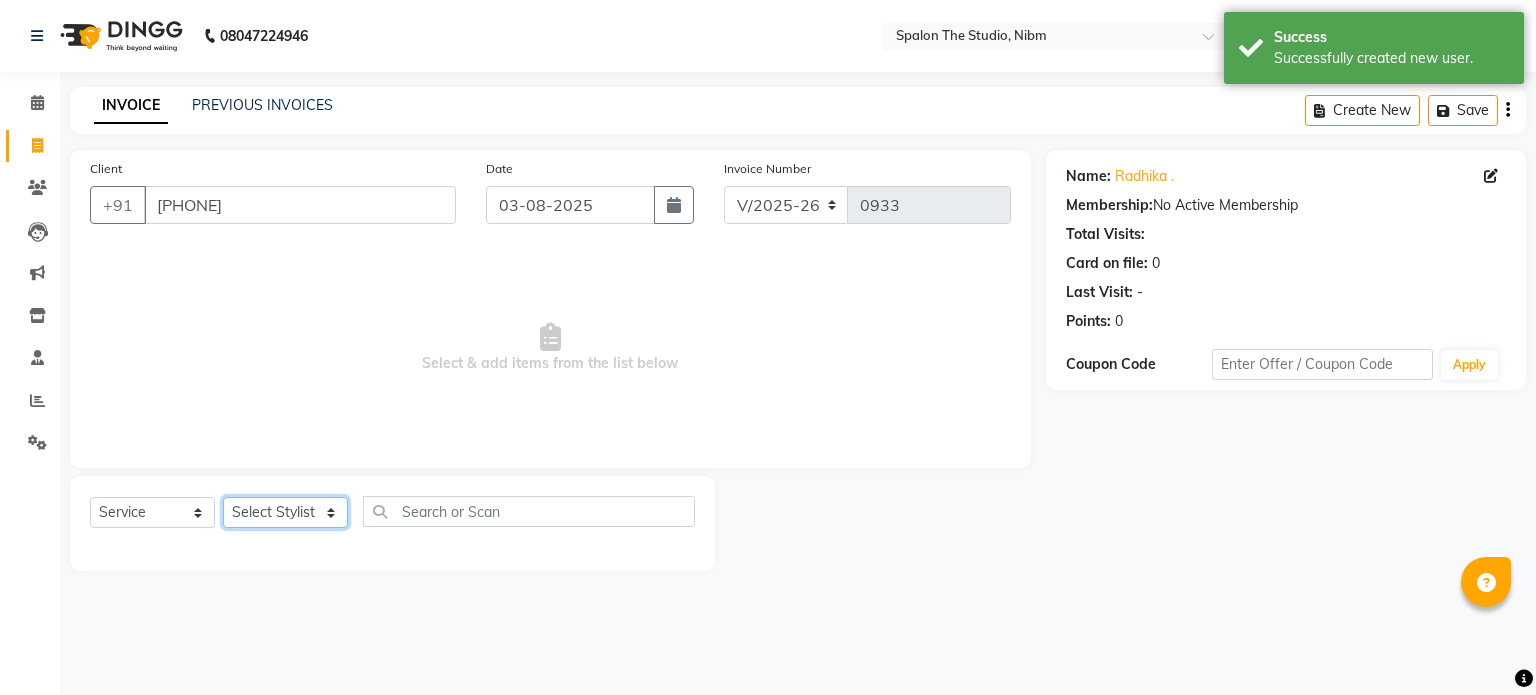 select on "75742" 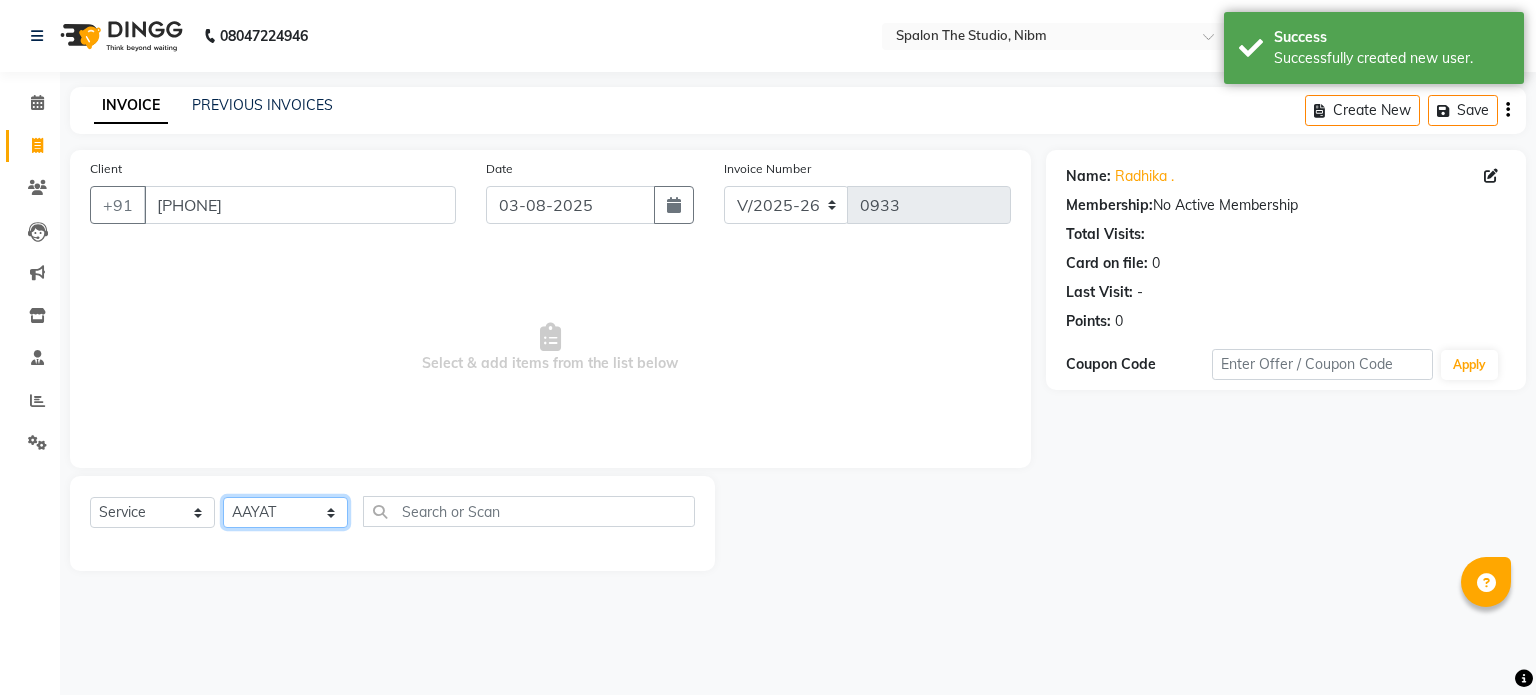 click on "Select Stylist [FIRST] [LAST] [FIRST] [LAST] [FIRST] [LAST] [FIRST] [LAST] Manager [FIRST] [LAST] [FIRST] [LAST] [FIRST] [LAST] [FIRST] [LAST] [FIRST] [LAST]" 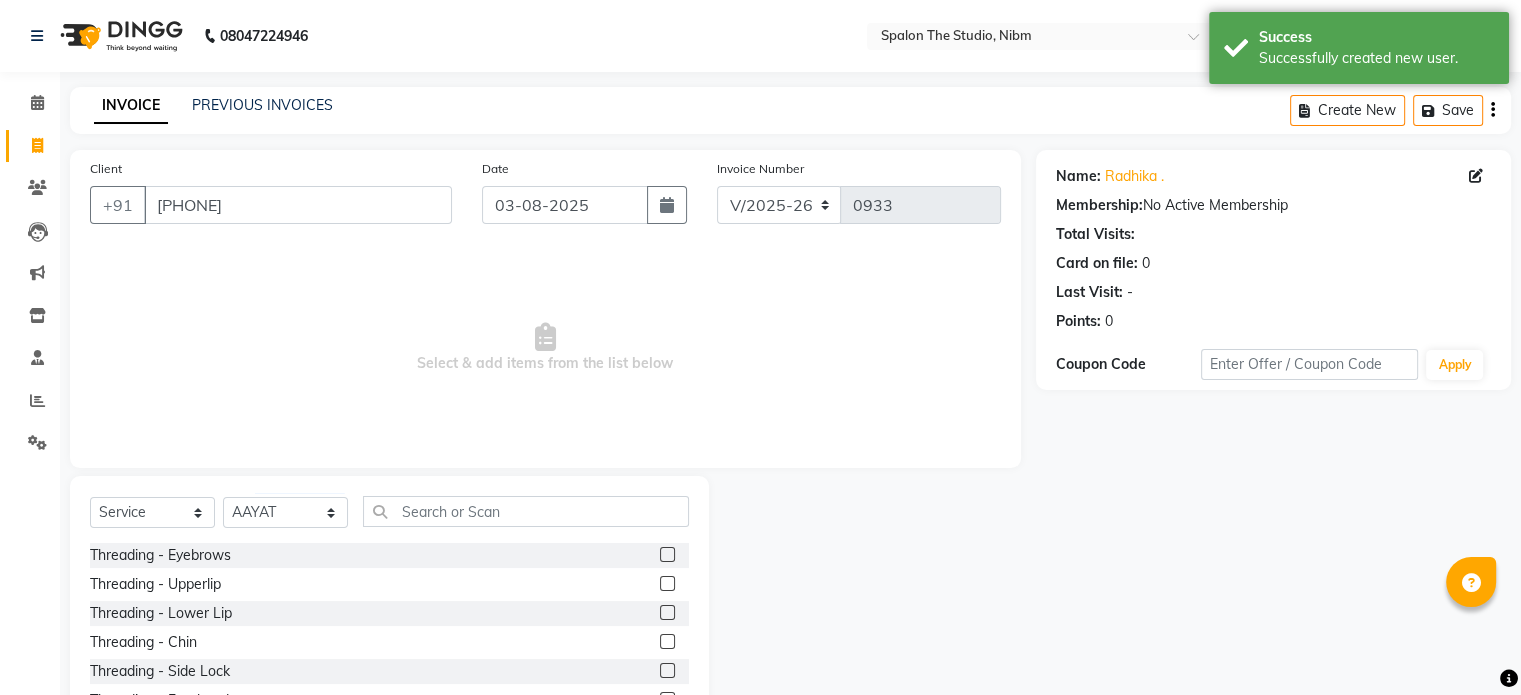 click 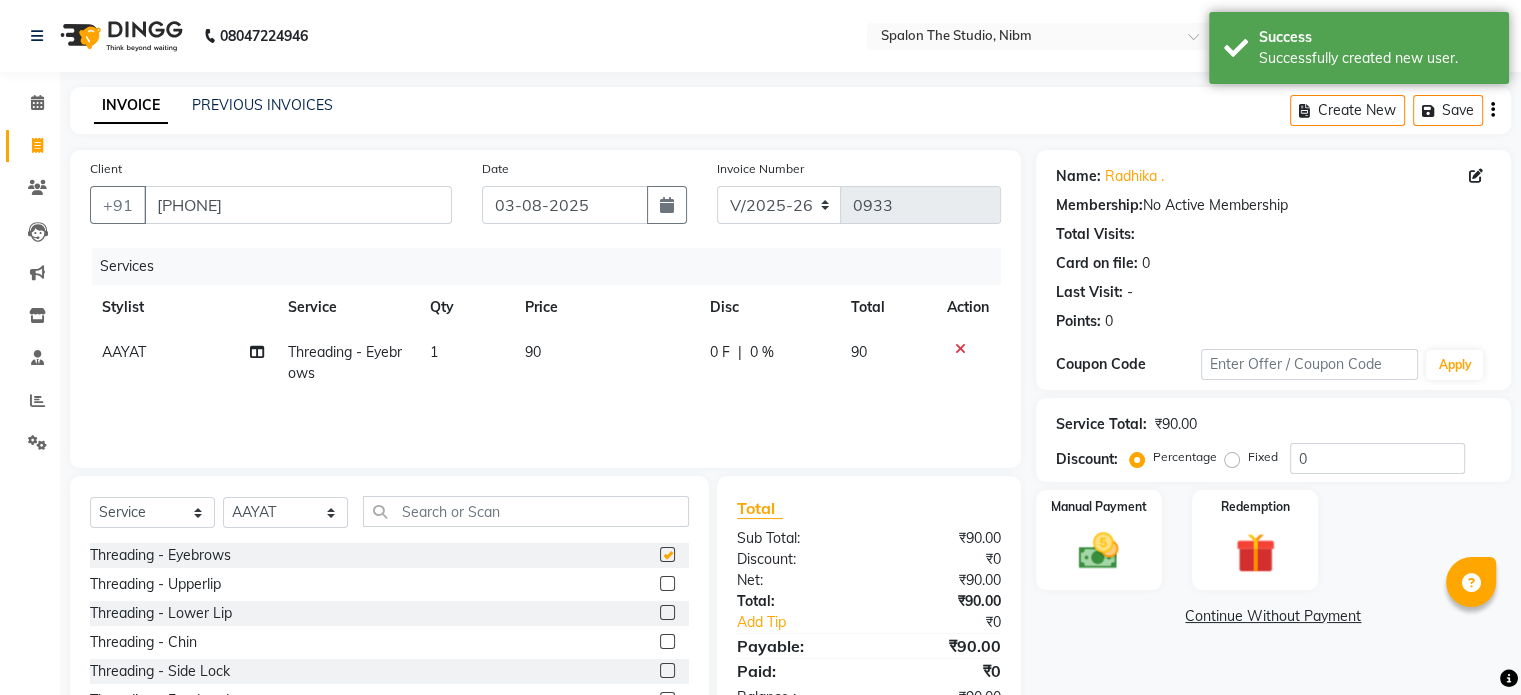 checkbox on "false" 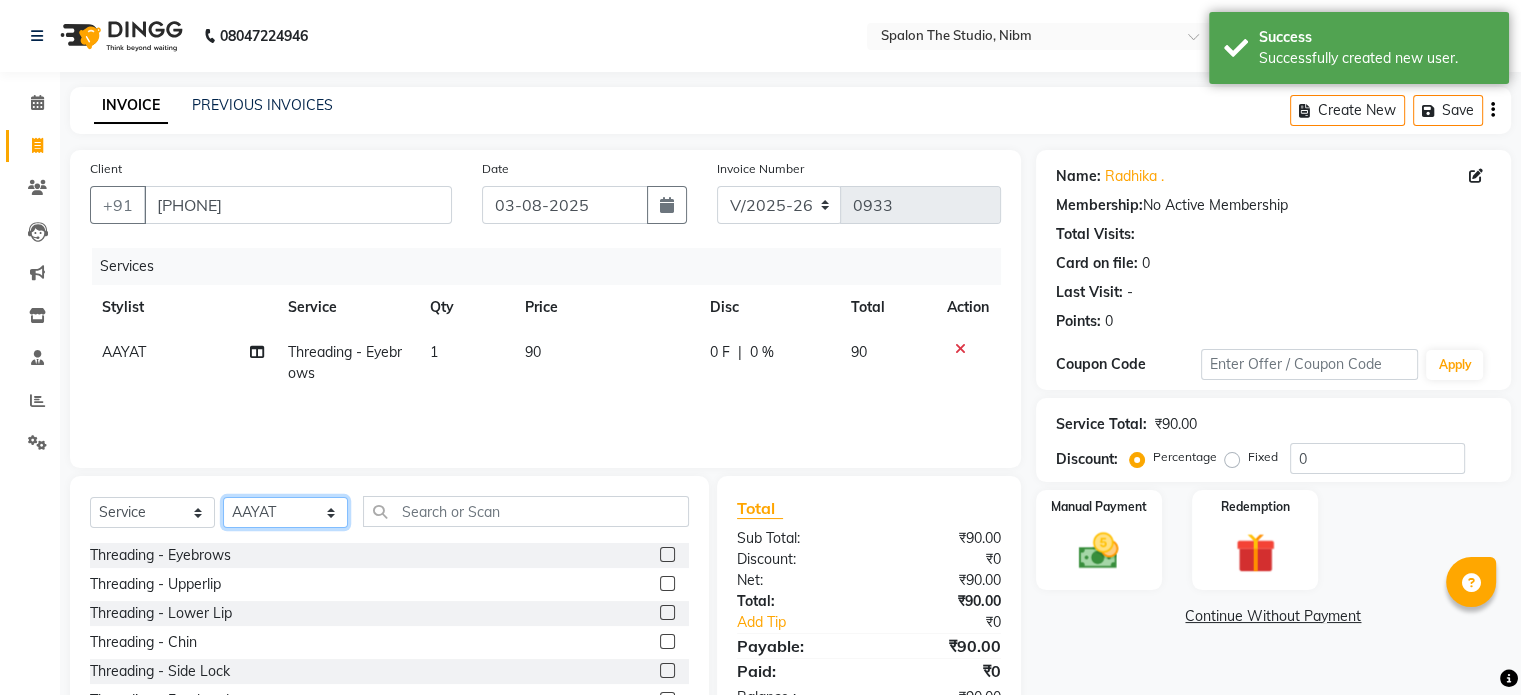 click on "Select Stylist [FIRST] [LAST] [FIRST] [LAST] [FIRST] [LAST] [FIRST] [LAST] Manager [FIRST] [LAST] [FIRST] [LAST] [FIRST] [LAST] [FIRST] [LAST] [FIRST] [LAST]" 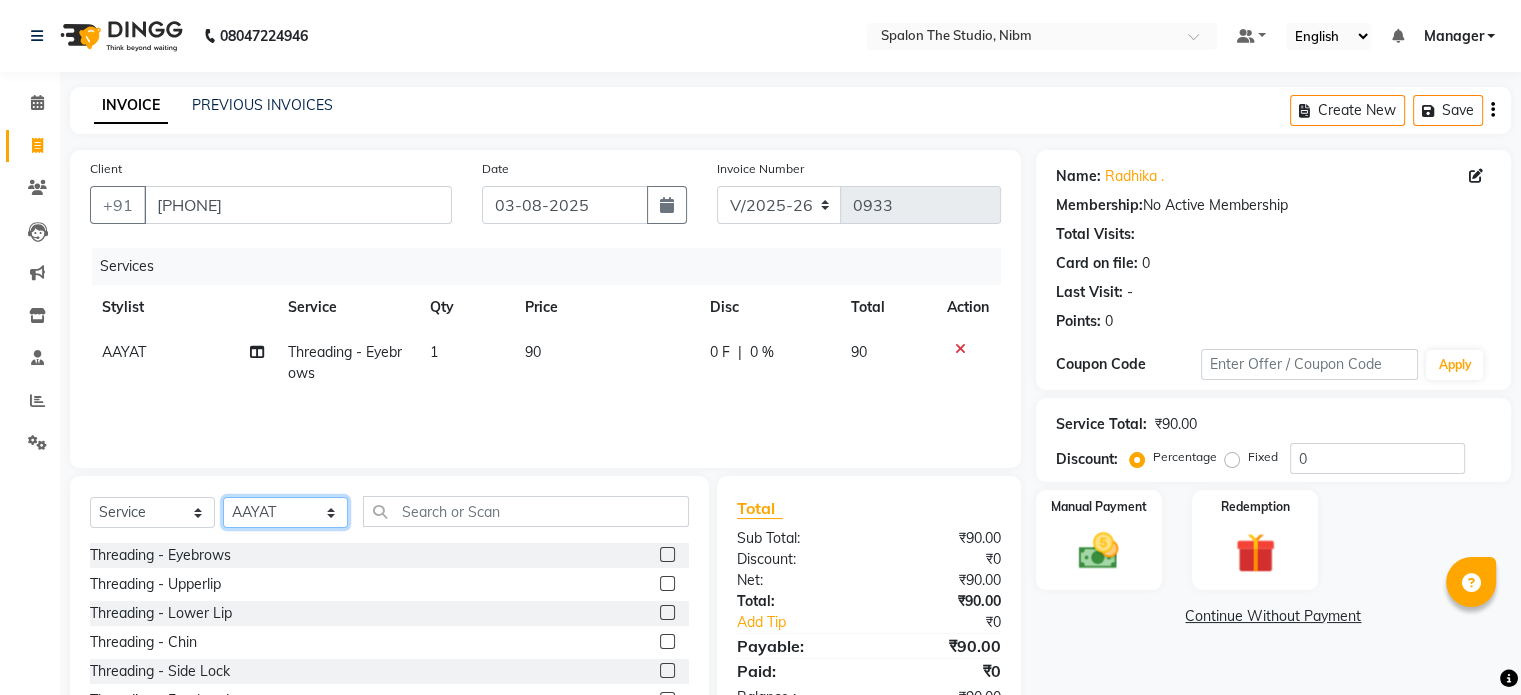 select on "44711" 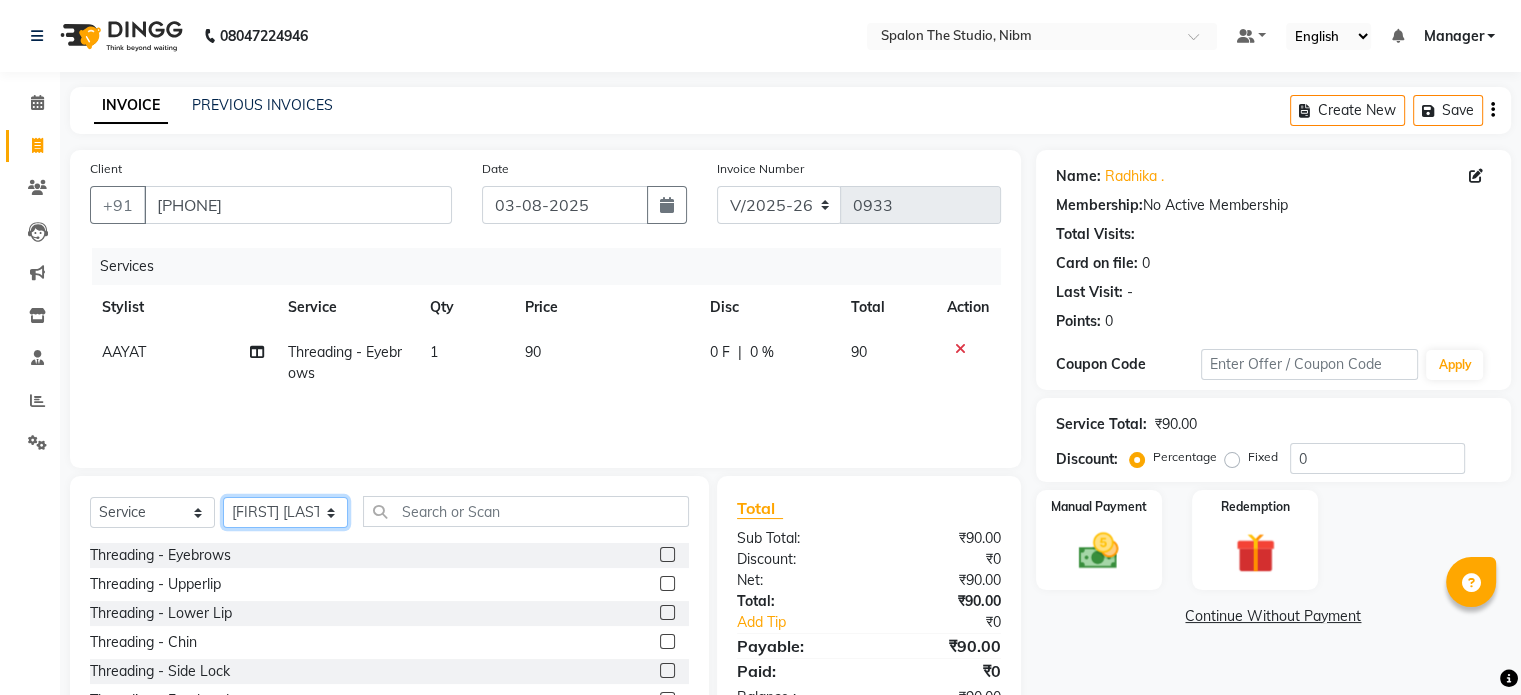 click on "Select Stylist [FIRST] [LAST] [FIRST] [LAST] [FIRST] [LAST] [FIRST] [LAST] Manager [FIRST] [LAST] [FIRST] [LAST] [FIRST] [LAST] [FIRST] [LAST] [FIRST] [LAST]" 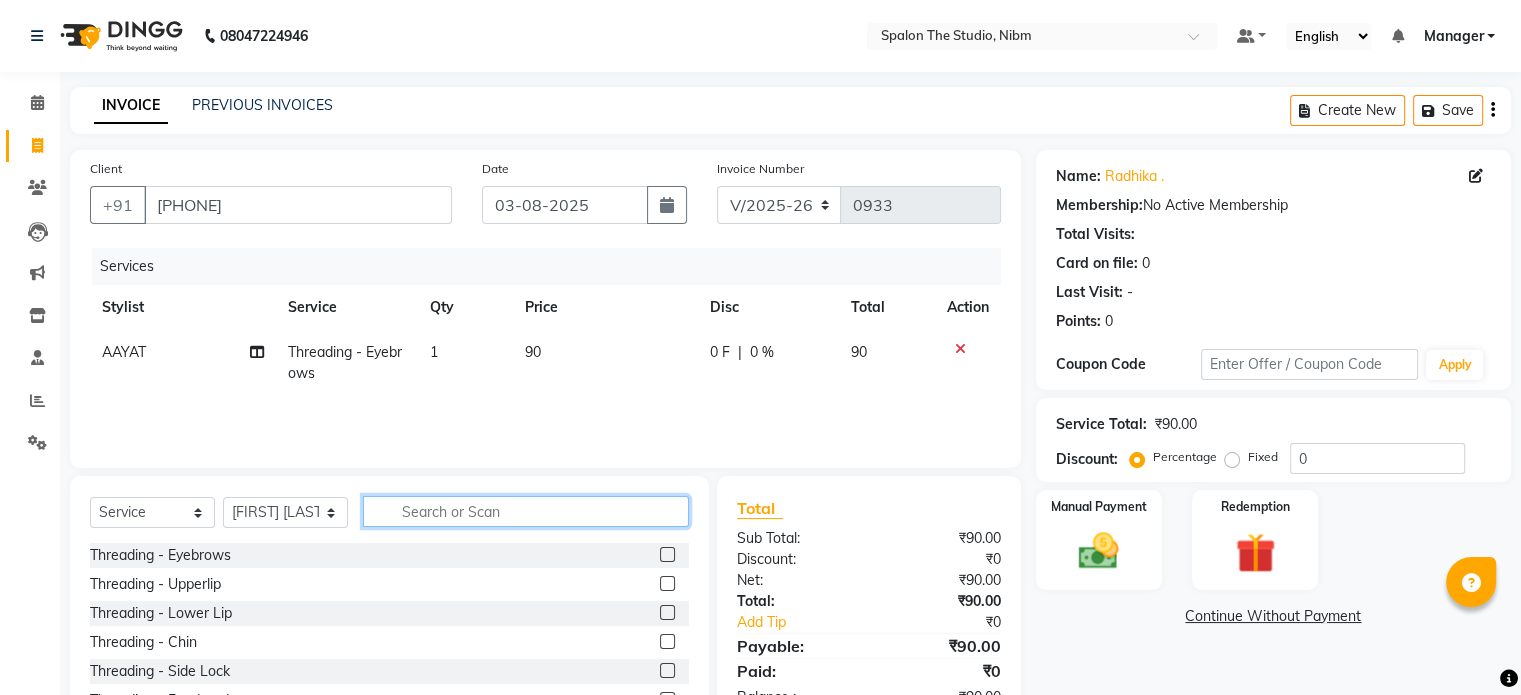 click 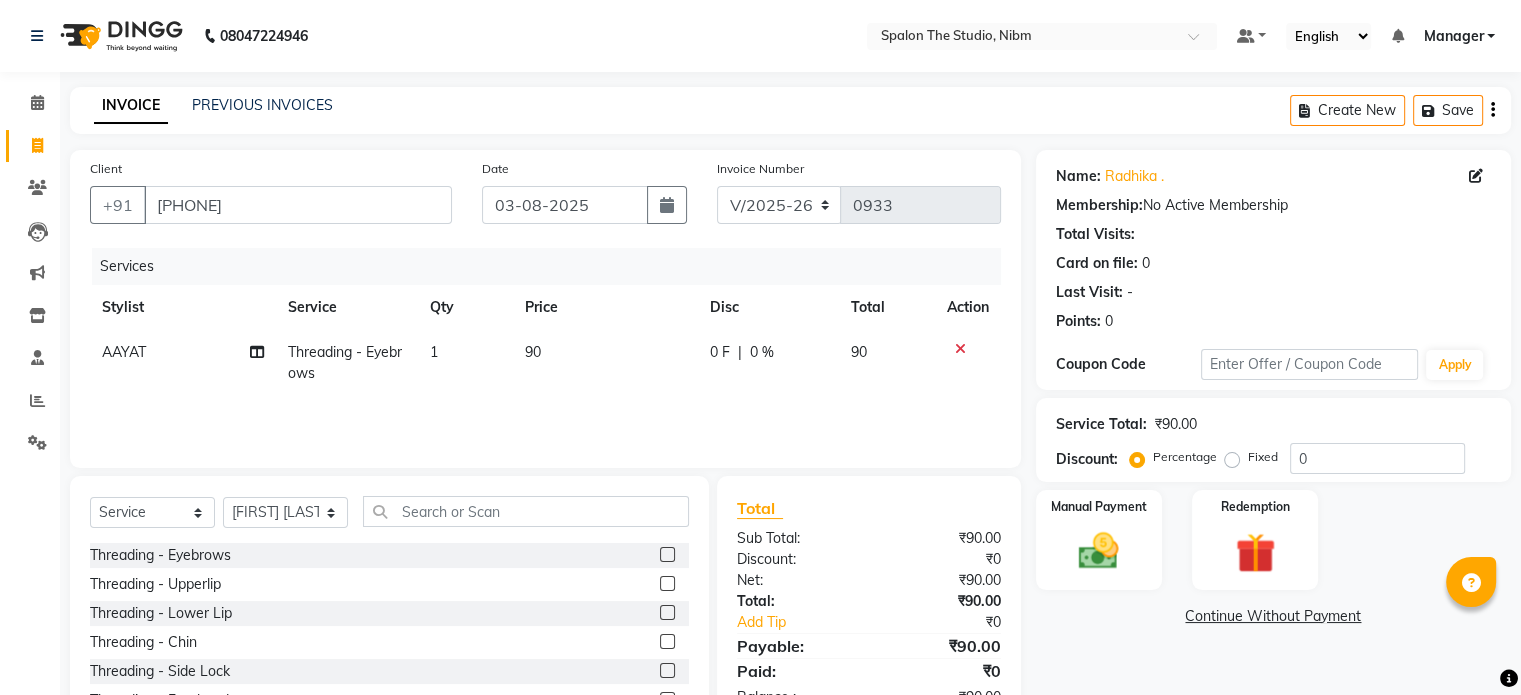 click 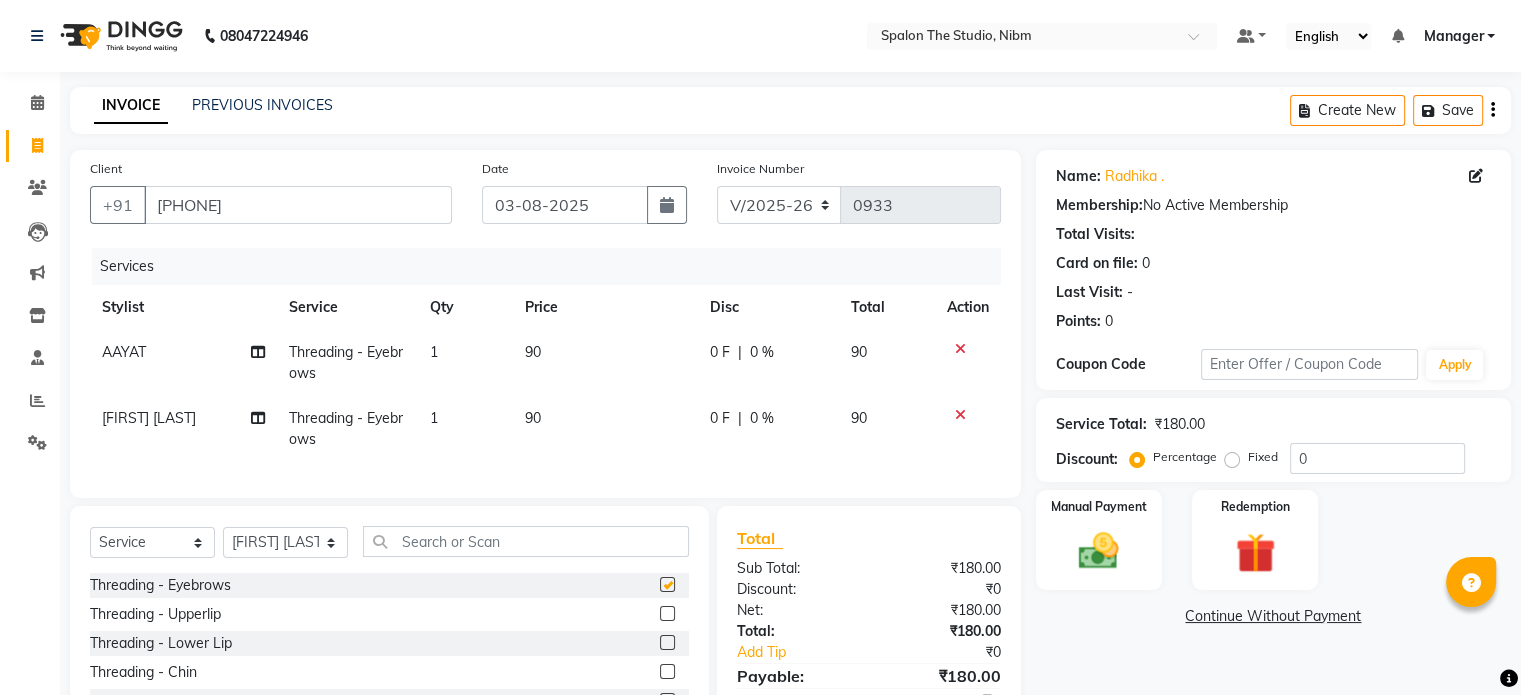 checkbox on "false" 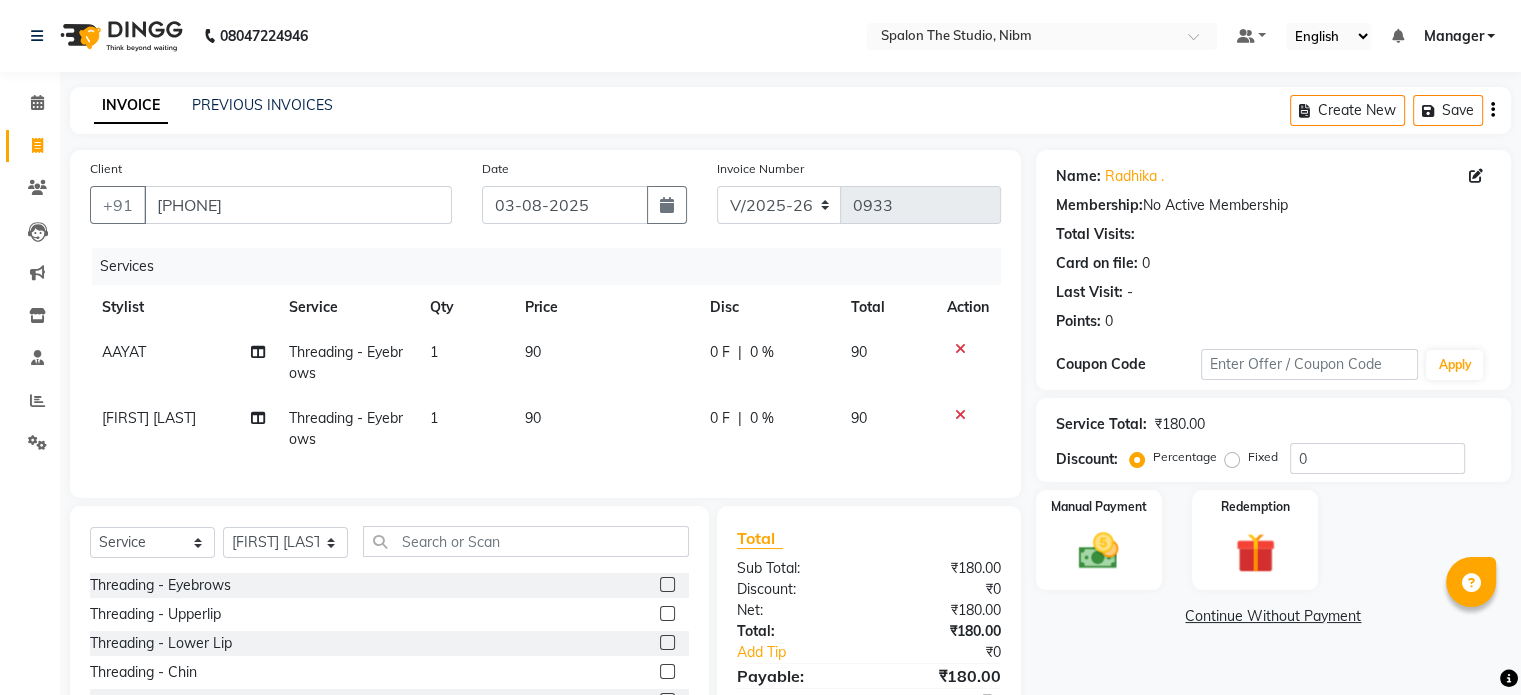 click on "1" 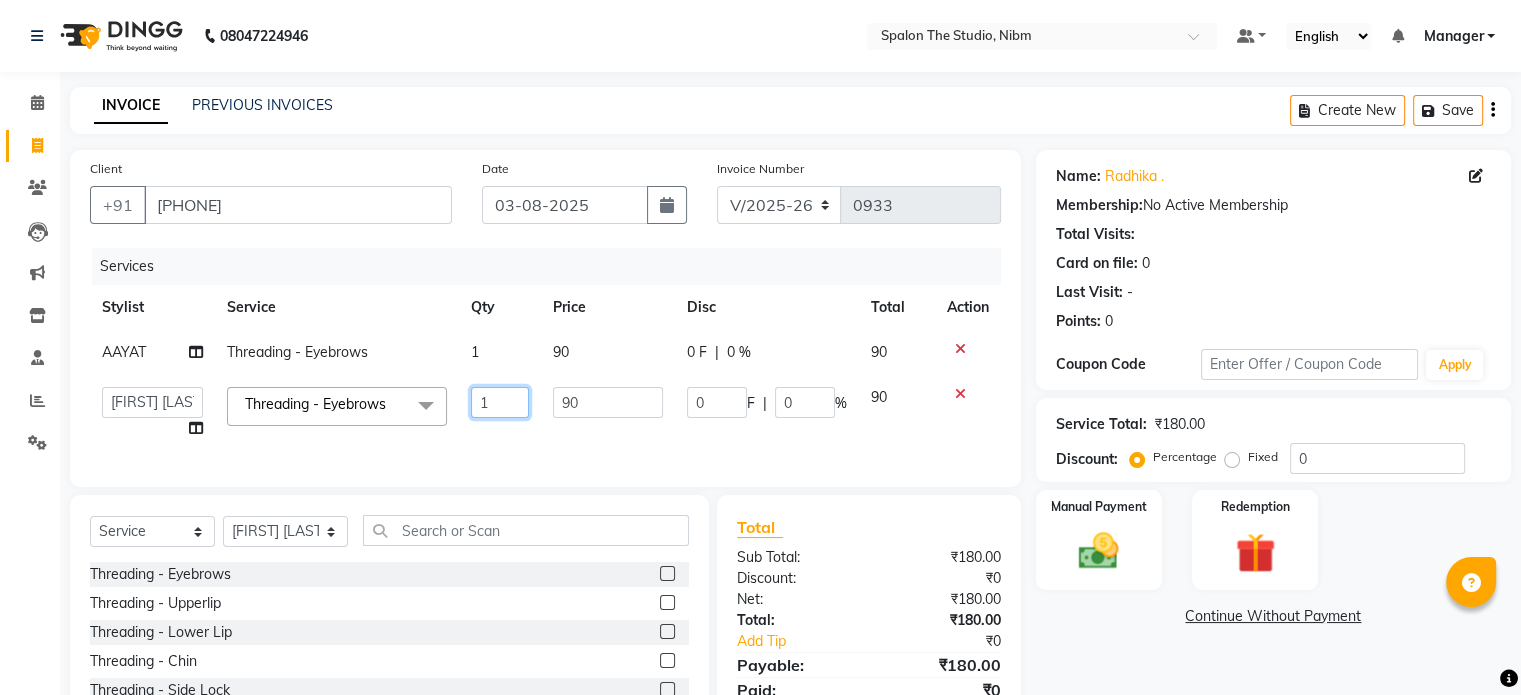 click on "1" 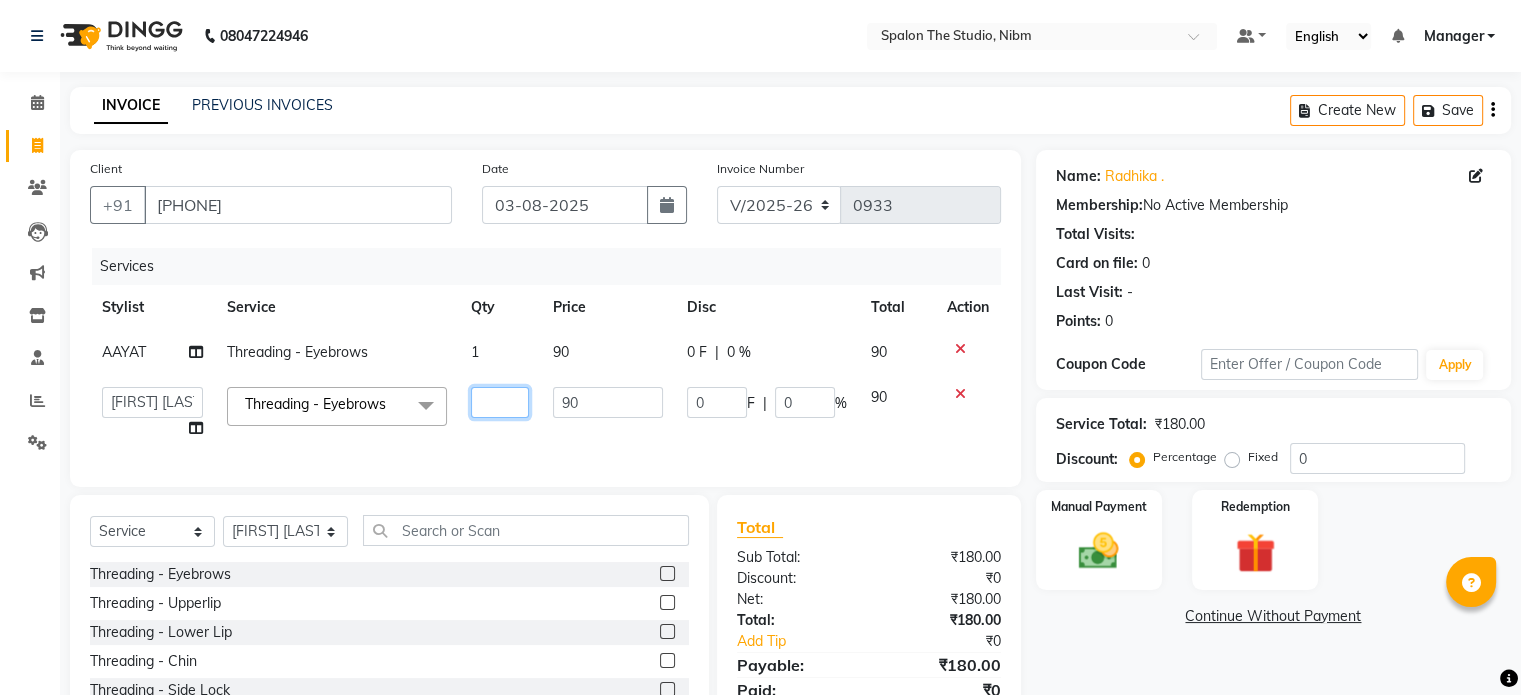 type on "2" 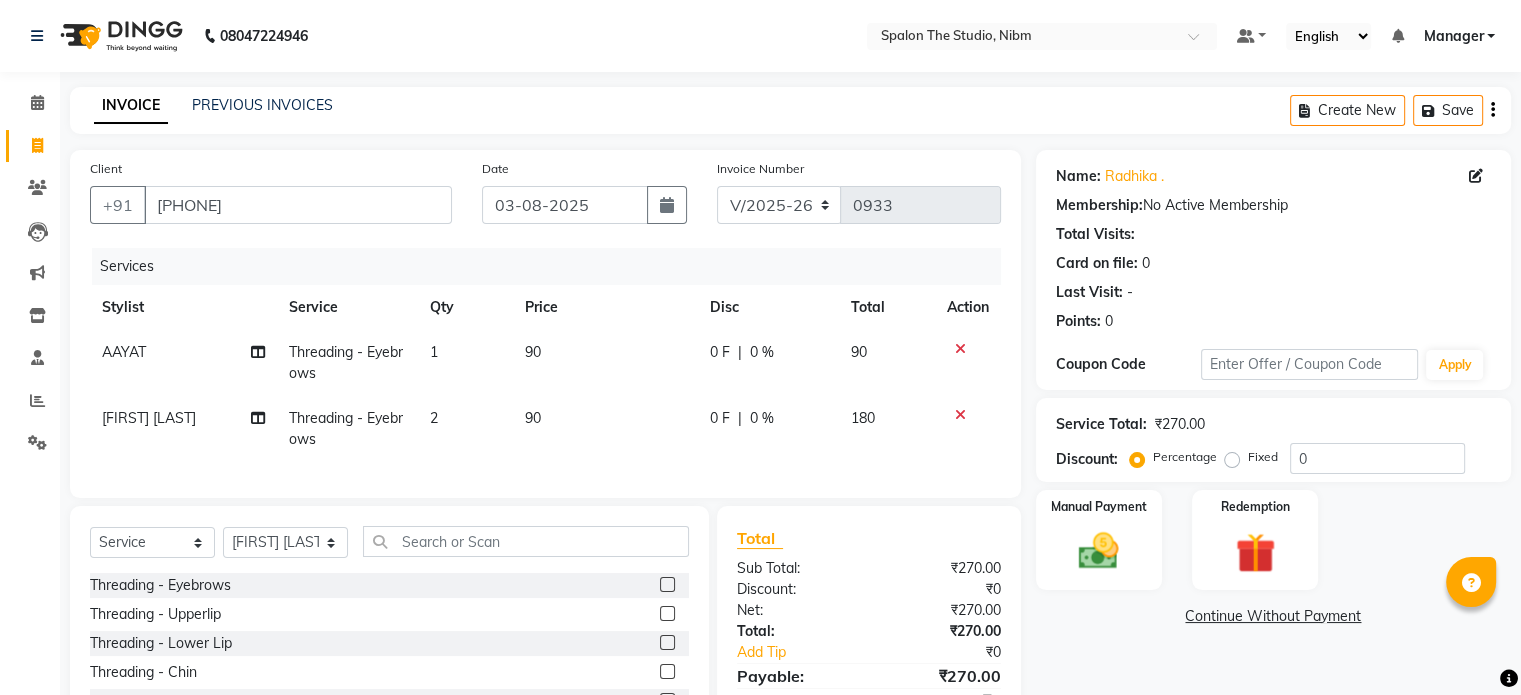 click on "[FIRST] [LAST] Threading  -  Eyebrows 2 90 0 F | 0 % 180" 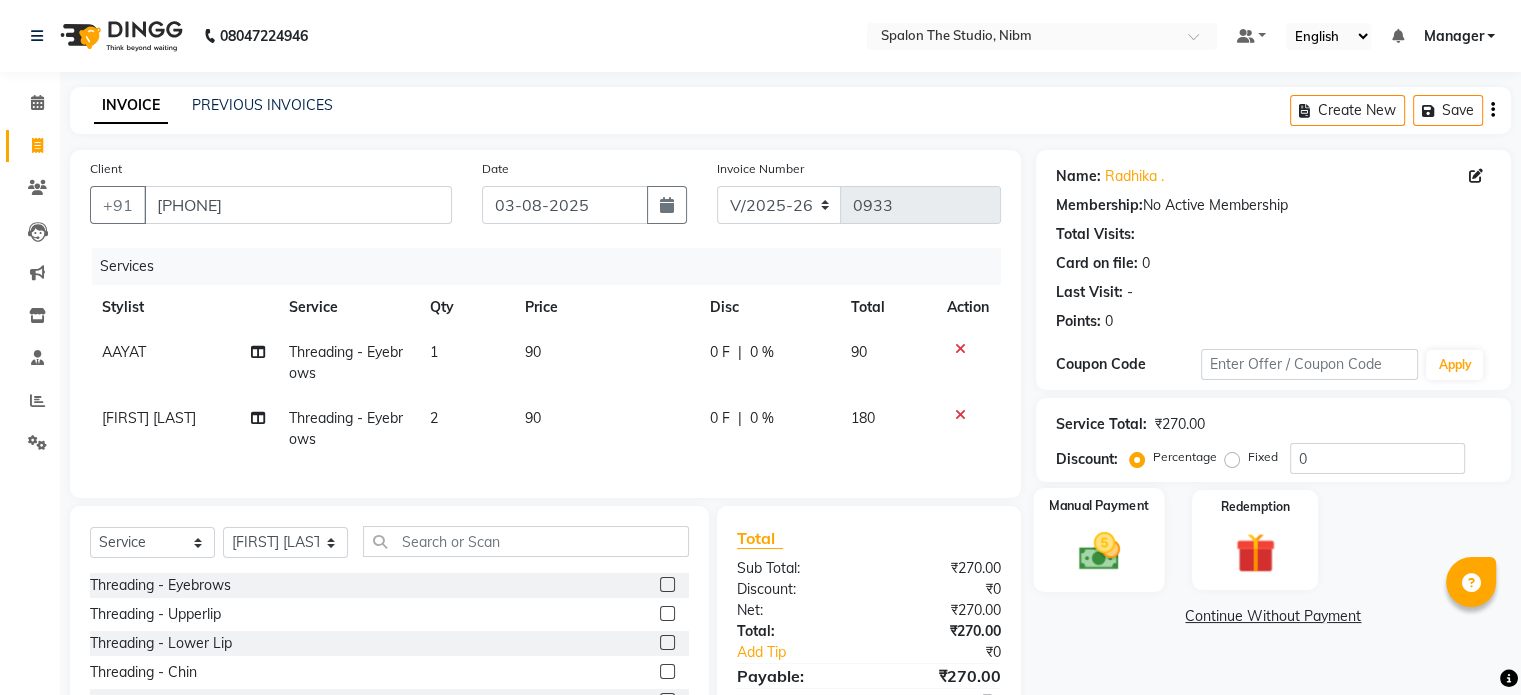 click 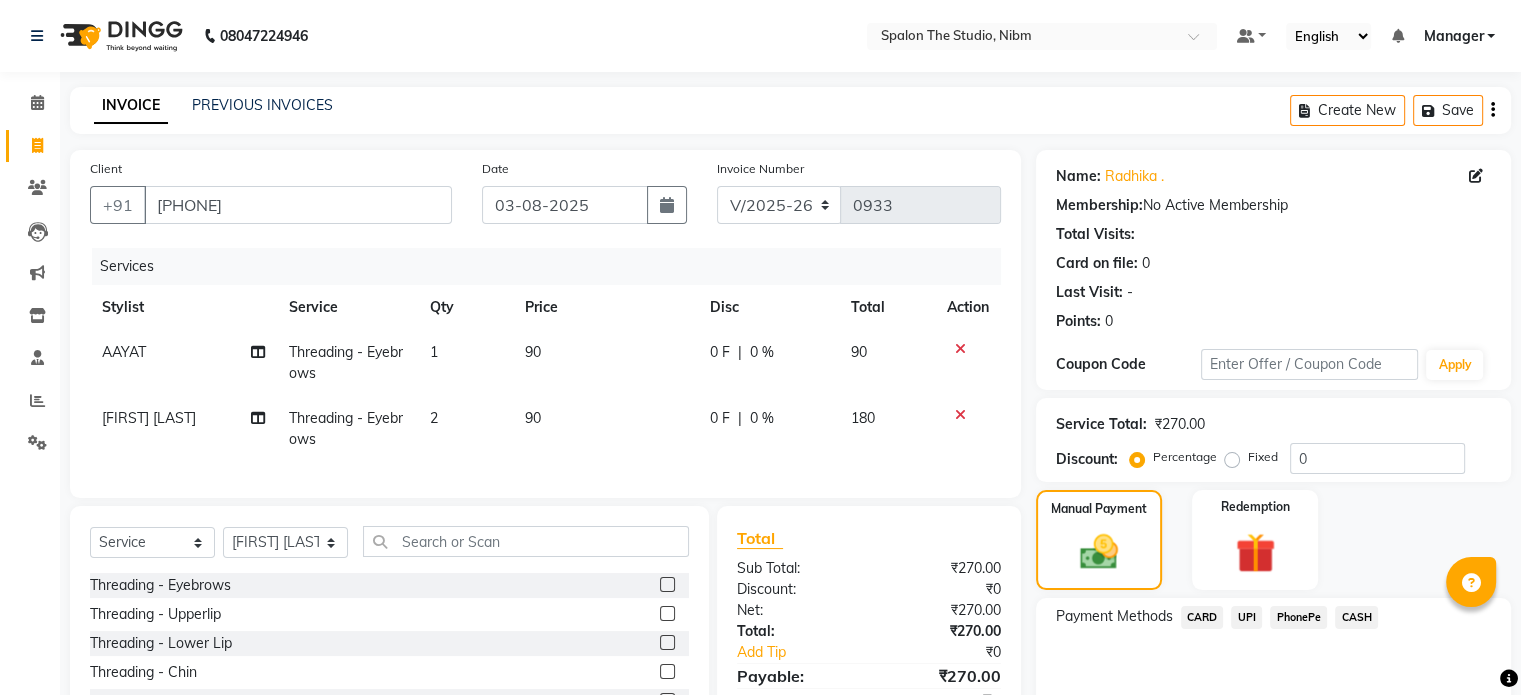 click on "CASH" 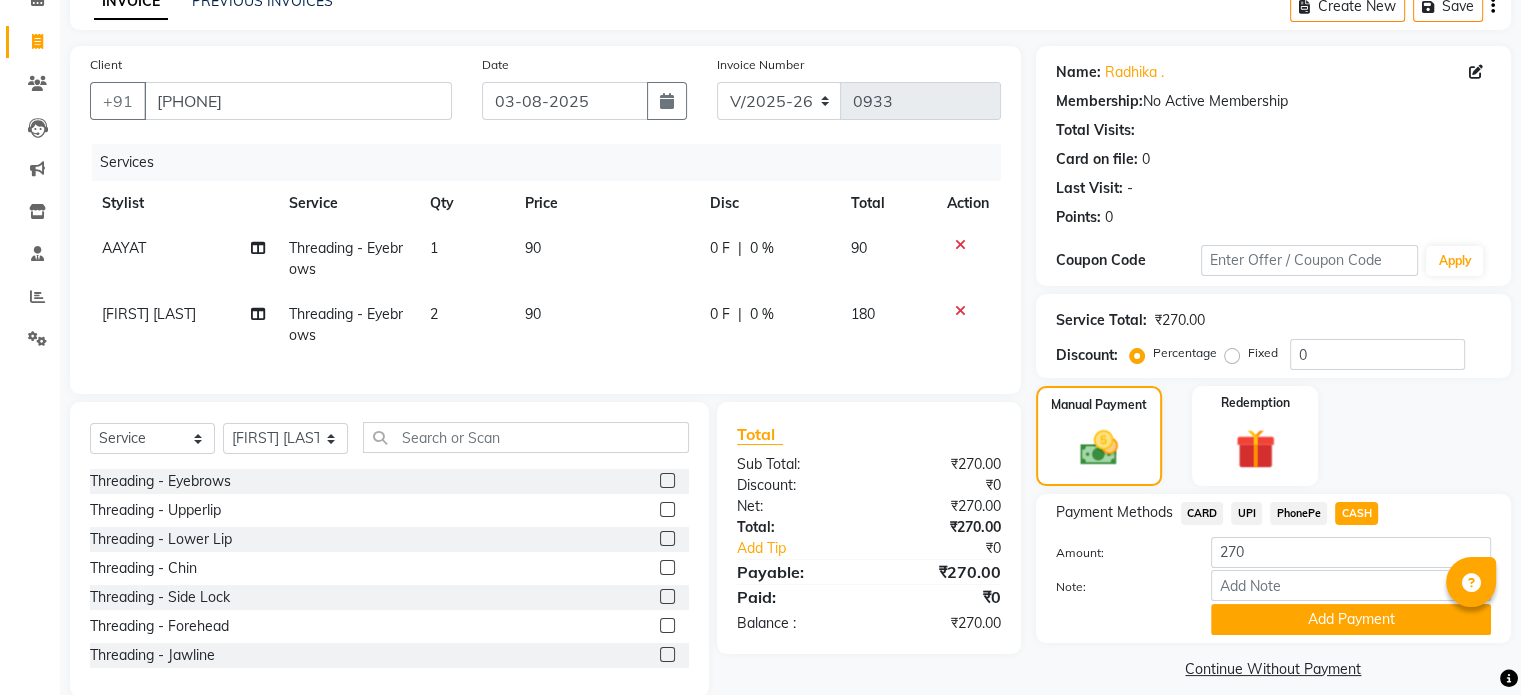 scroll, scrollTop: 152, scrollLeft: 0, axis: vertical 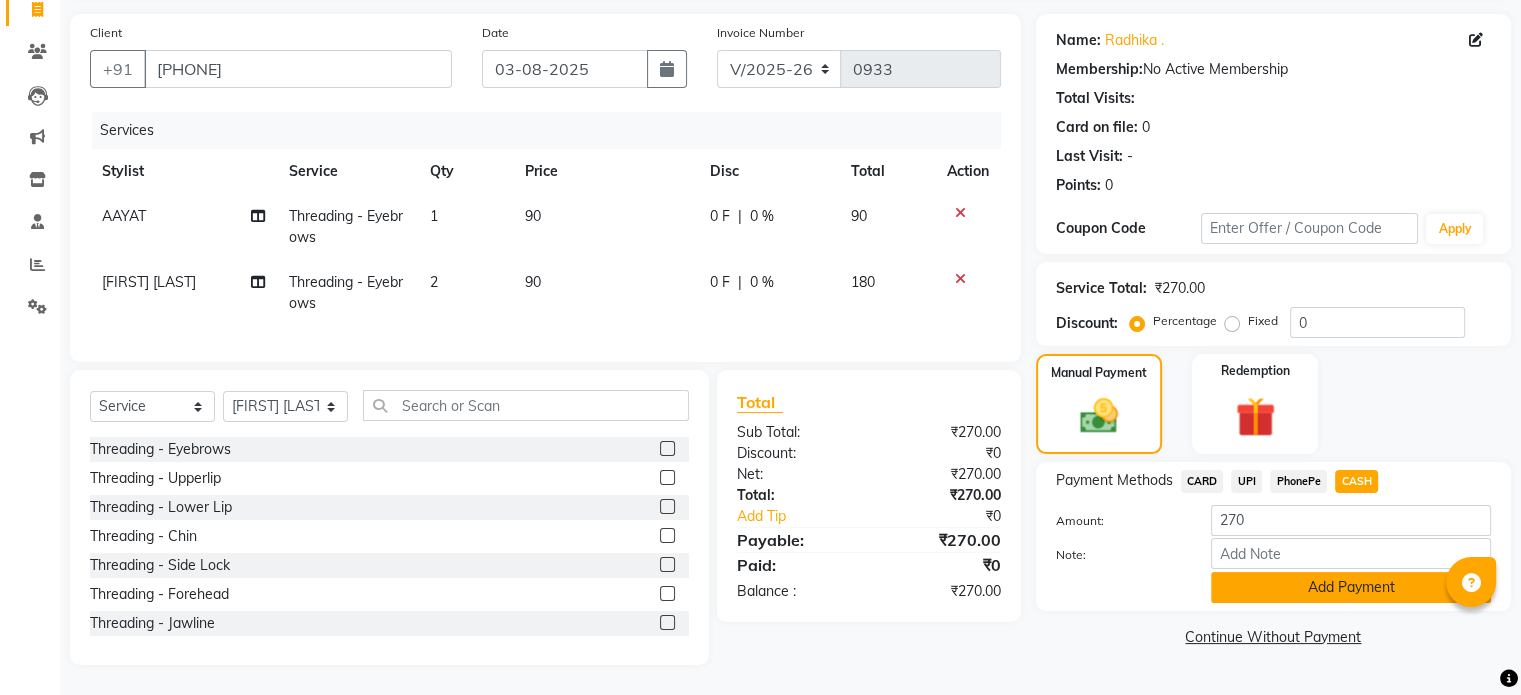 click on "Add Payment" 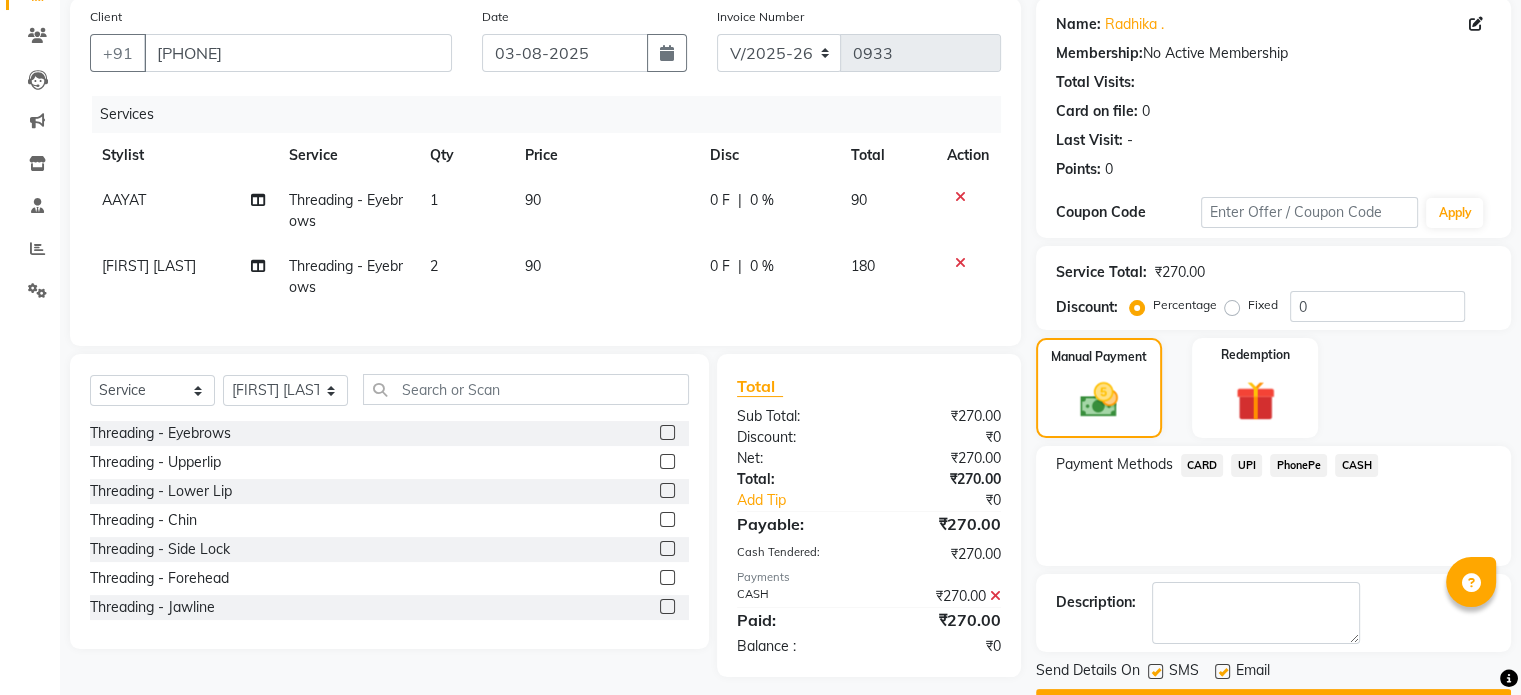 scroll, scrollTop: 205, scrollLeft: 0, axis: vertical 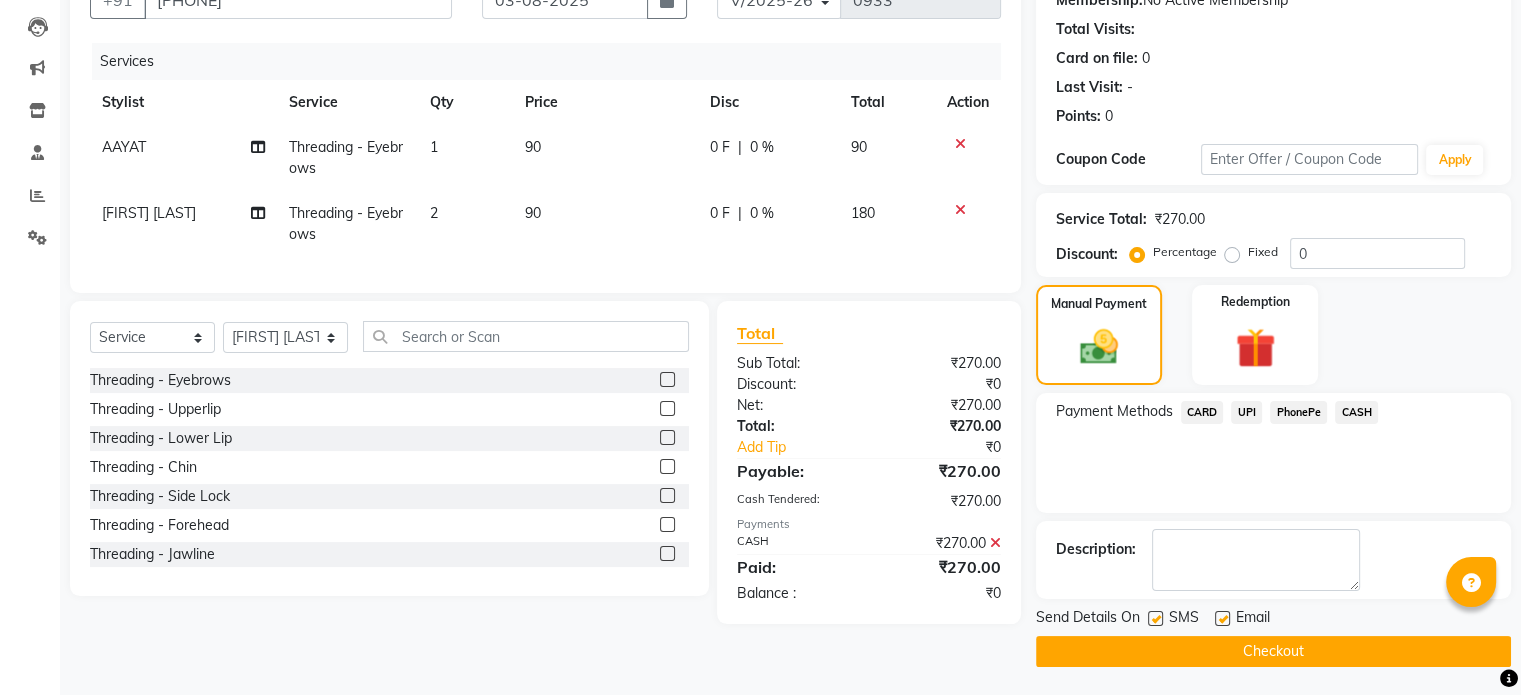 click on "Checkout" 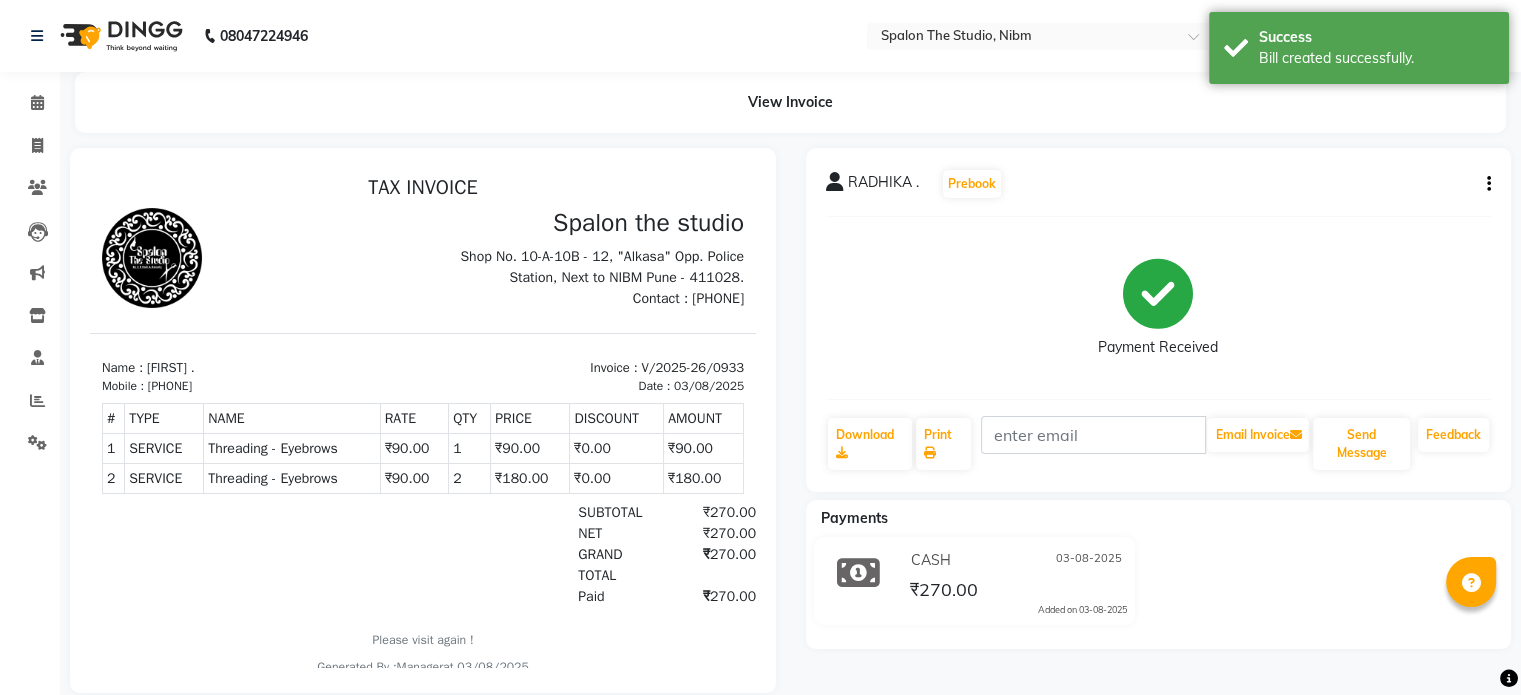 scroll, scrollTop: 0, scrollLeft: 0, axis: both 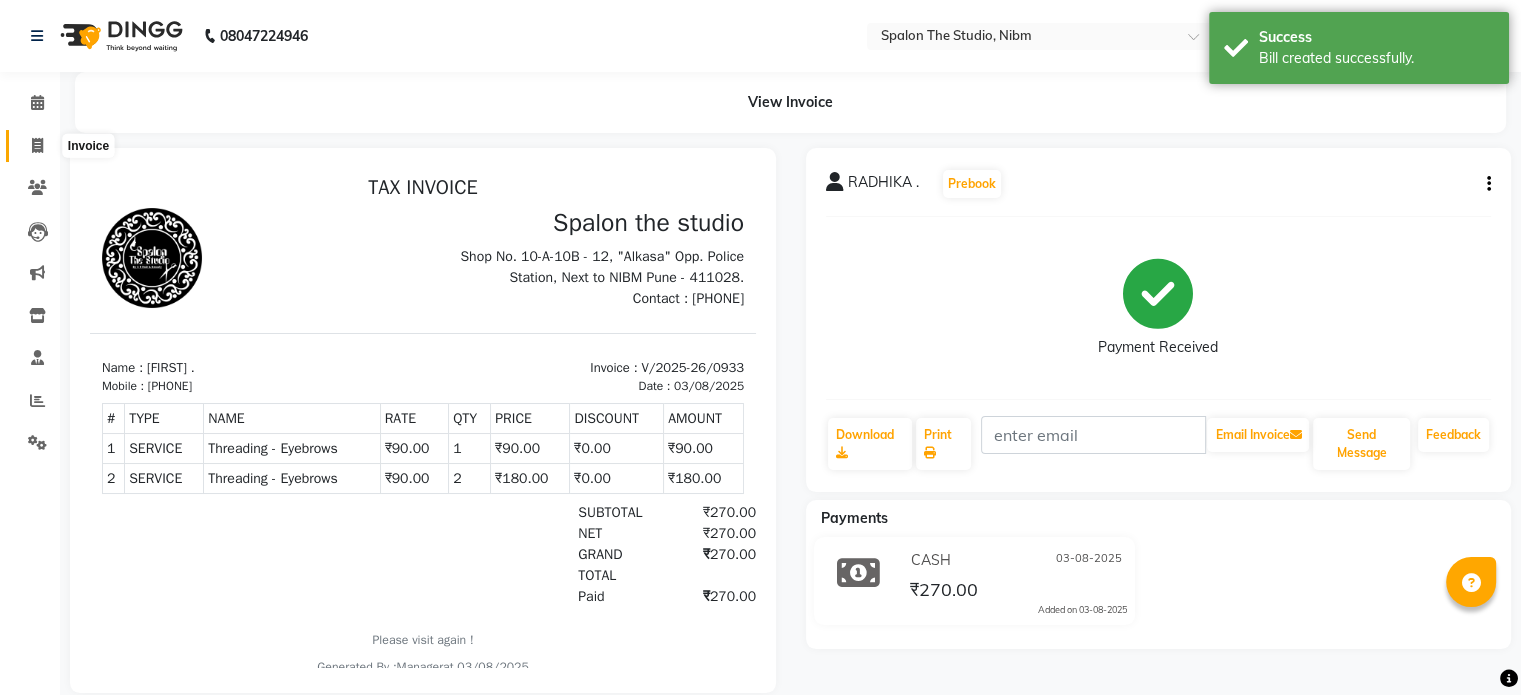 click 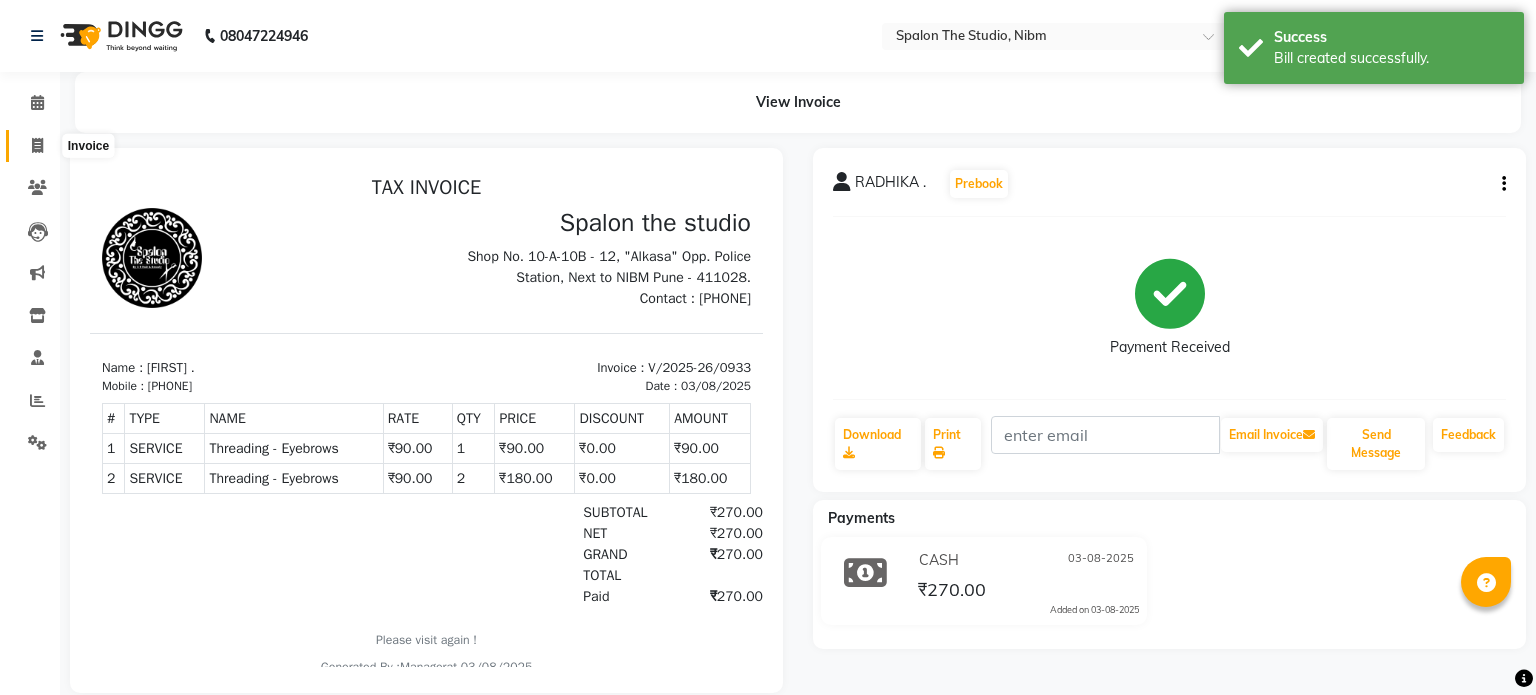 select on "service" 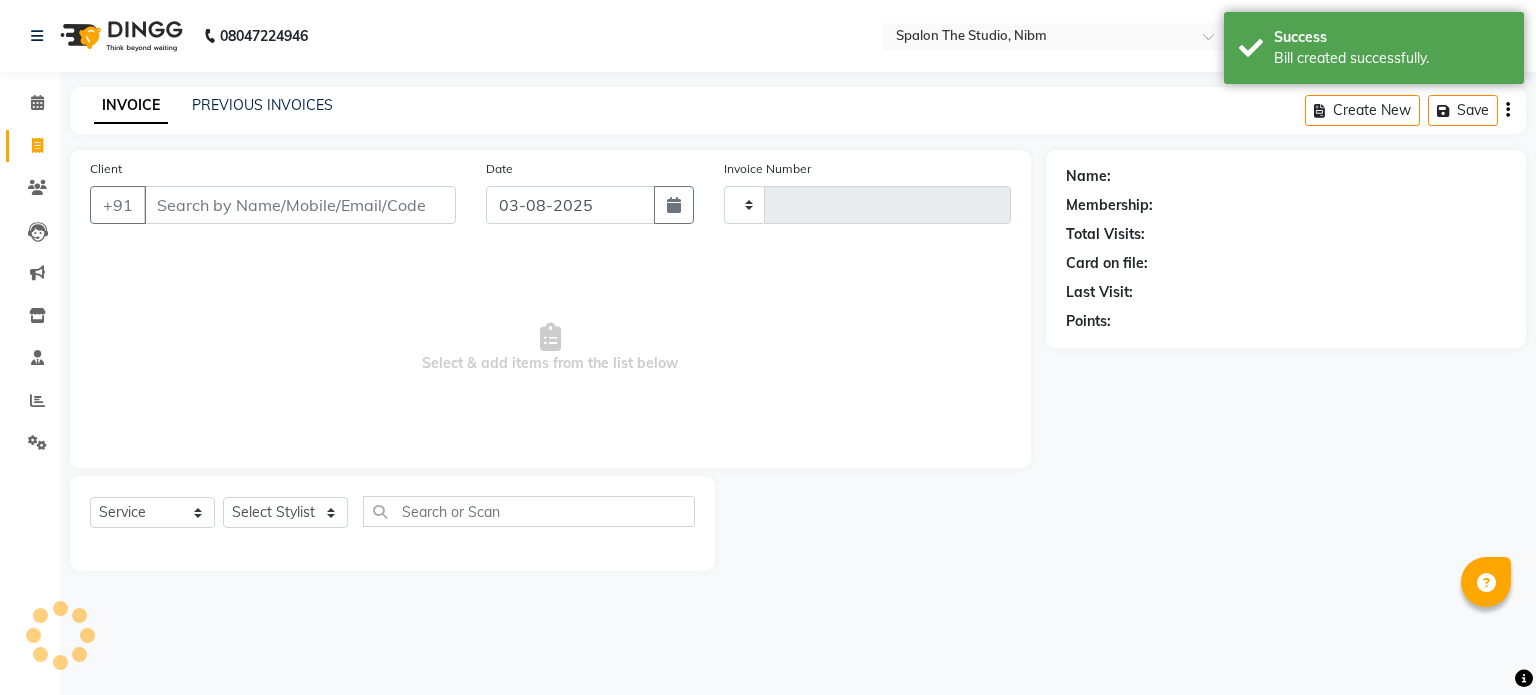 type on "0934" 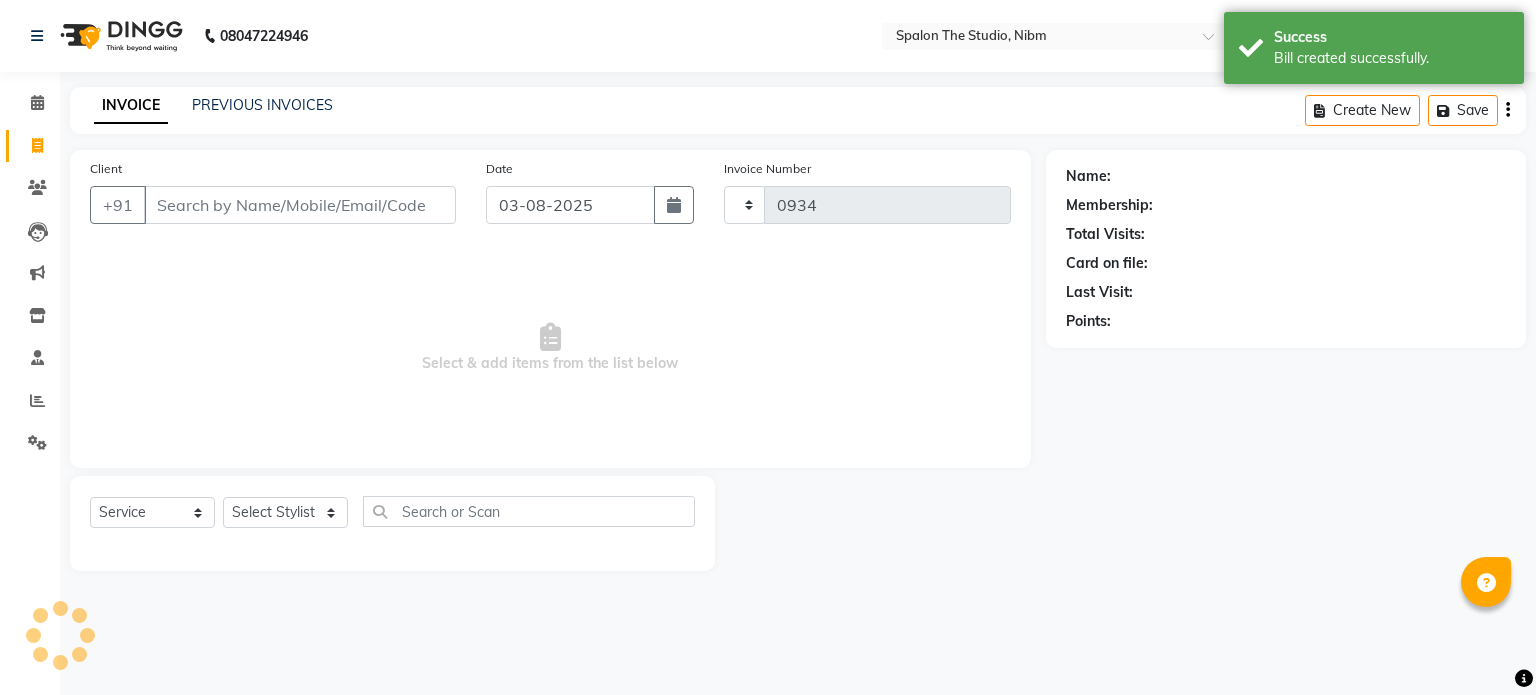select on "6119" 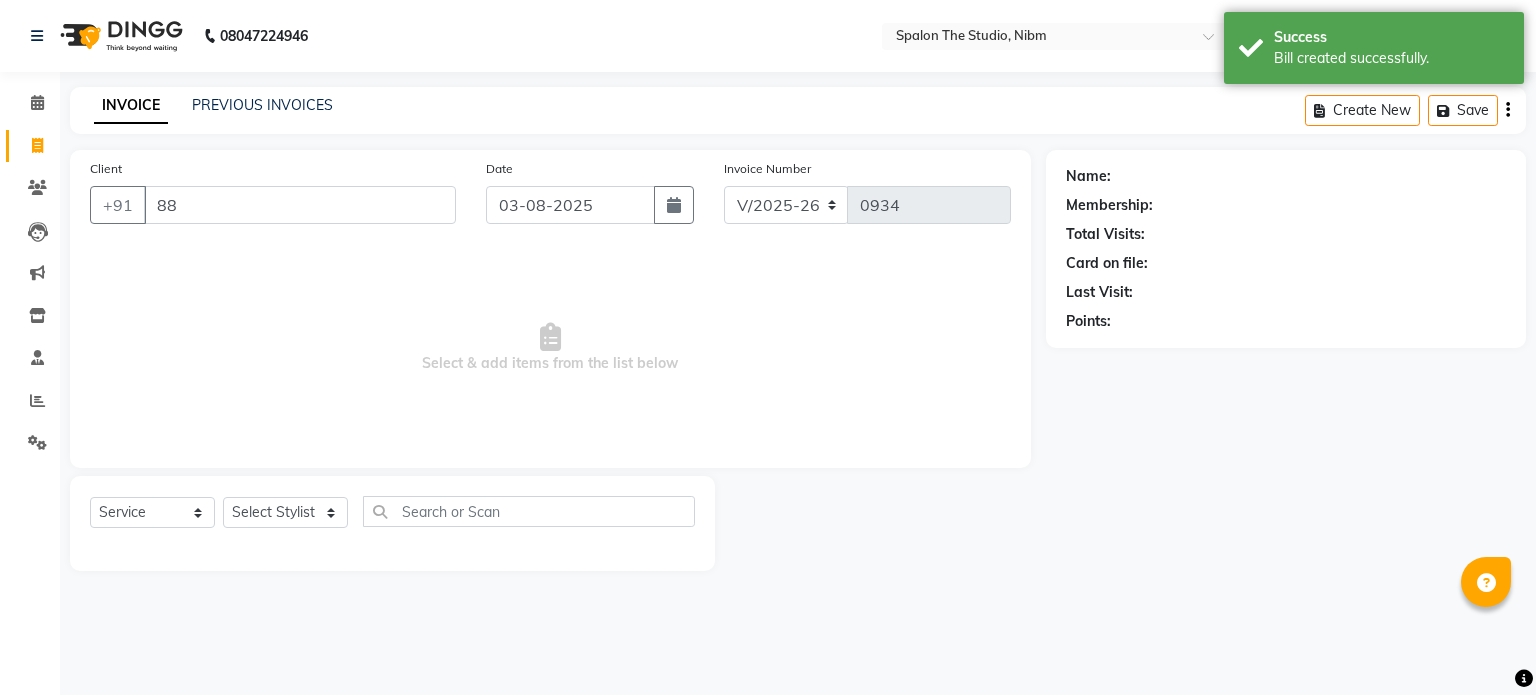 type on "8" 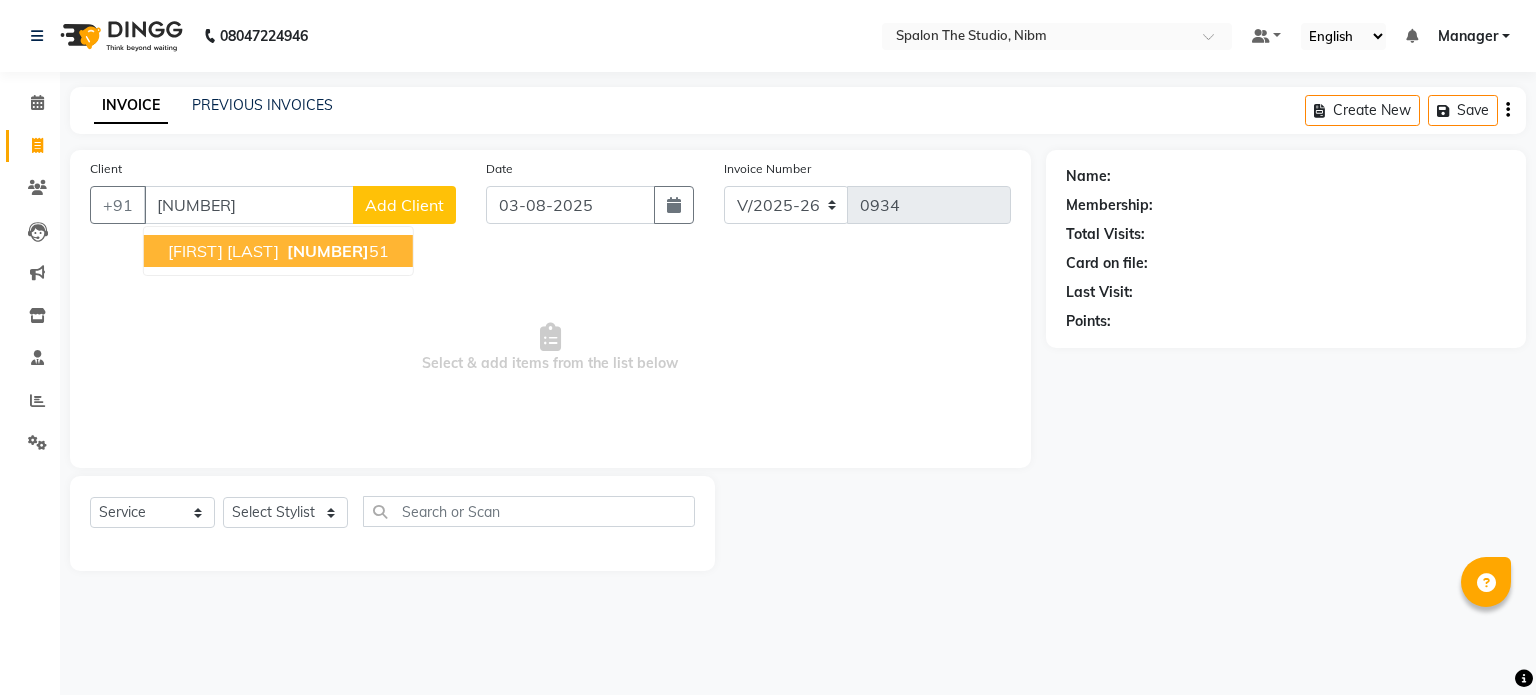 click on "[FIRST] [LAST]" at bounding box center [223, 251] 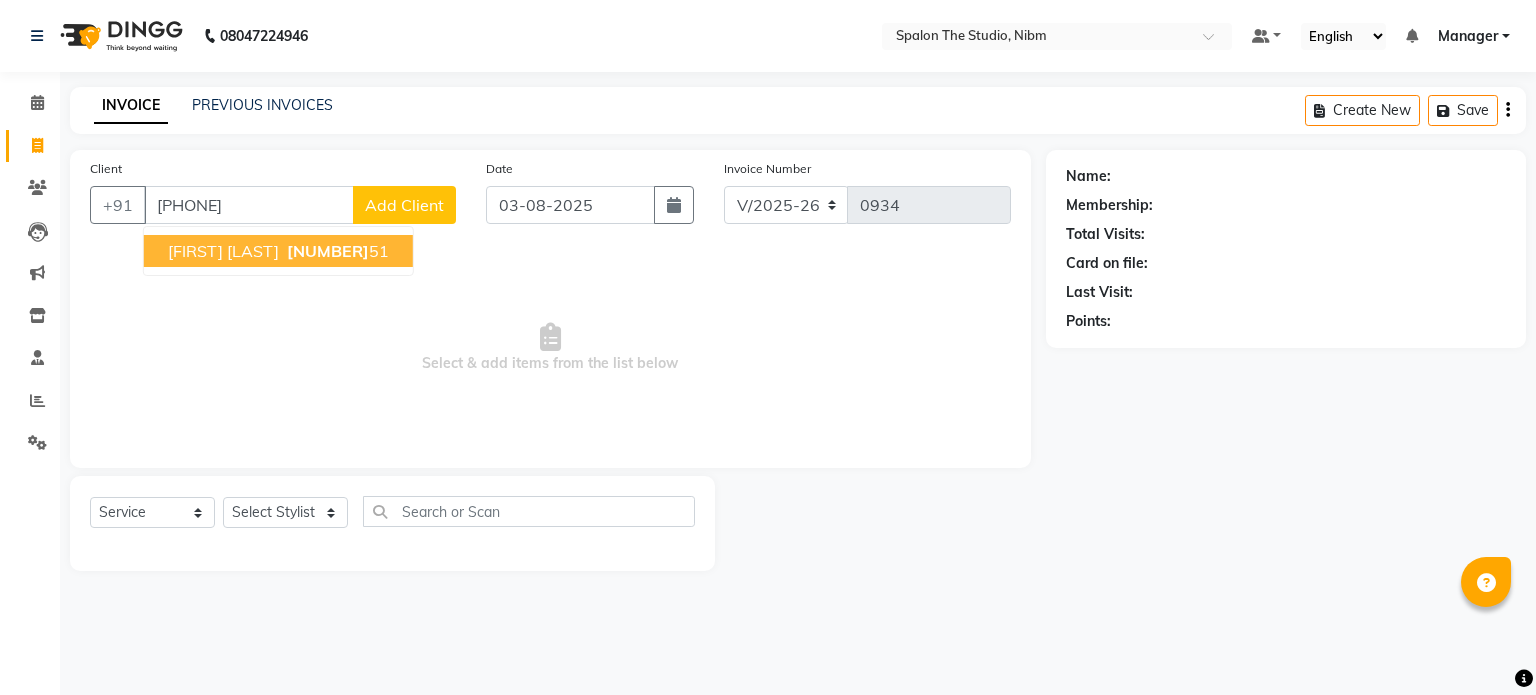 type on "[PHONE]" 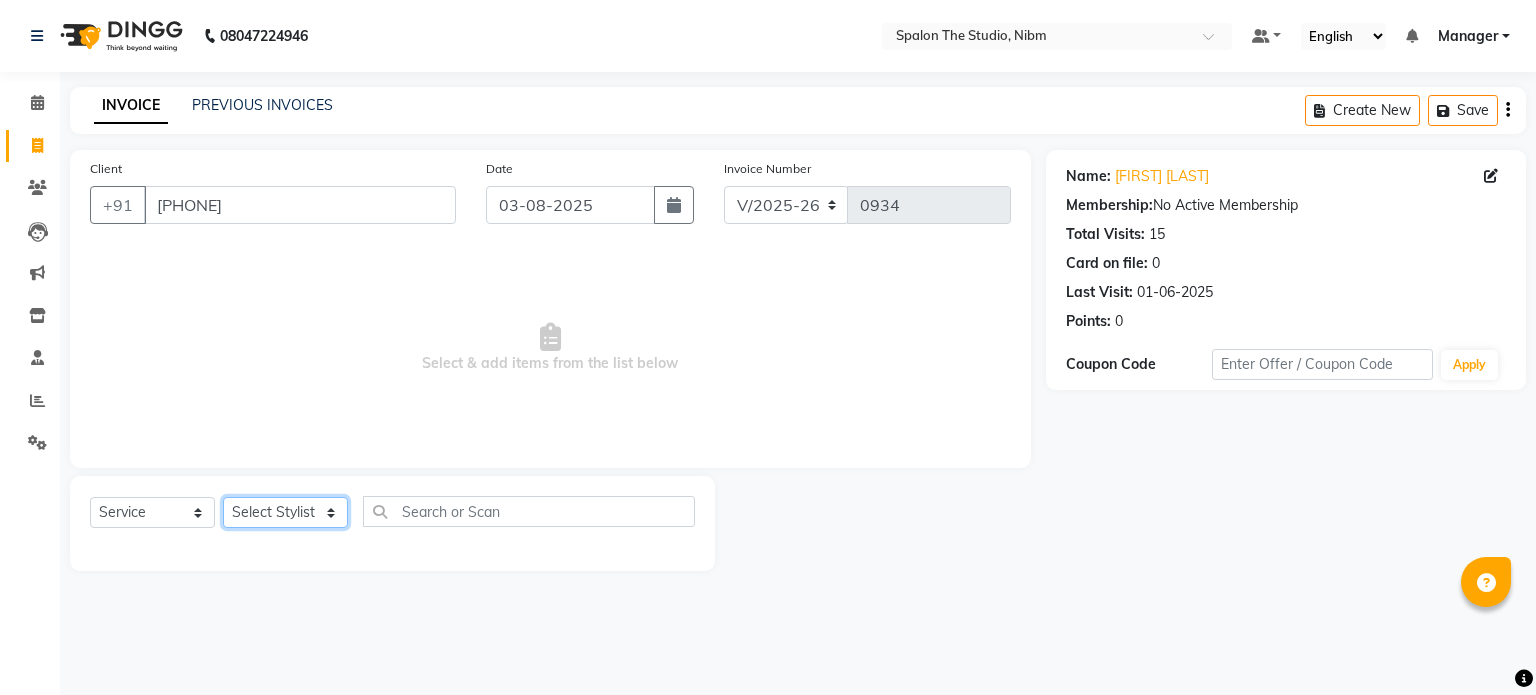 click on "Select Stylist [FIRST] [LAST] [FIRST] [LAST] [FIRST] [LAST] [FIRST] [LAST] Manager [FIRST] [LAST] [FIRST] [LAST] [FIRST] [LAST] [FIRST] [LAST] [FIRST] [LAST]" 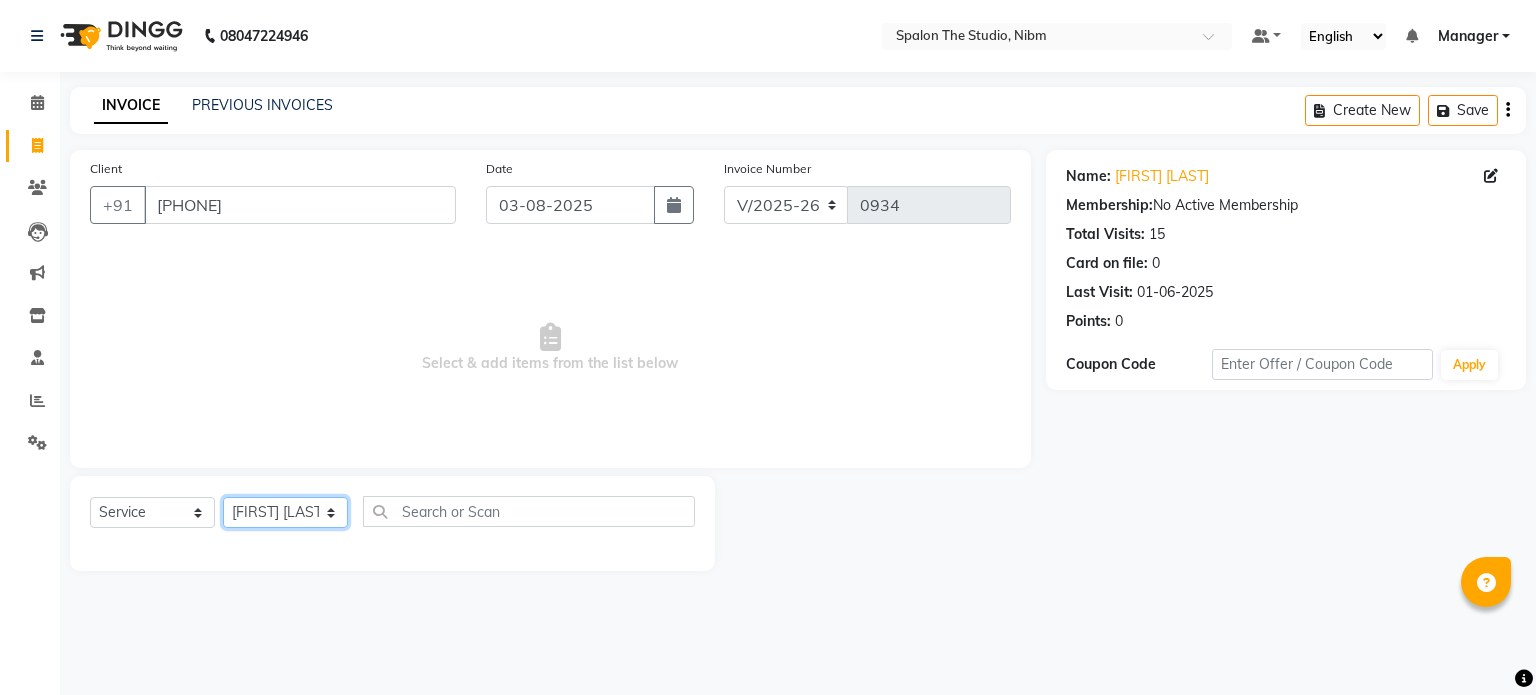 click on "Select Stylist [FIRST] [LAST] [FIRST] [LAST] [FIRST] [LAST] [FIRST] [LAST] Manager [FIRST] [LAST] [FIRST] [LAST] [FIRST] [LAST] [FIRST] [LAST] [FIRST] [LAST]" 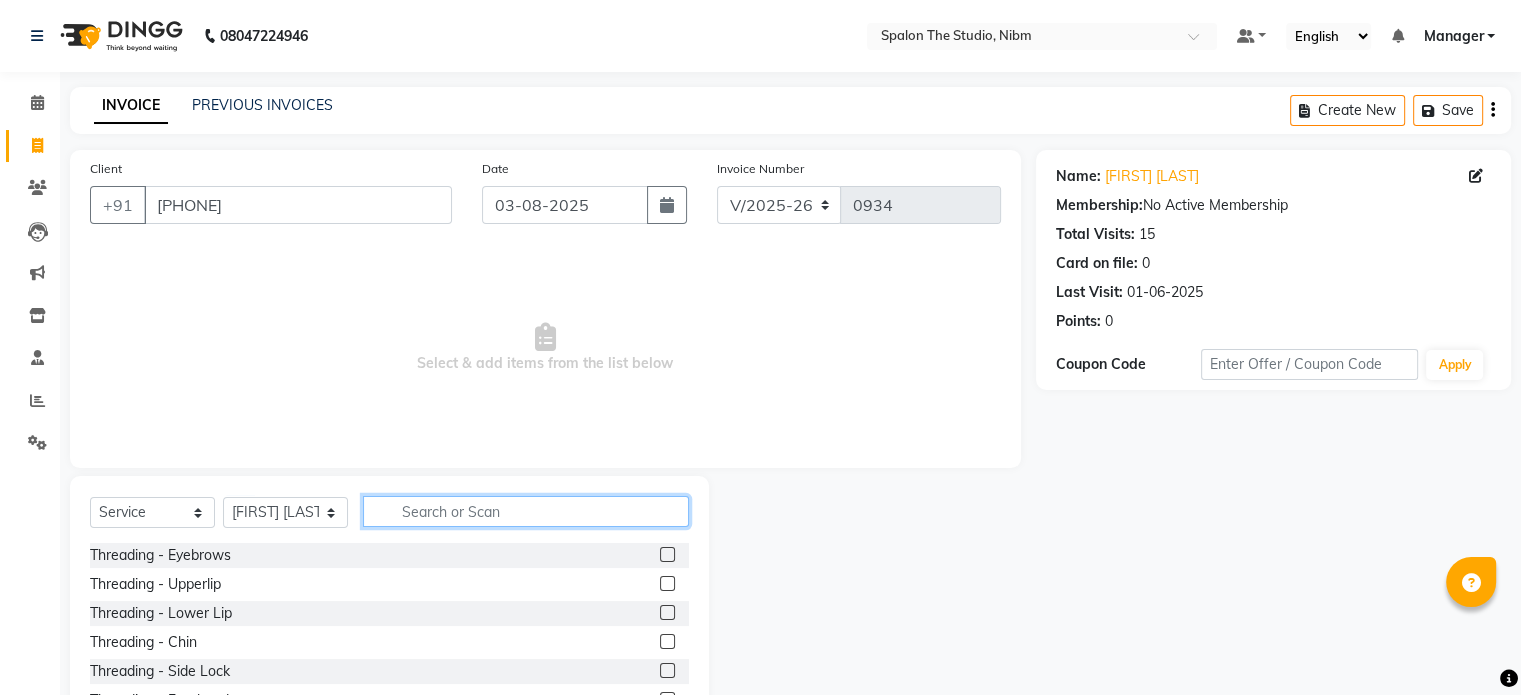 click 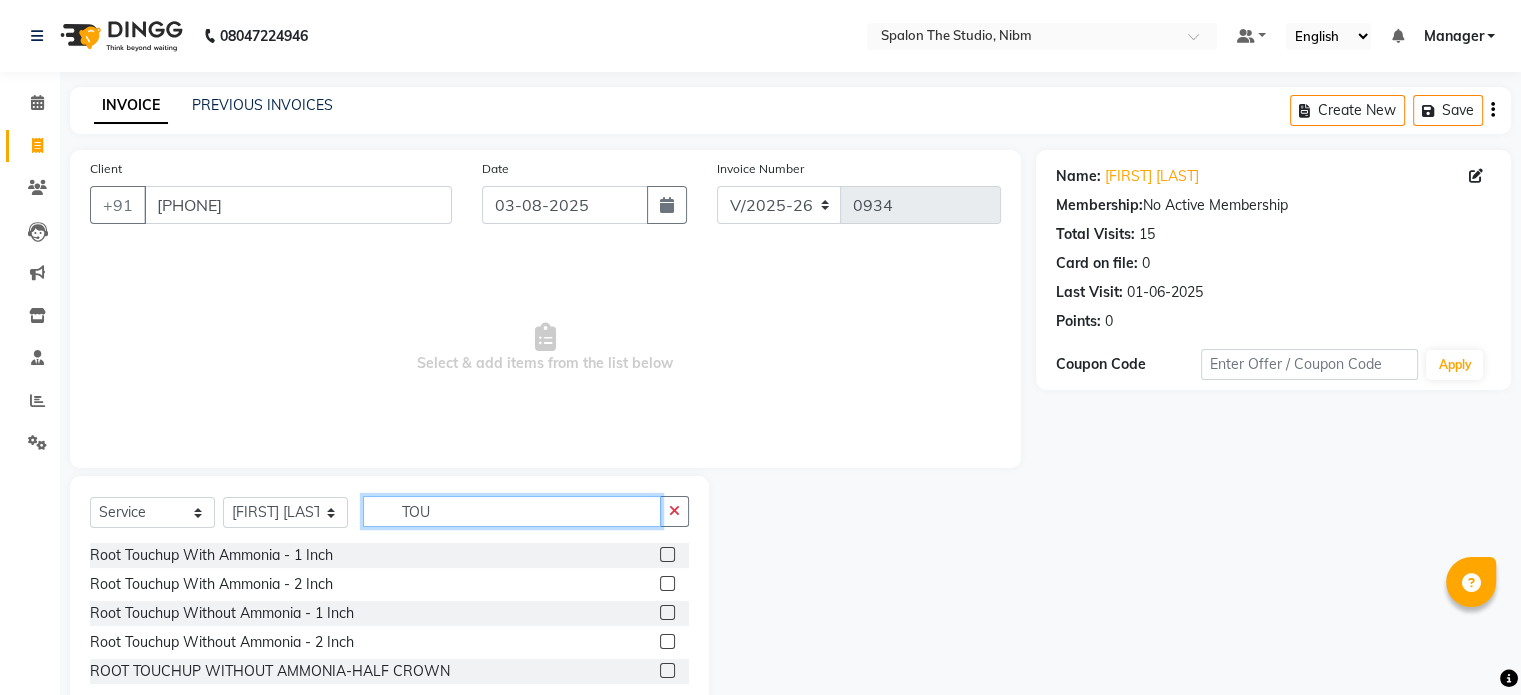 type on "TOU" 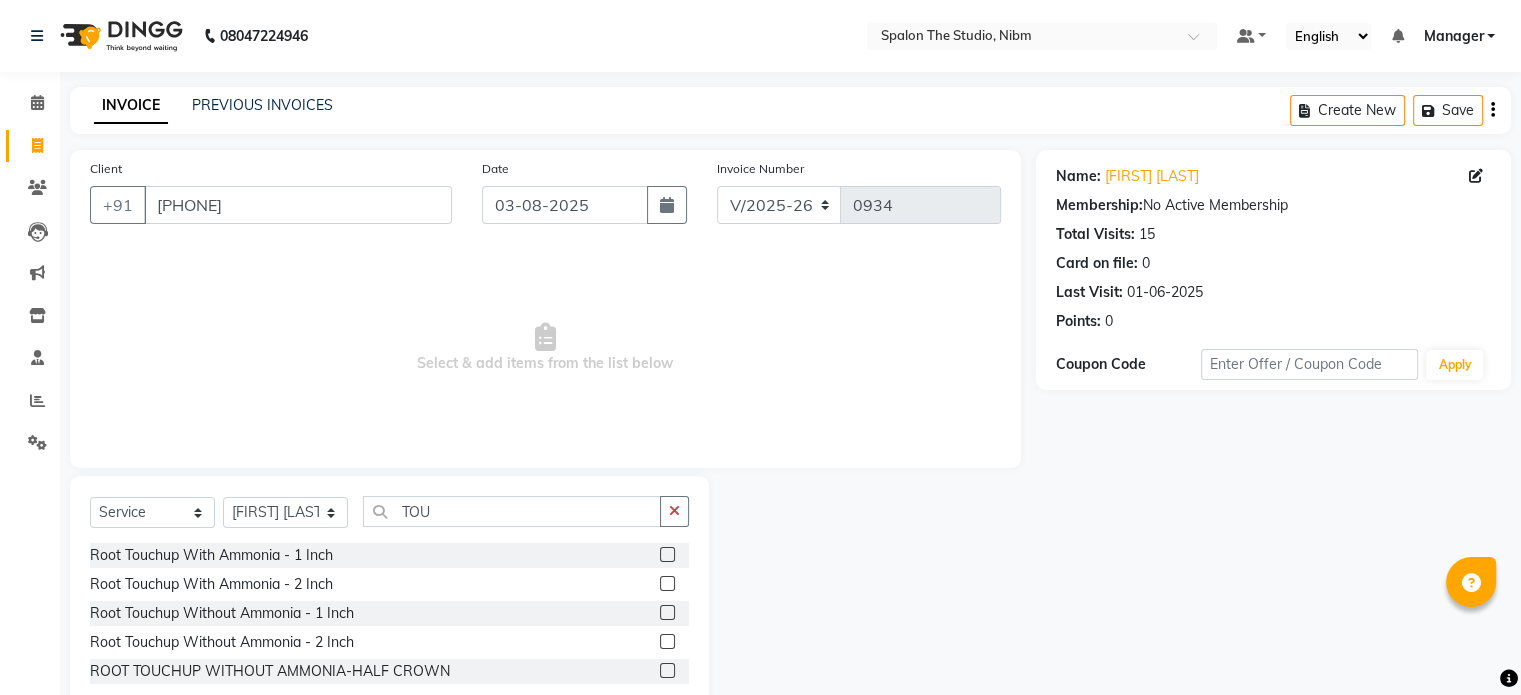 click 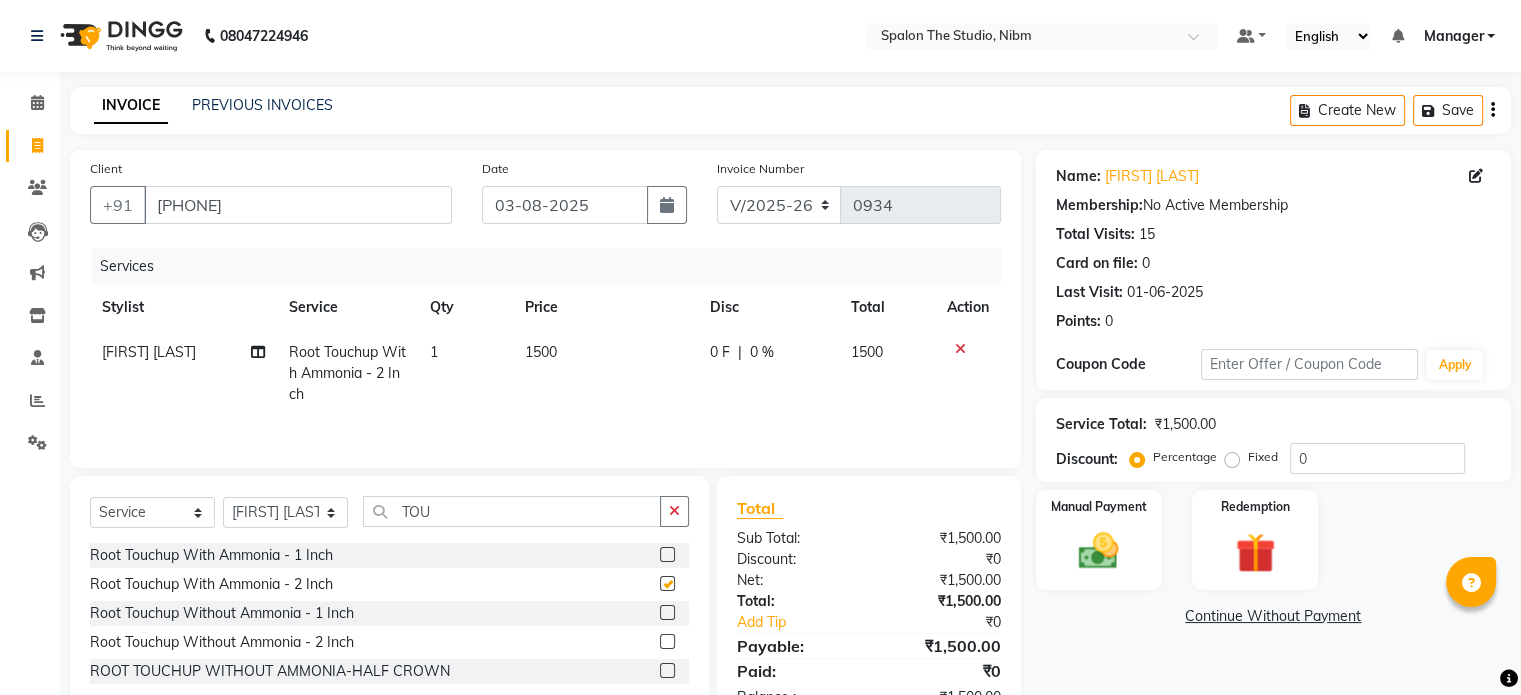 checkbox on "false" 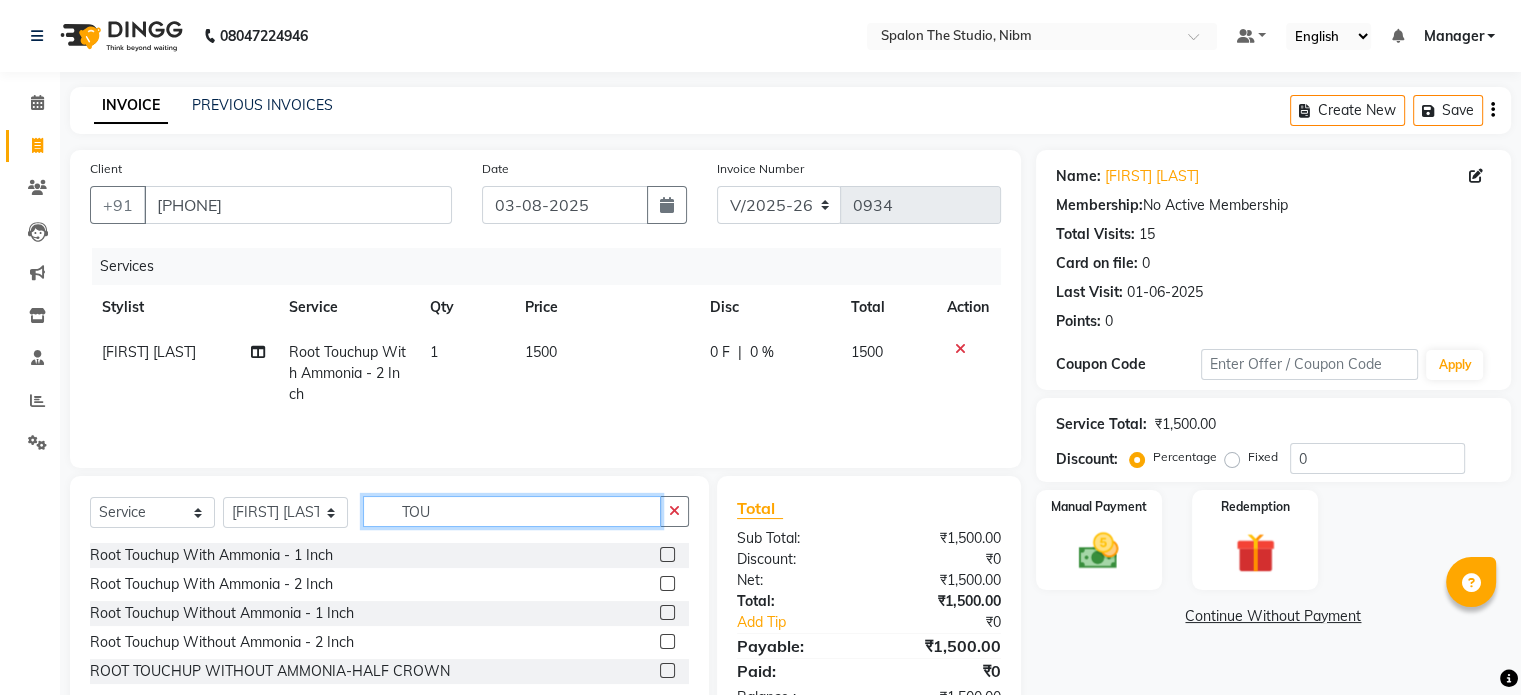 click on "TOU" 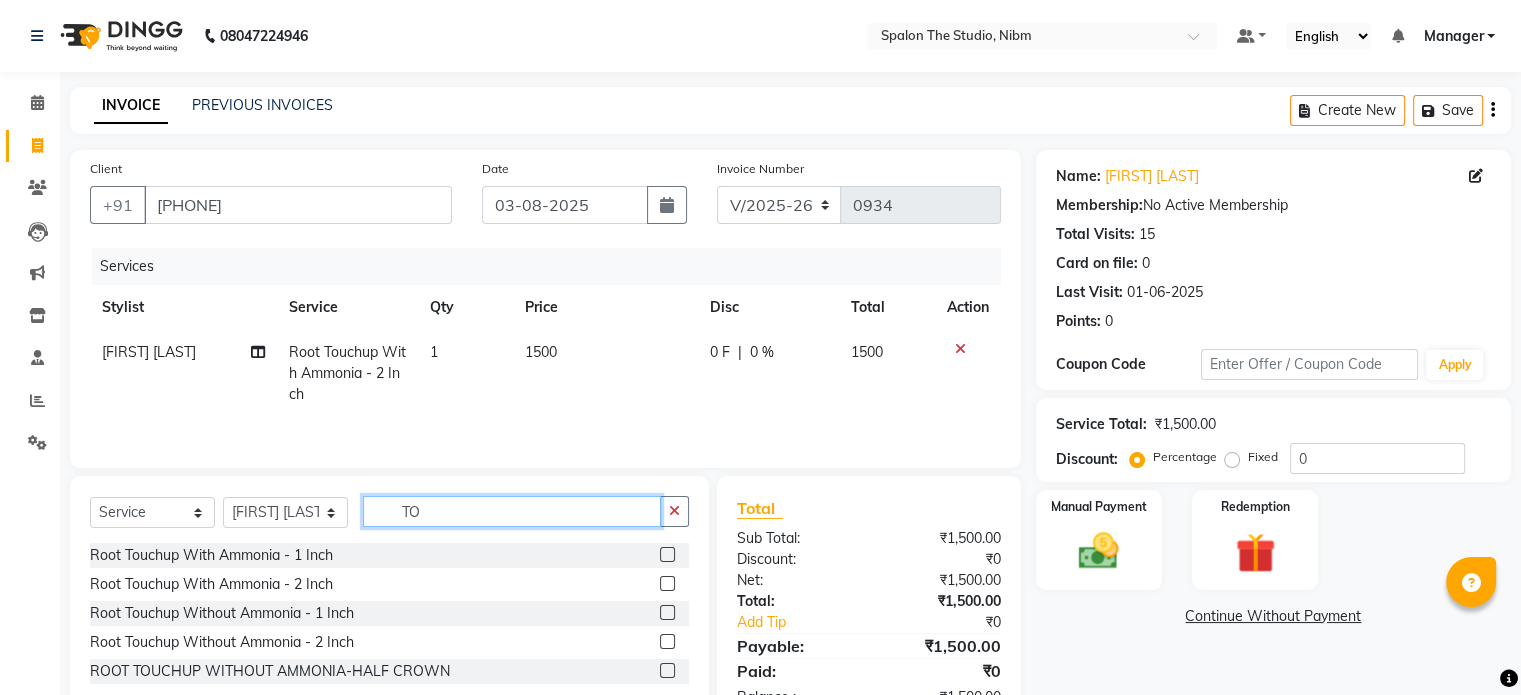 type on "T" 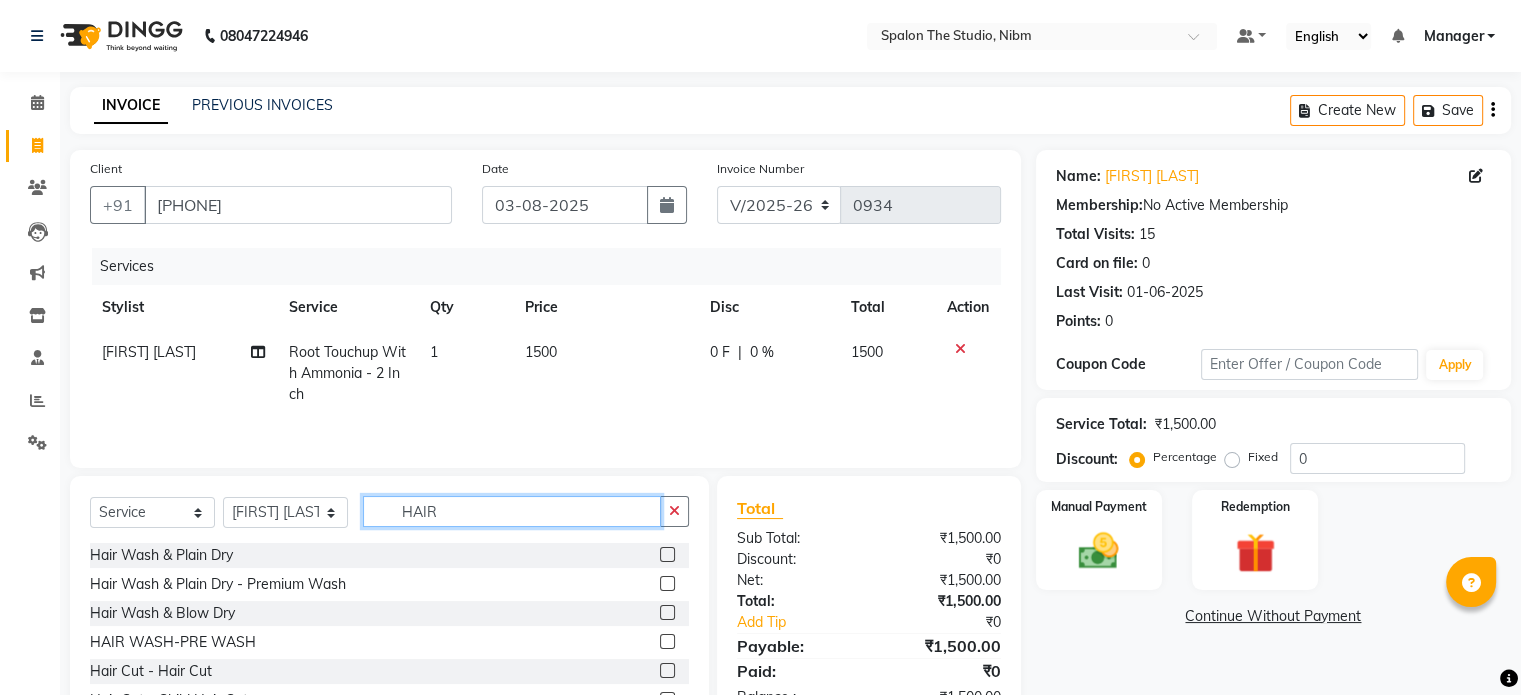 type on "HAIR" 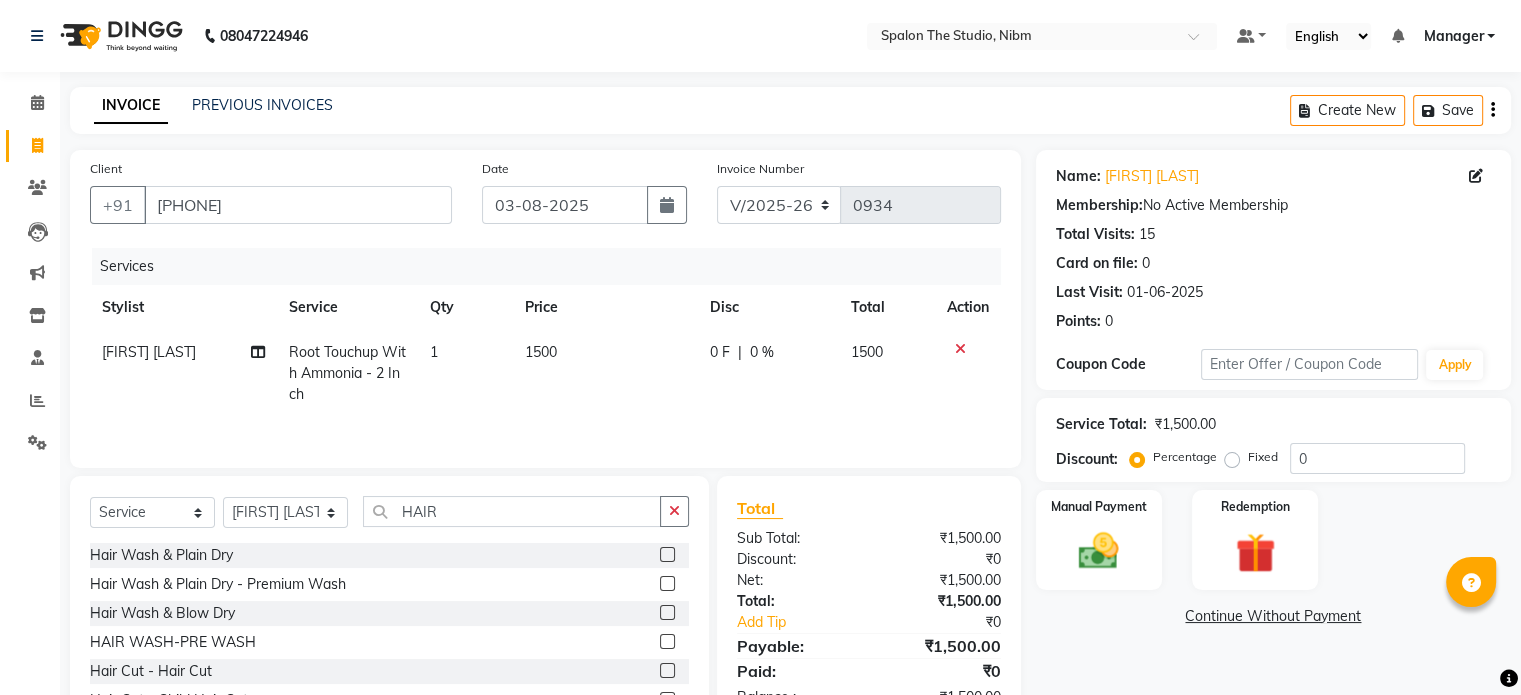 click 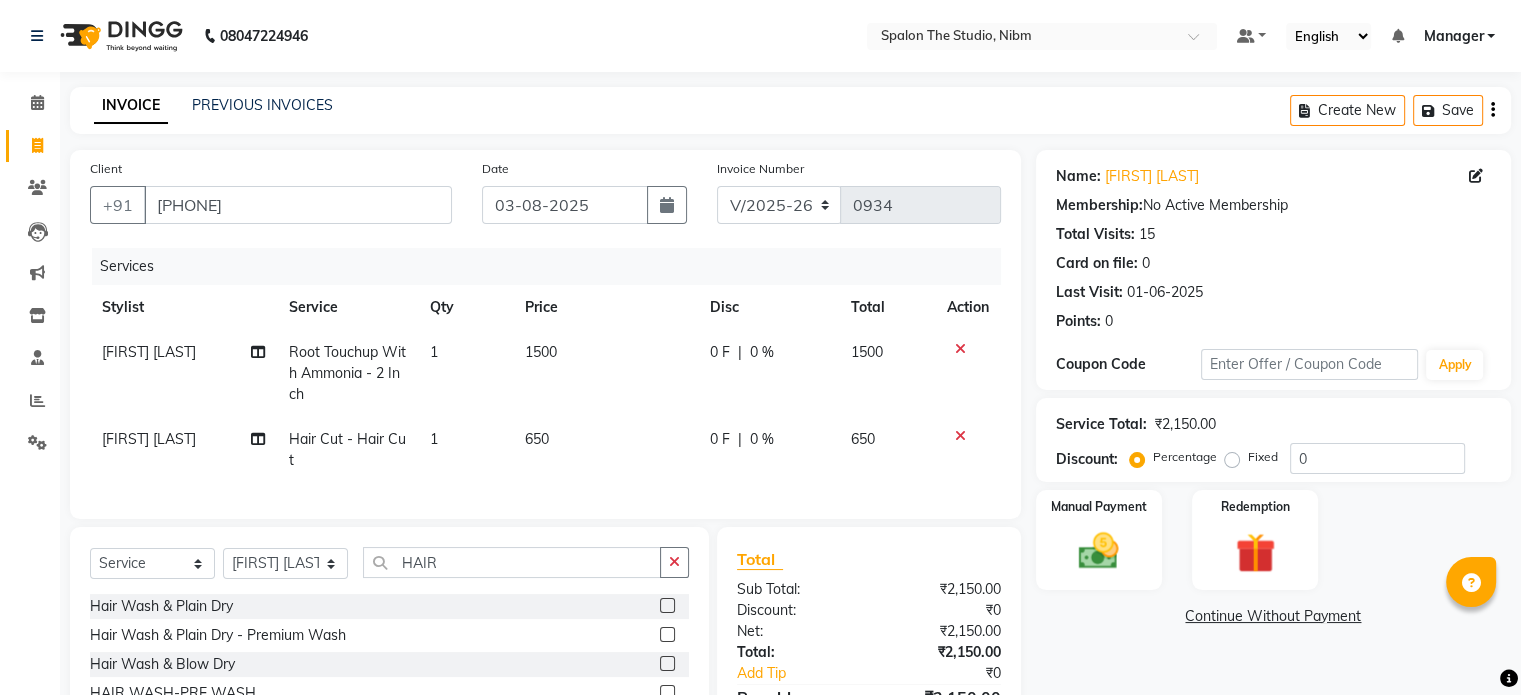 checkbox on "false" 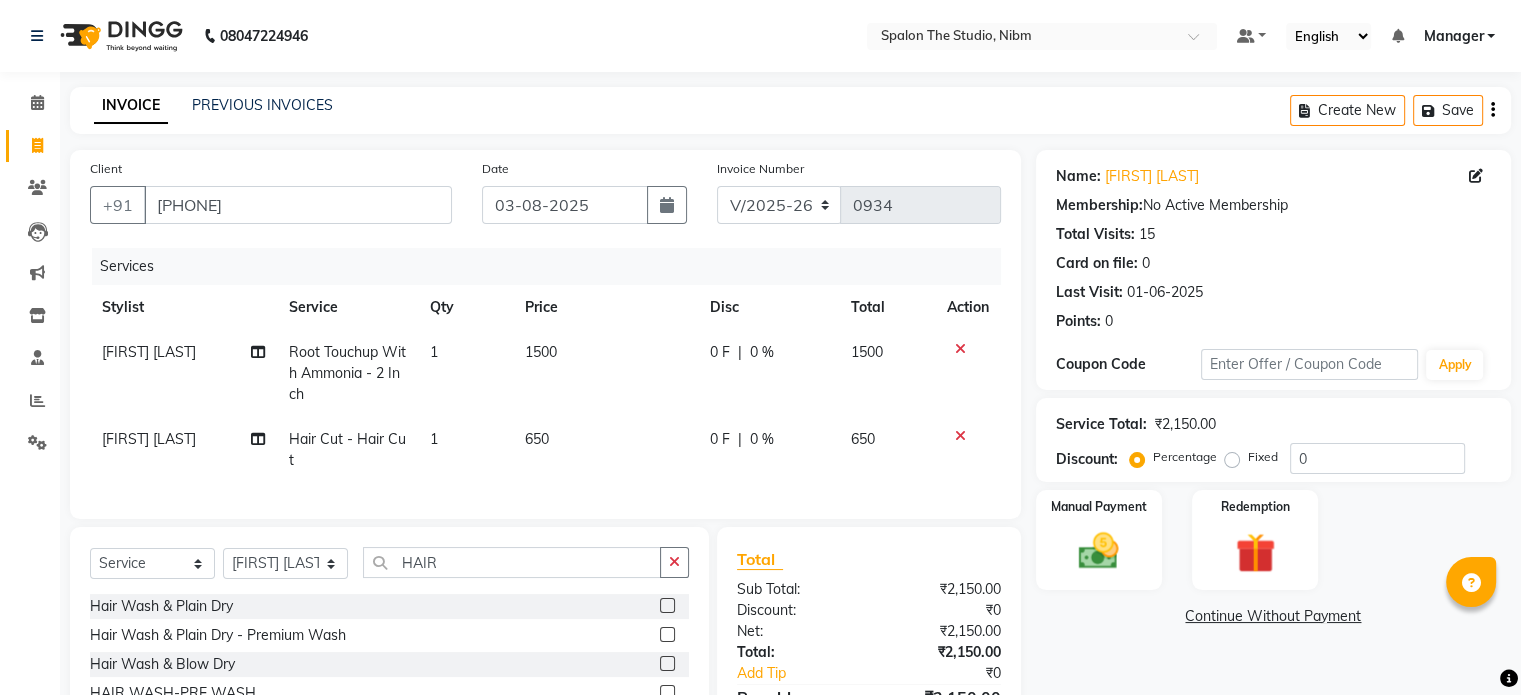 click on "1500" 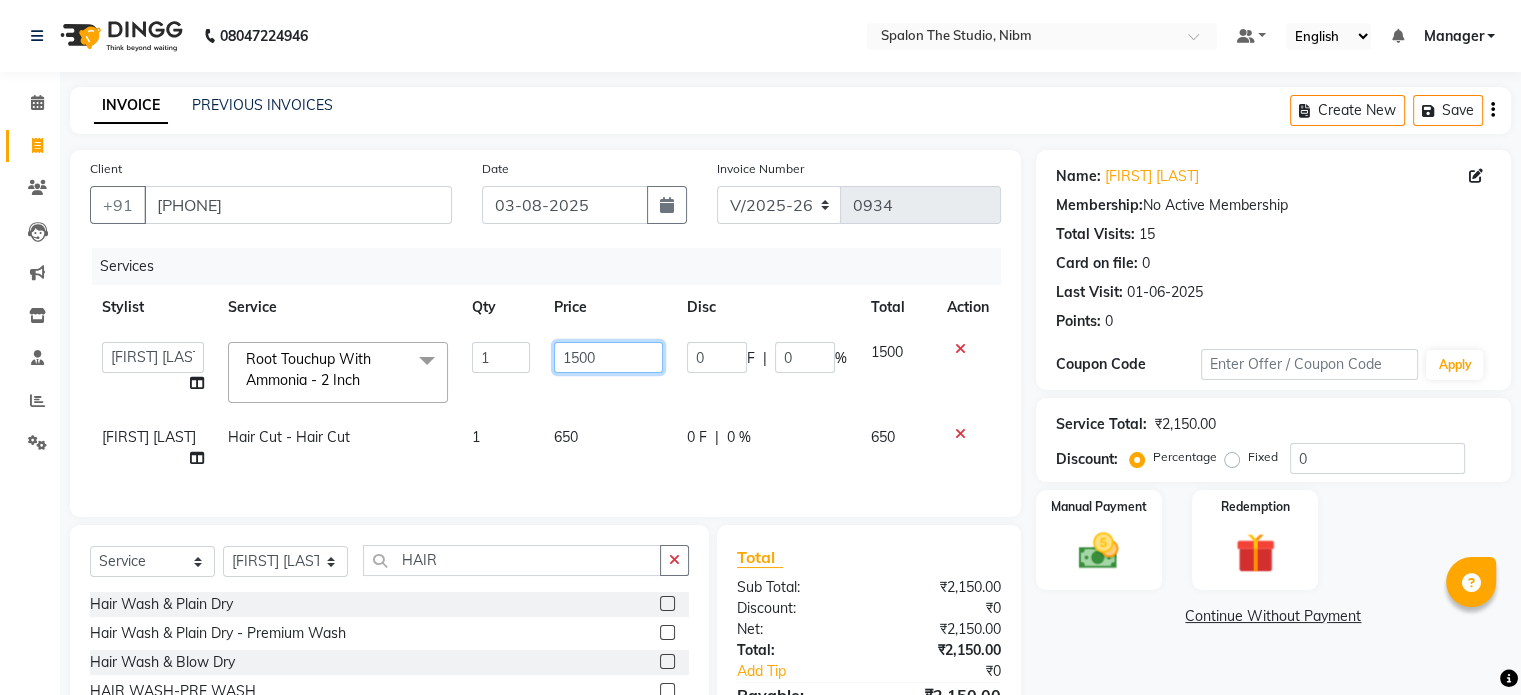 click on "1500" 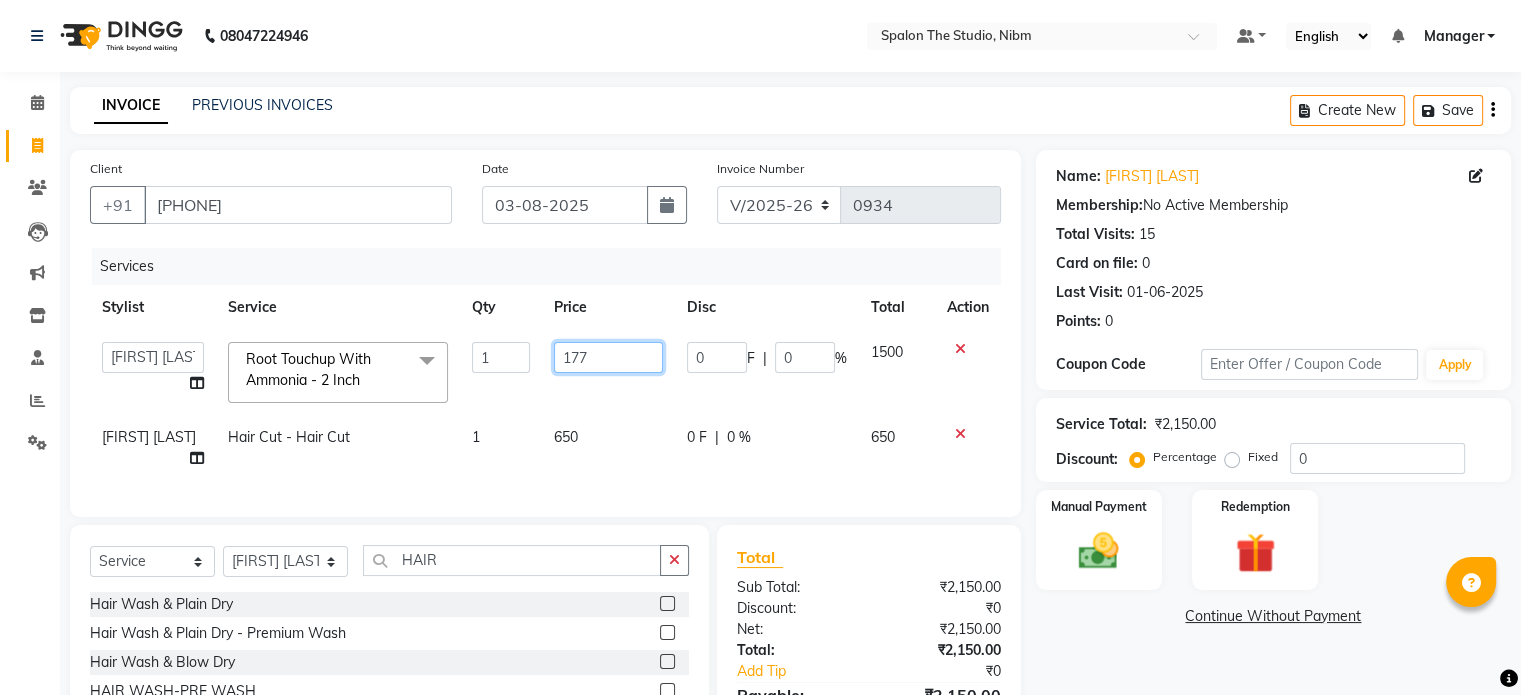 type on "1770" 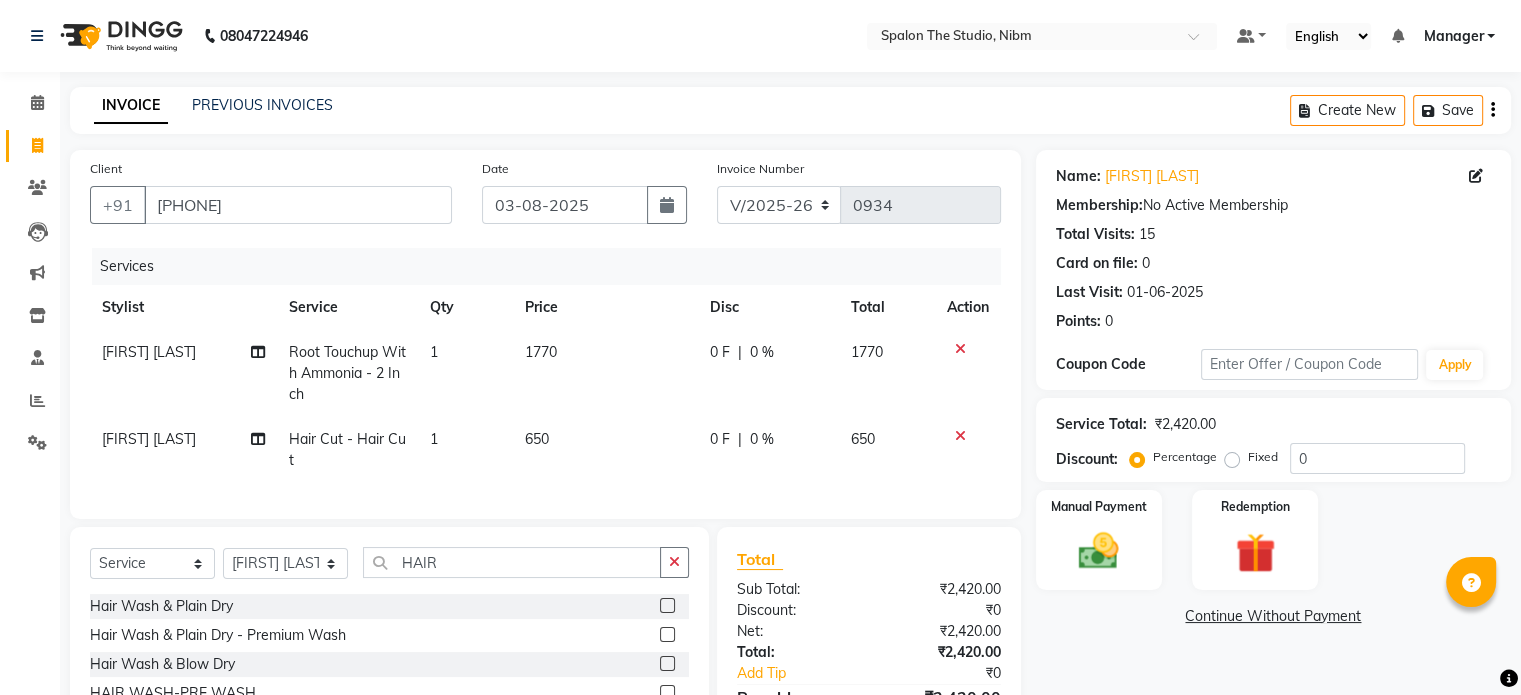 click on "650" 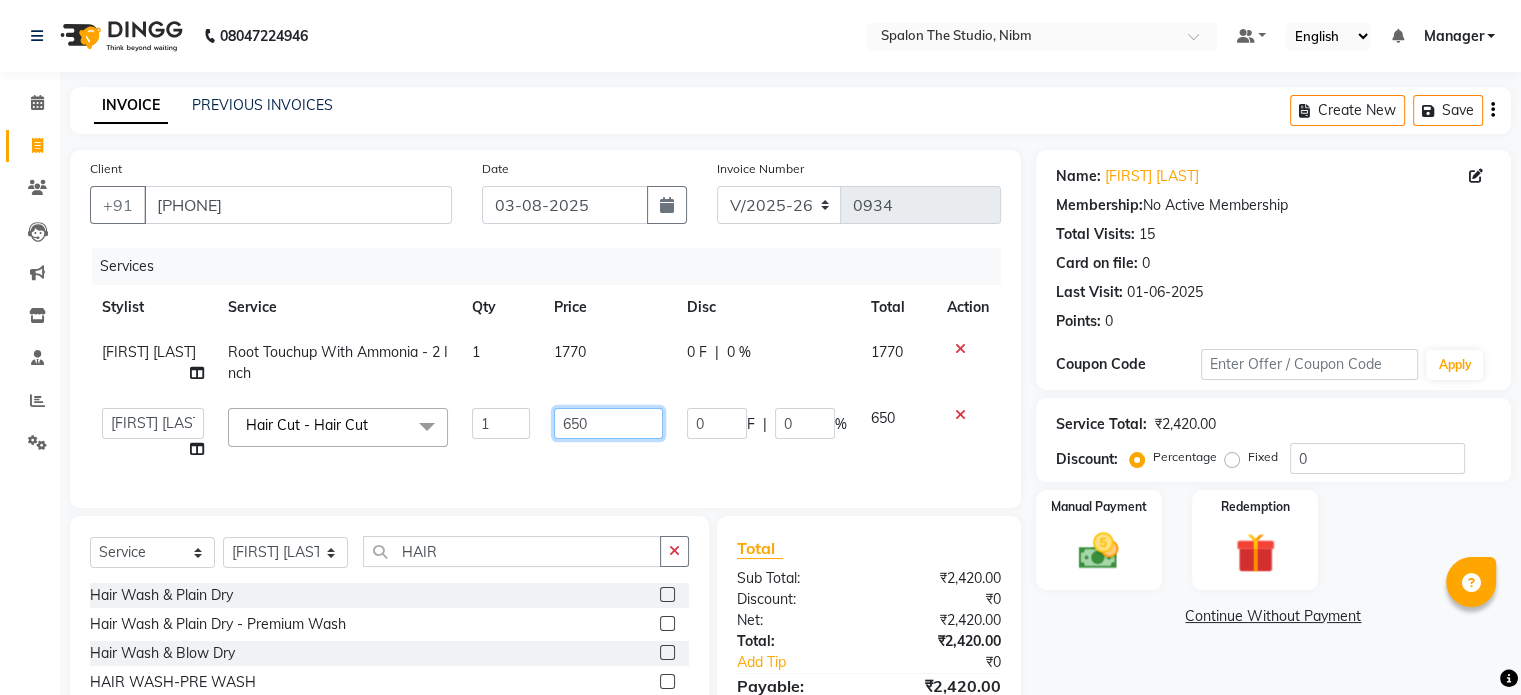 click on "650" 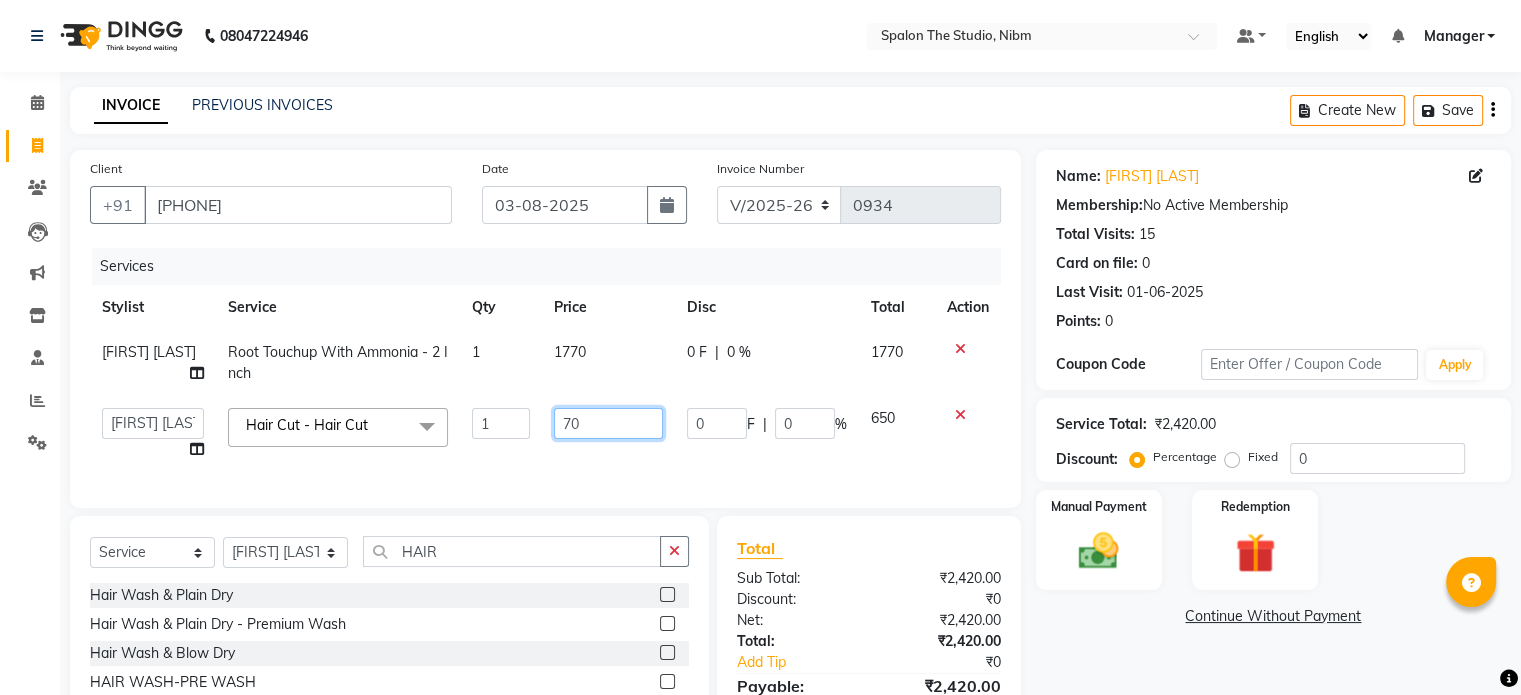 type on "750" 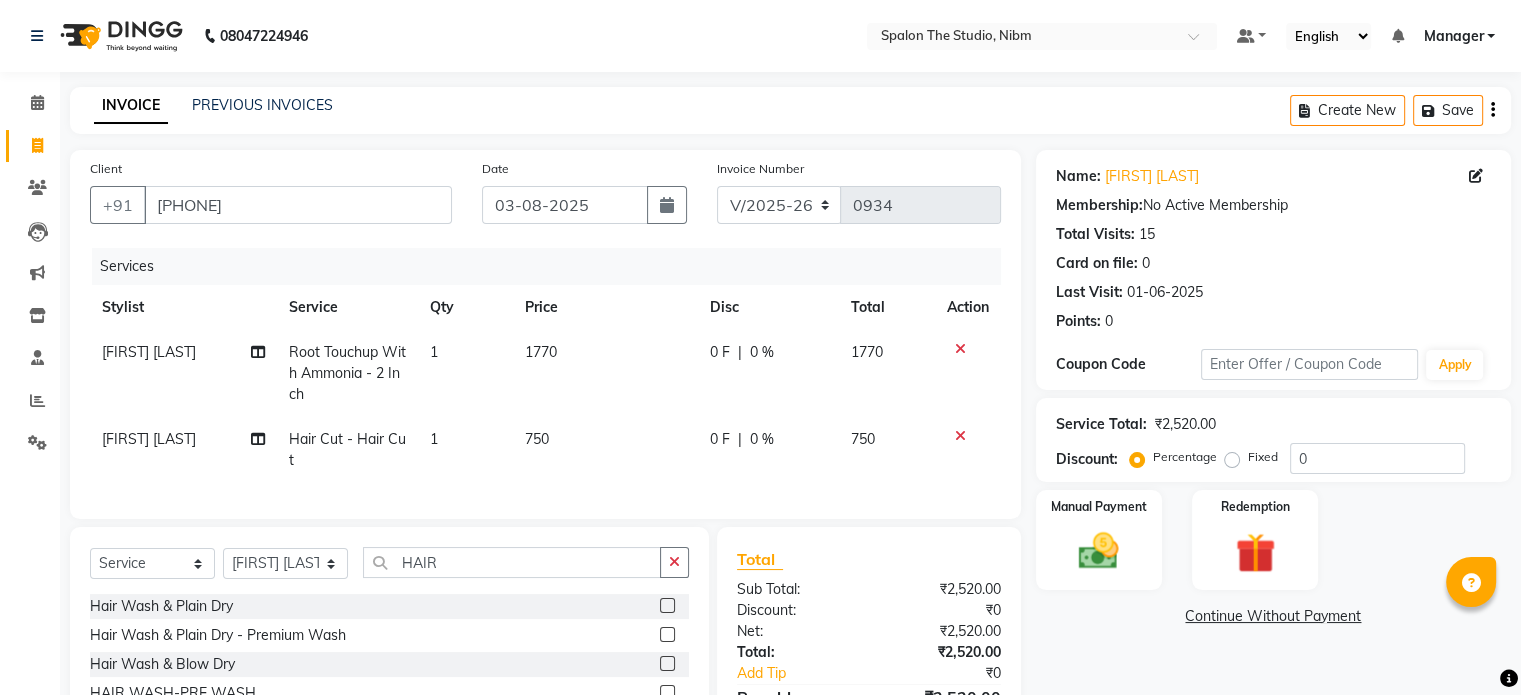 click on "750" 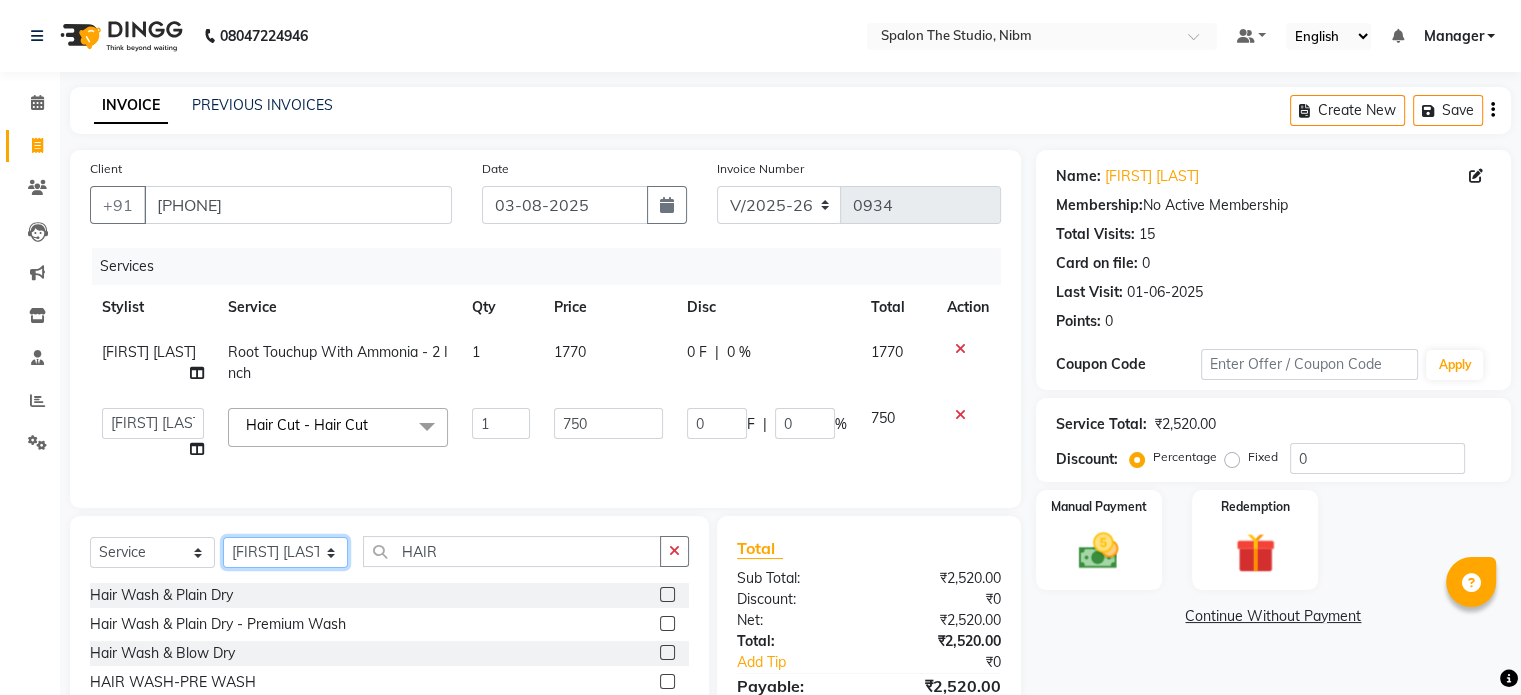 click on "Select Stylist [FIRST] [LAST] [FIRST] [LAST] [FIRST] [LAST] [FIRST] [LAST] Manager [FIRST] [LAST] [FIRST] [LAST] [FIRST] [LAST] [FIRST] [LAST] [FIRST] [LAST]" 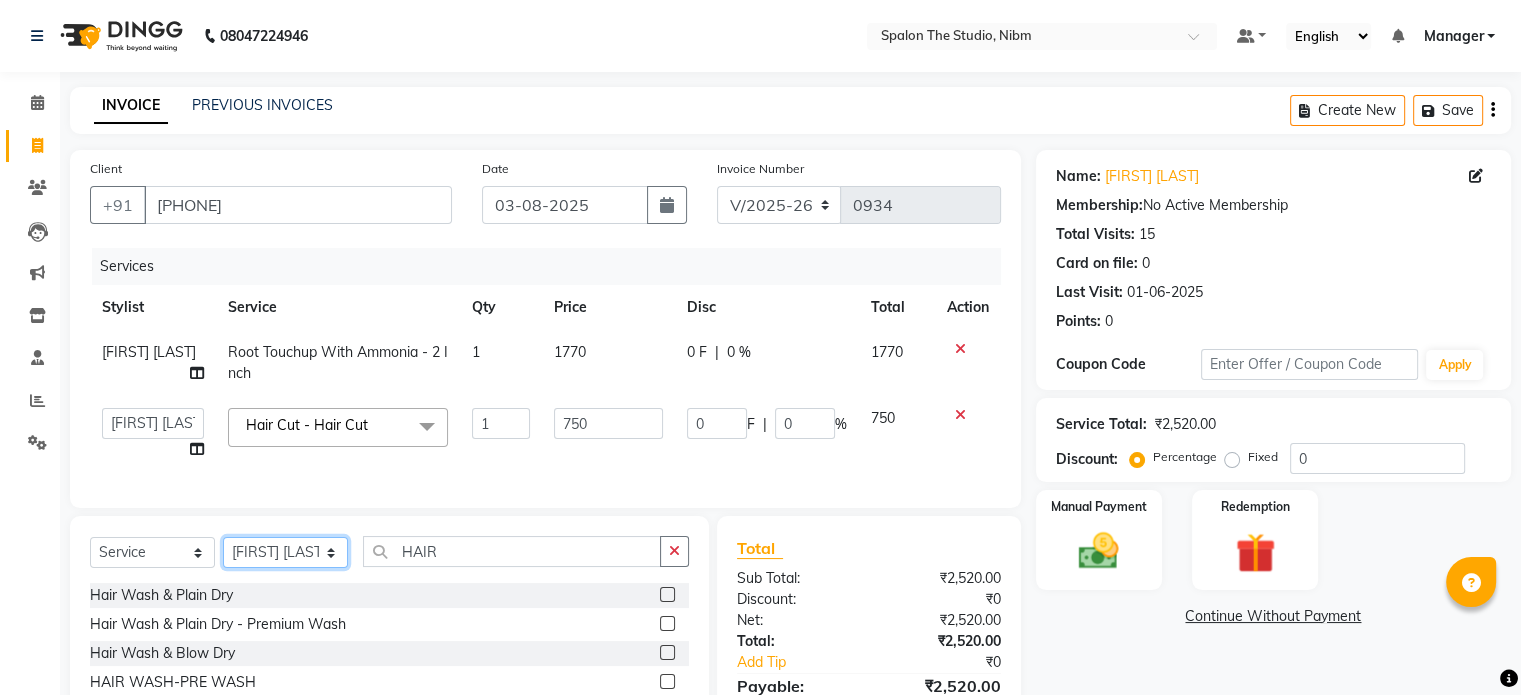 select on "75742" 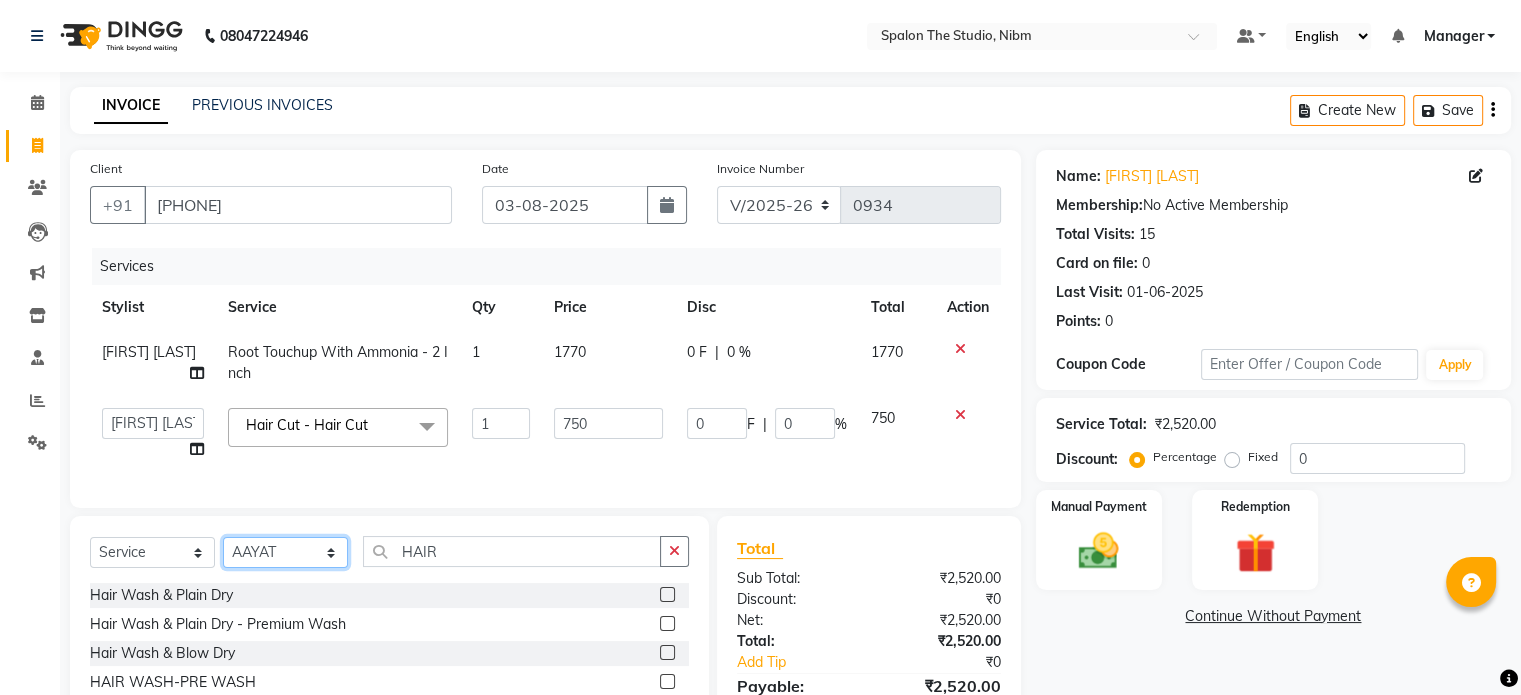 click on "Select Stylist [FIRST] [LAST] [FIRST] [LAST] [FIRST] [LAST] [FIRST] [LAST] Manager [FIRST] [LAST] [FIRST] [LAST] [FIRST] [LAST] [FIRST] [LAST] [FIRST] [LAST]" 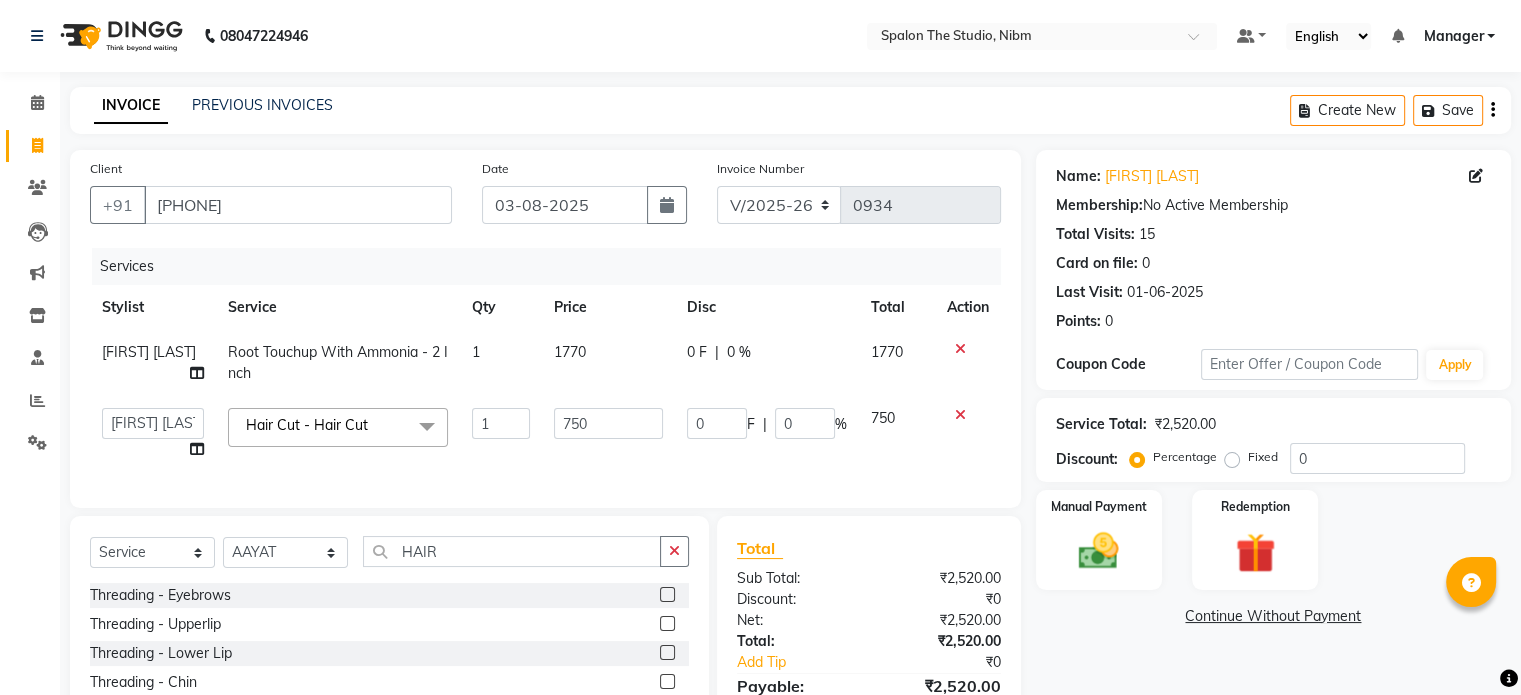 click 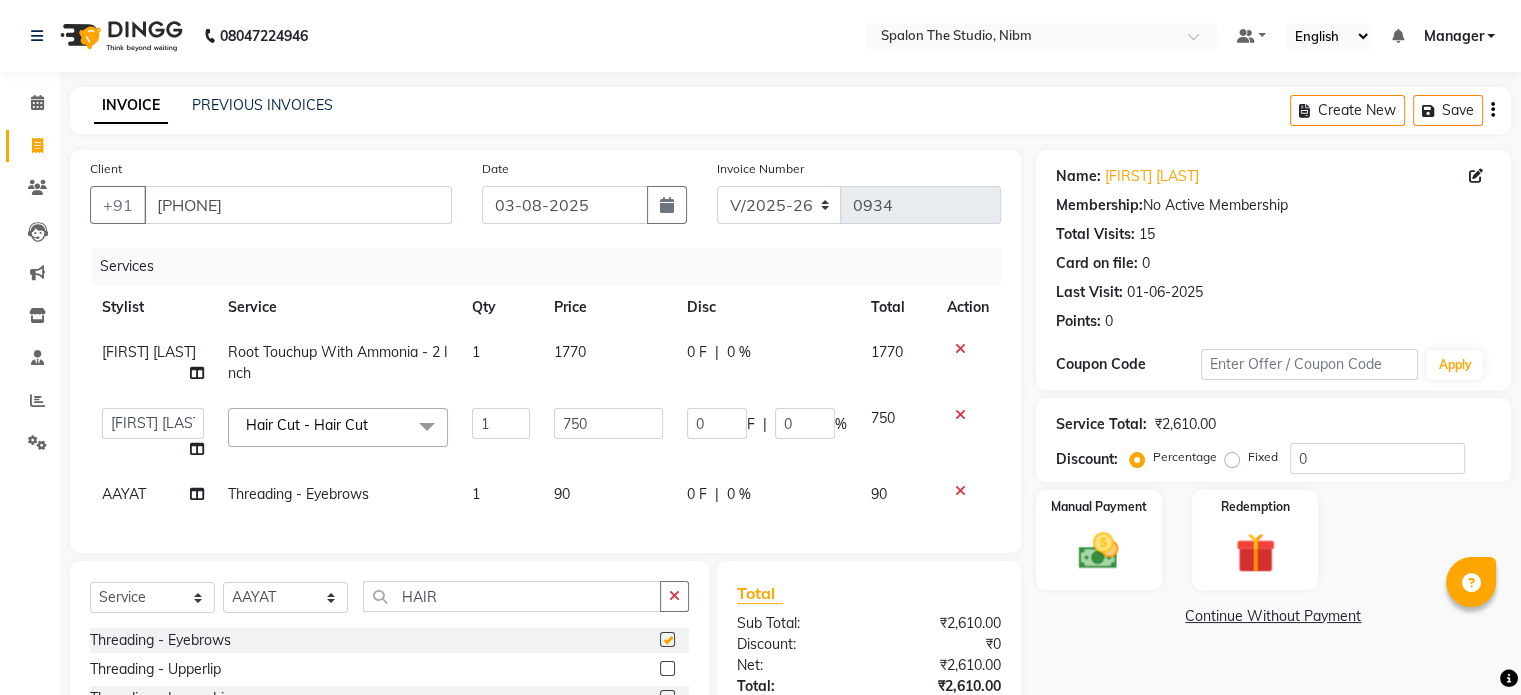 checkbox on "false" 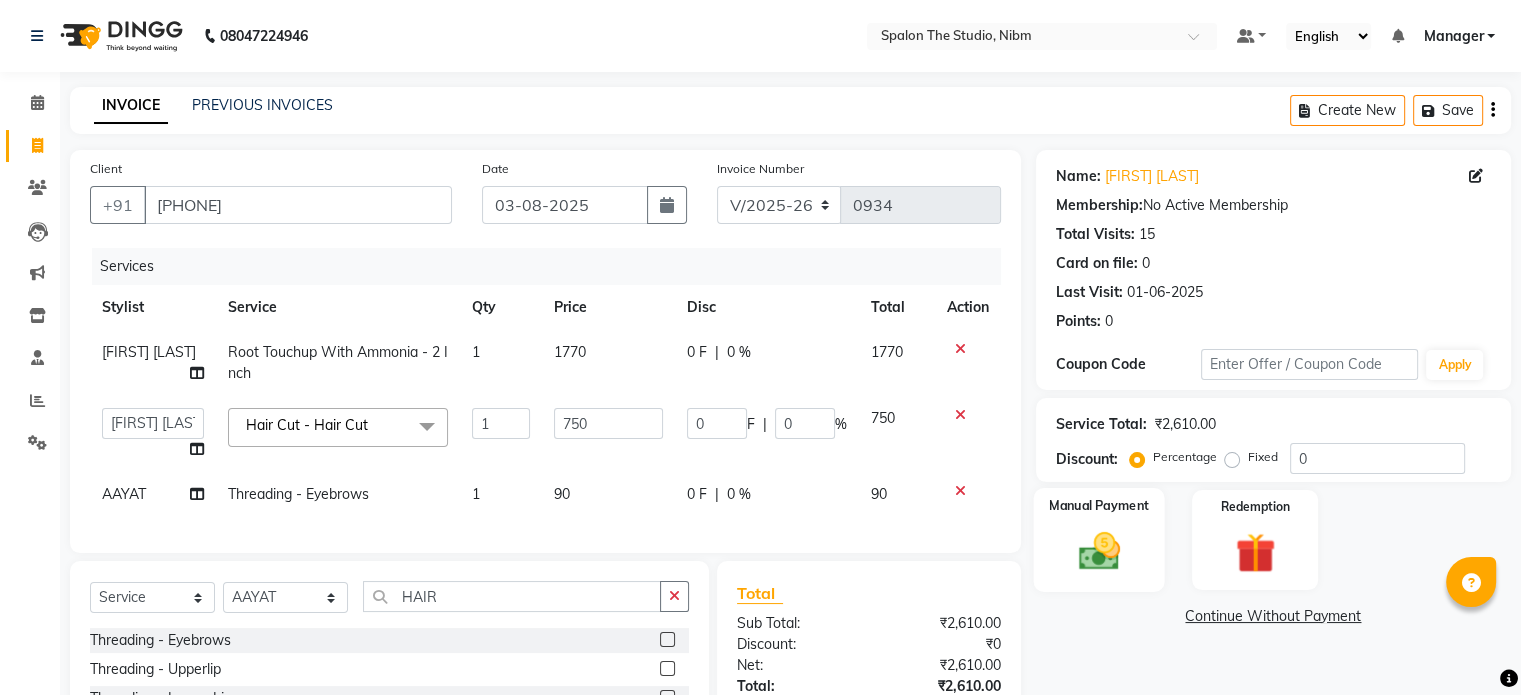 click 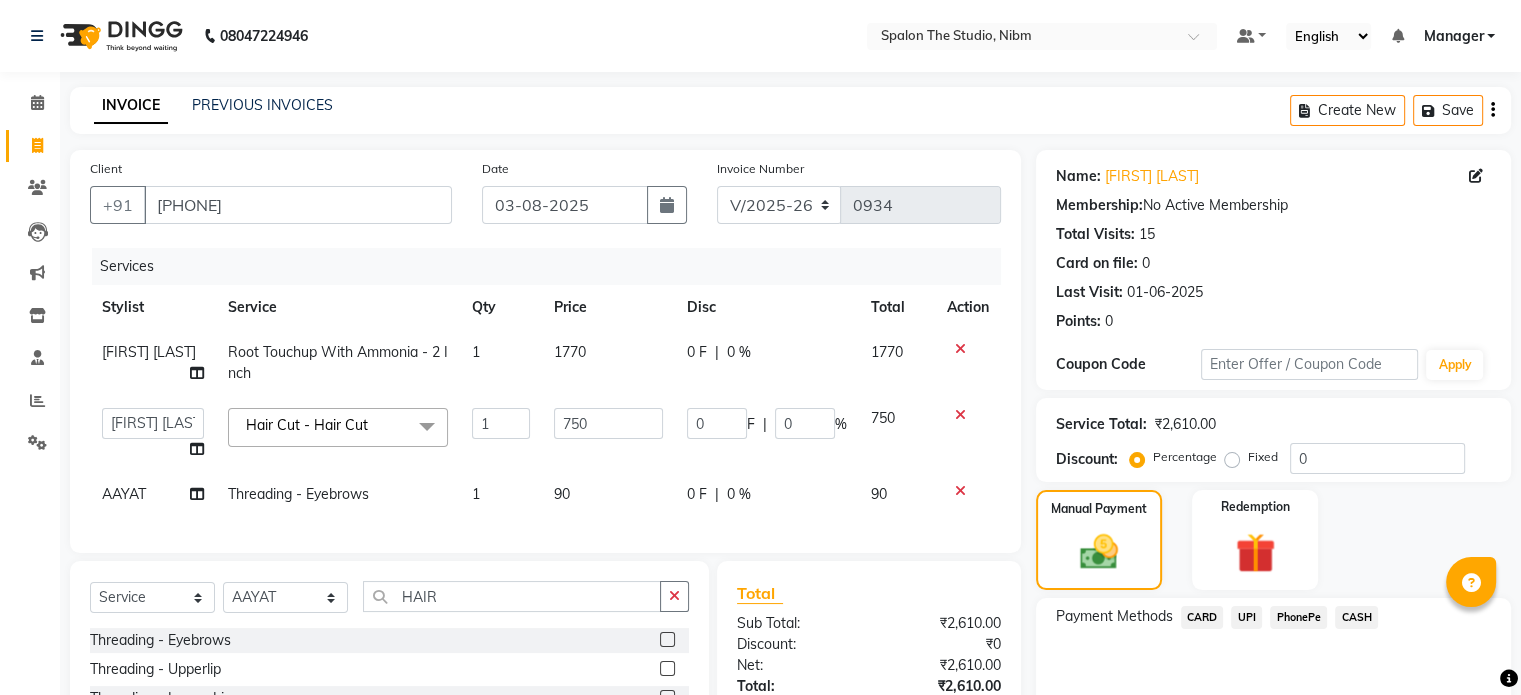 click on "UPI" 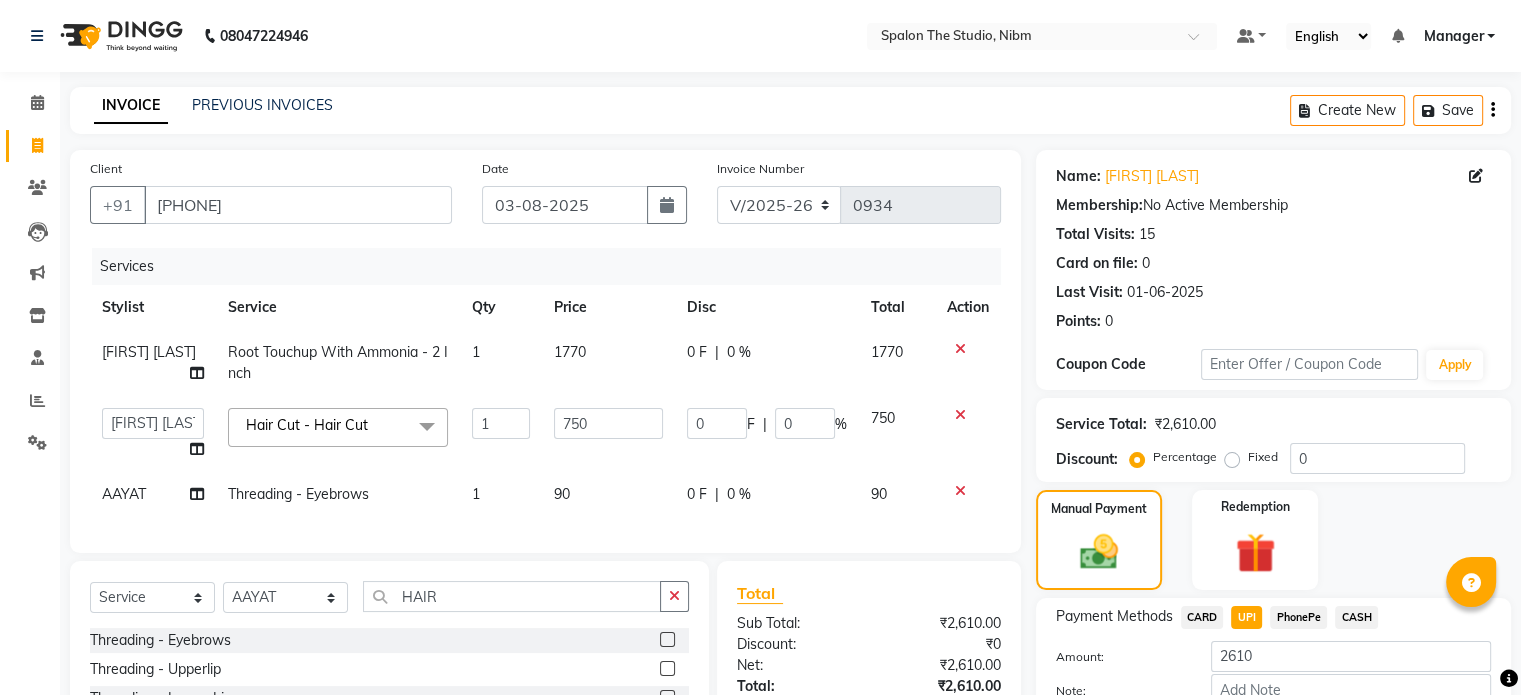 scroll, scrollTop: 207, scrollLeft: 0, axis: vertical 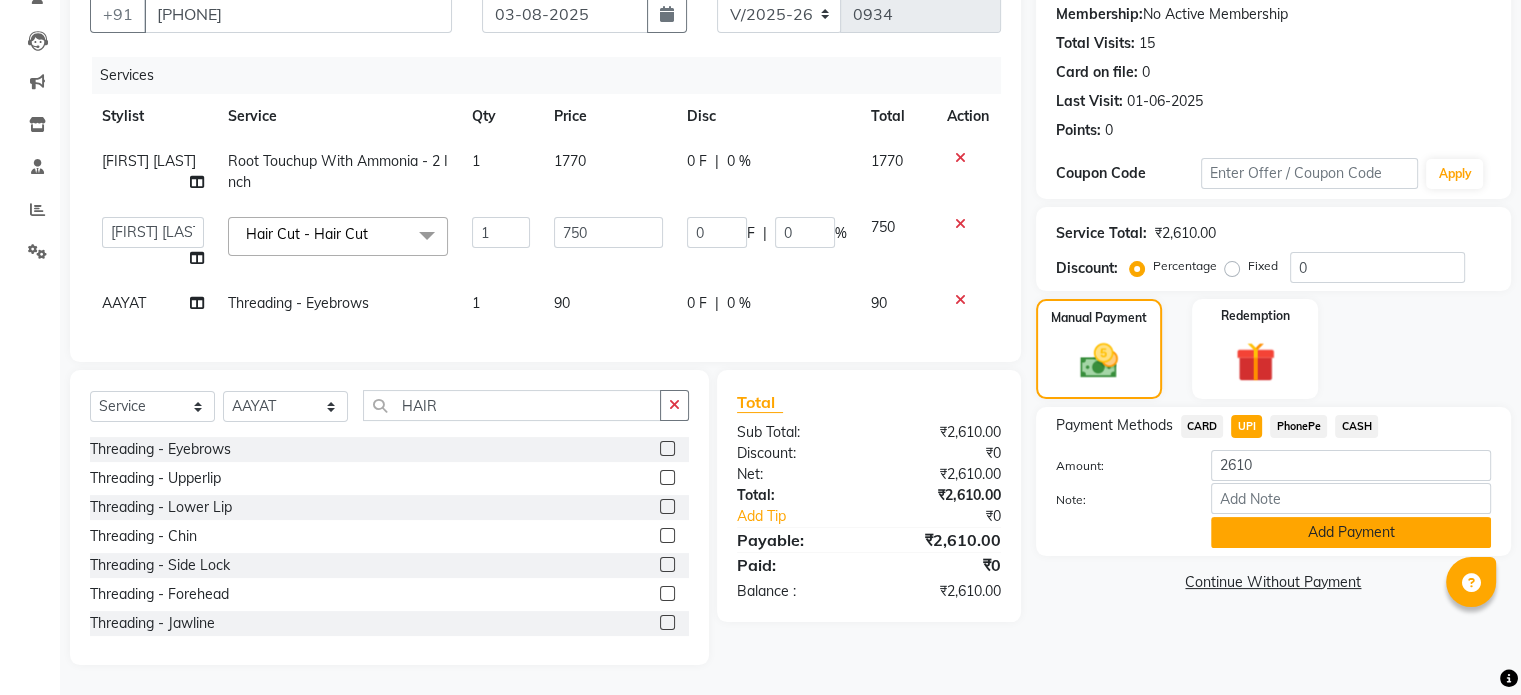 click on "Add Payment" 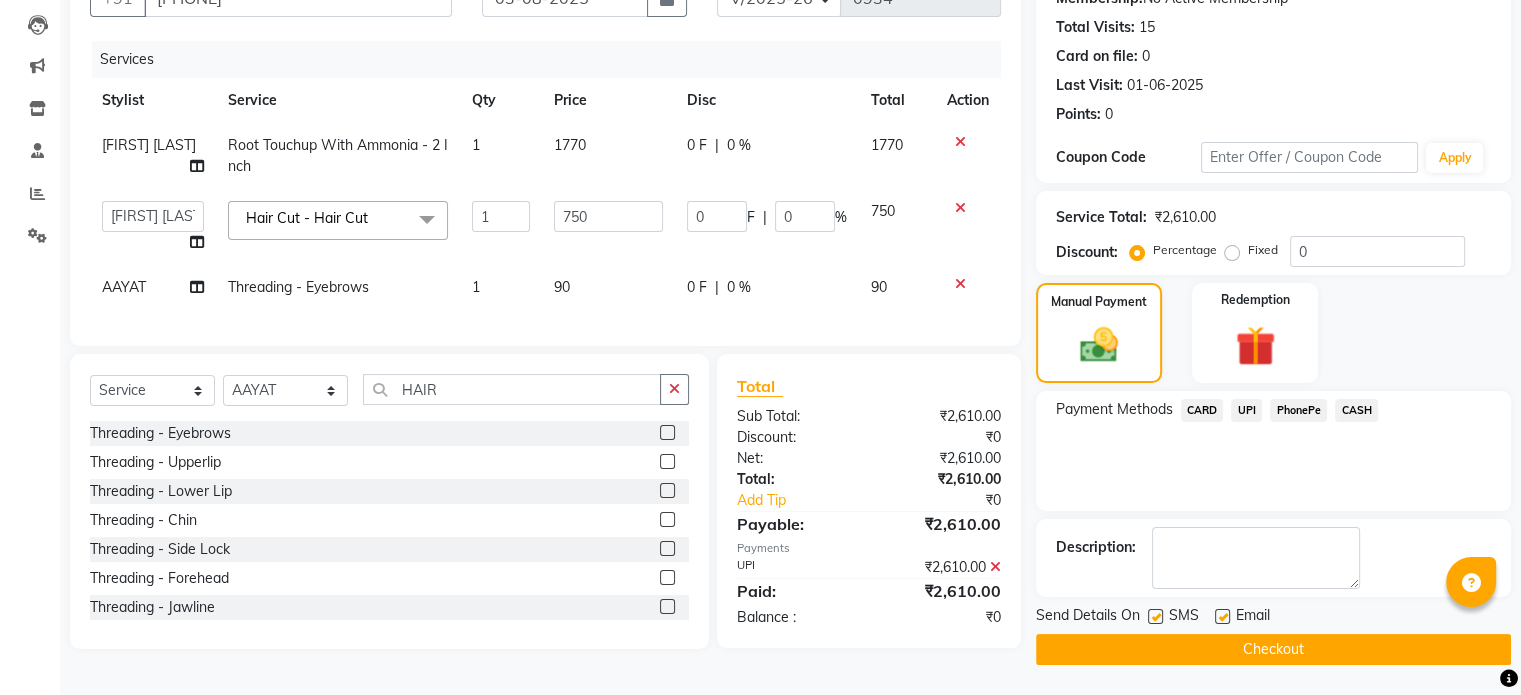 click 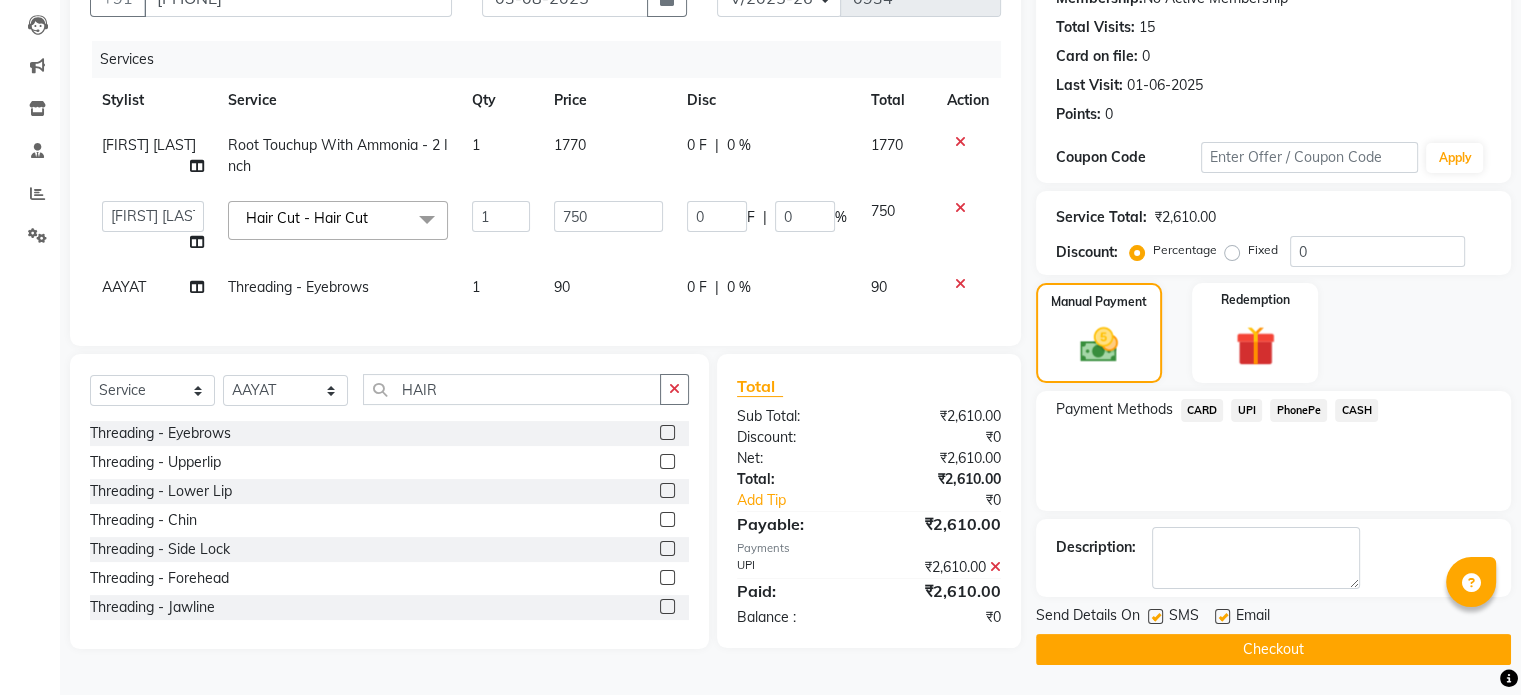 click at bounding box center (1154, 617) 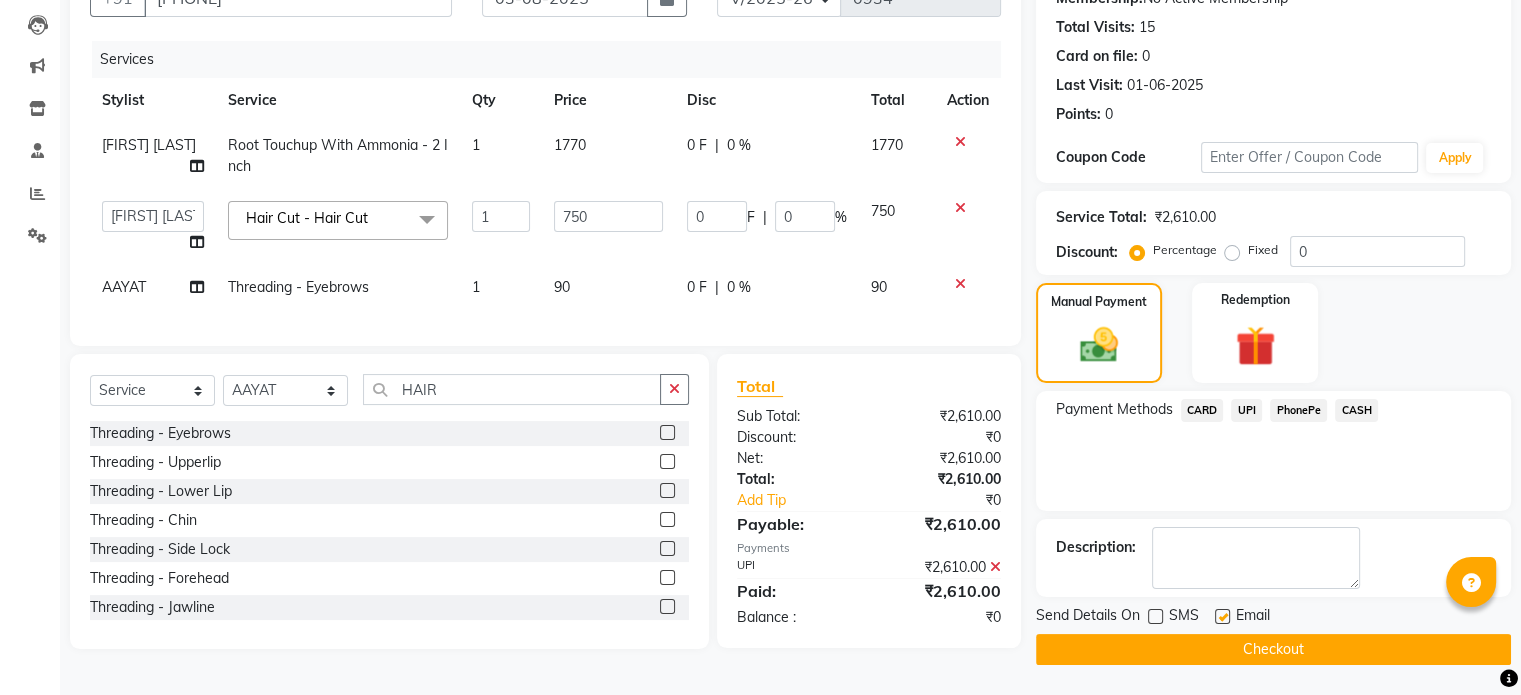 click on "Checkout" 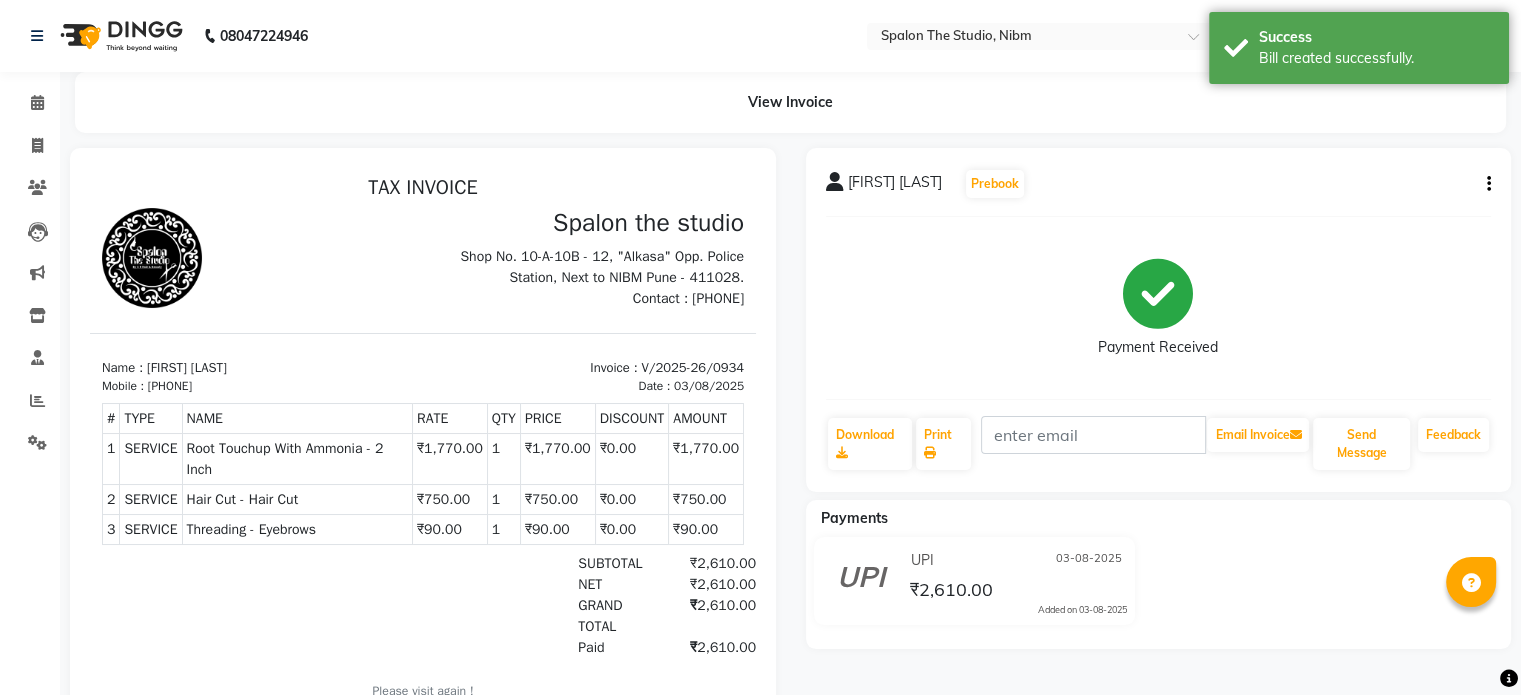 scroll, scrollTop: 0, scrollLeft: 0, axis: both 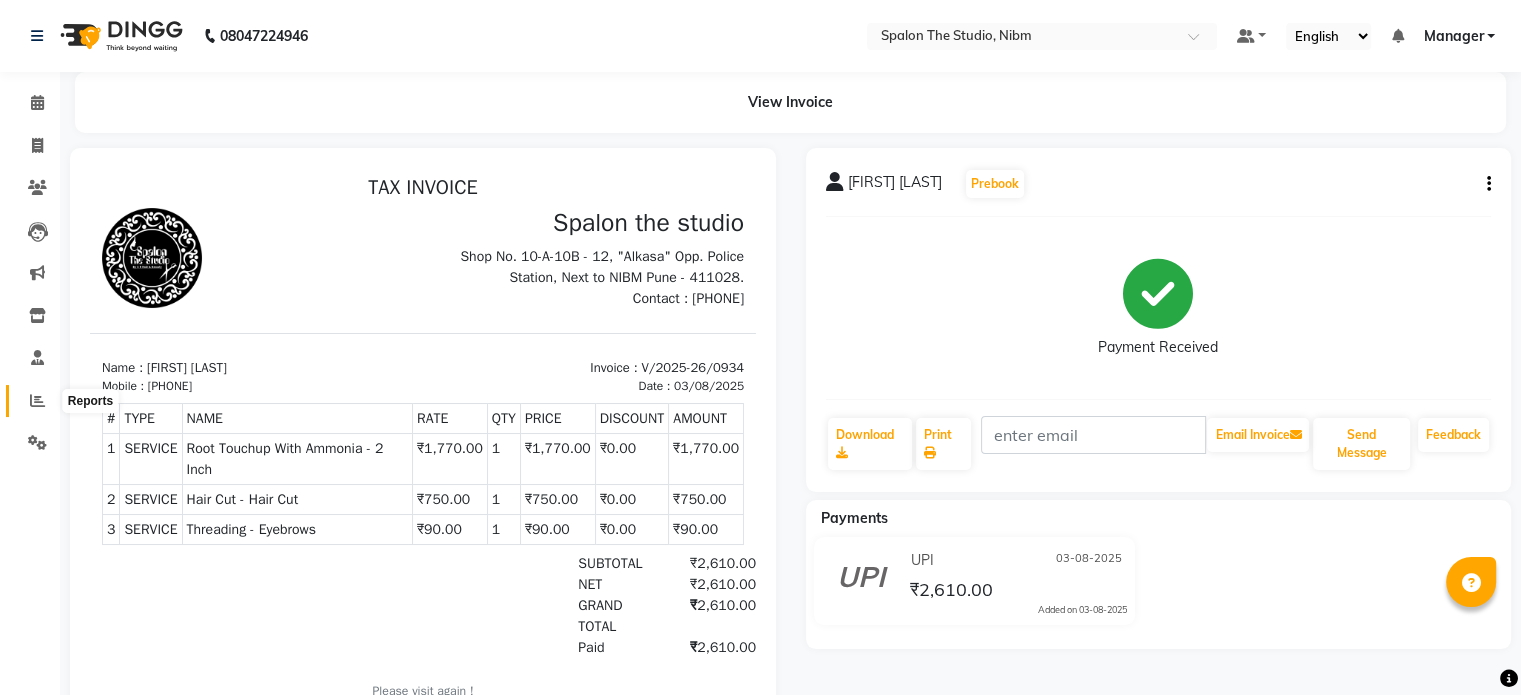 click 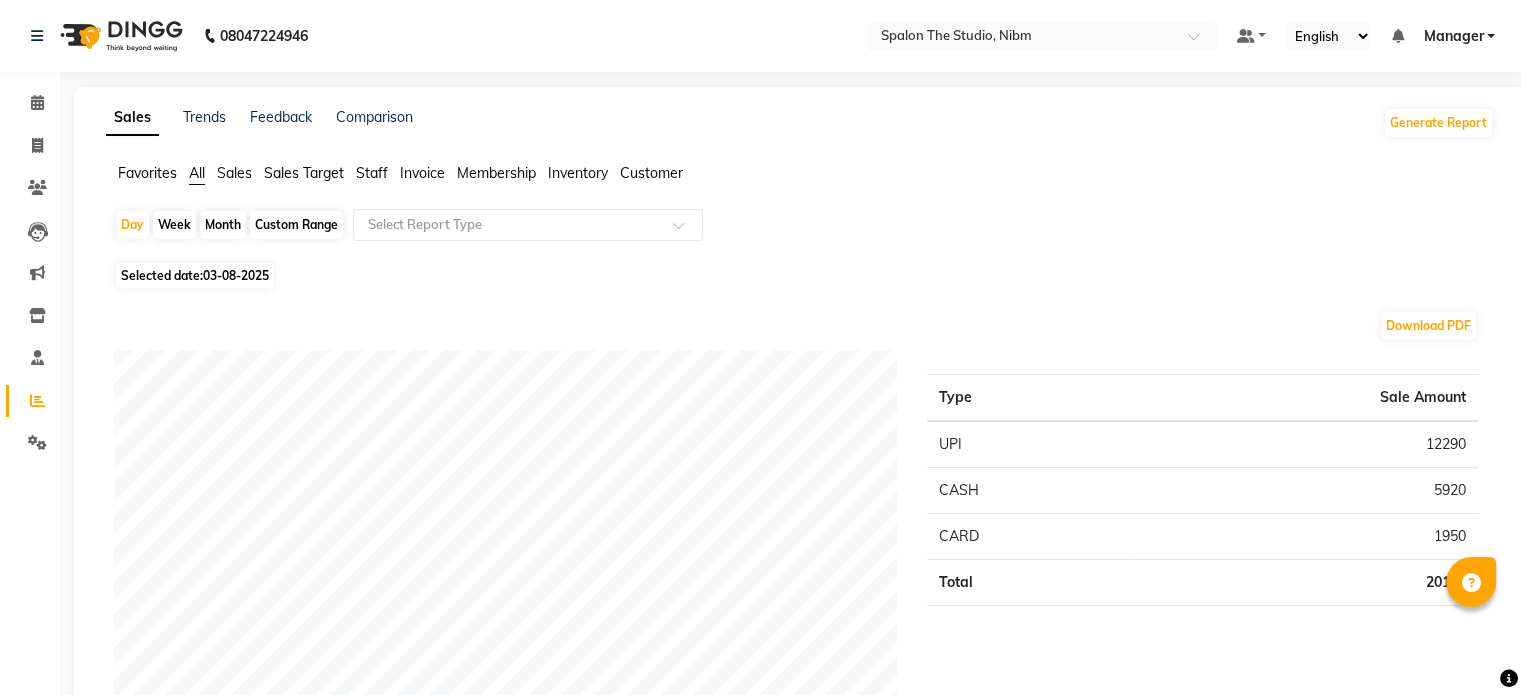 scroll, scrollTop: 608, scrollLeft: 0, axis: vertical 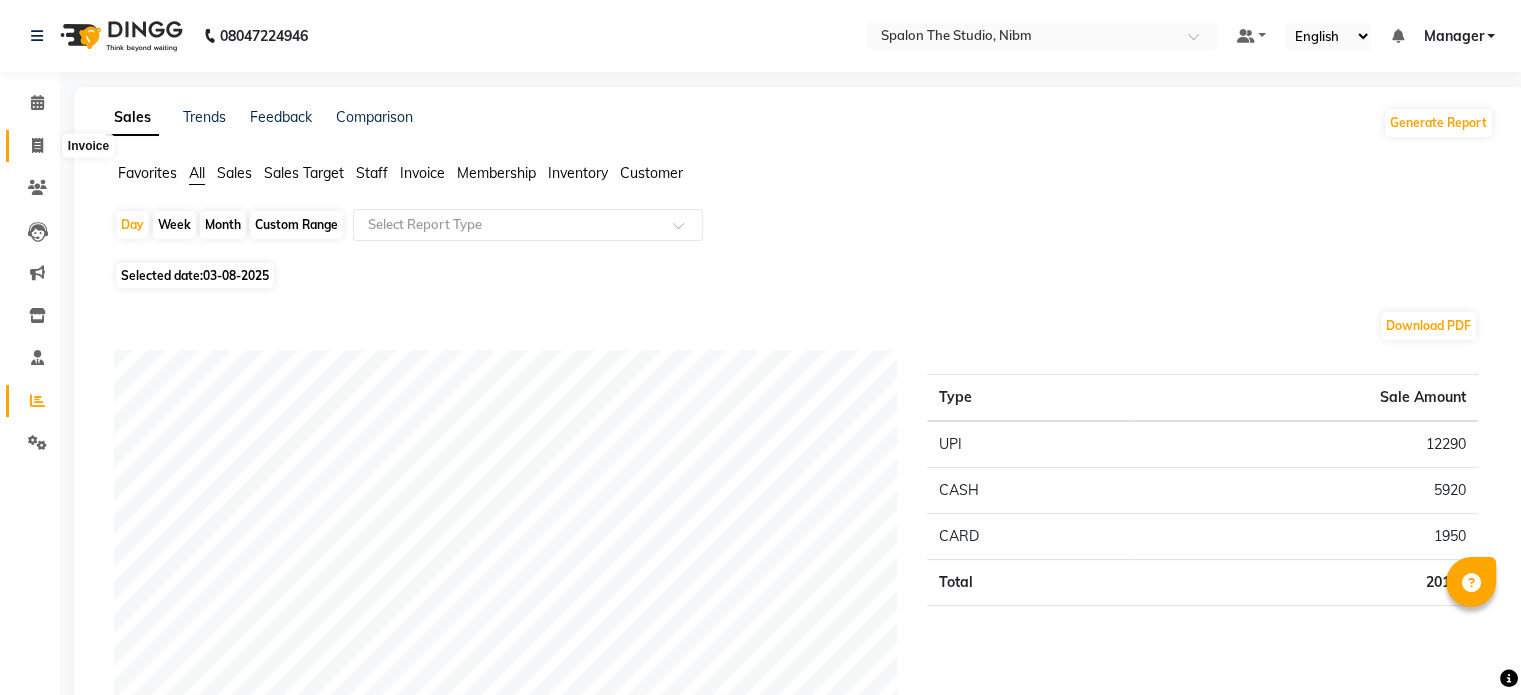 click 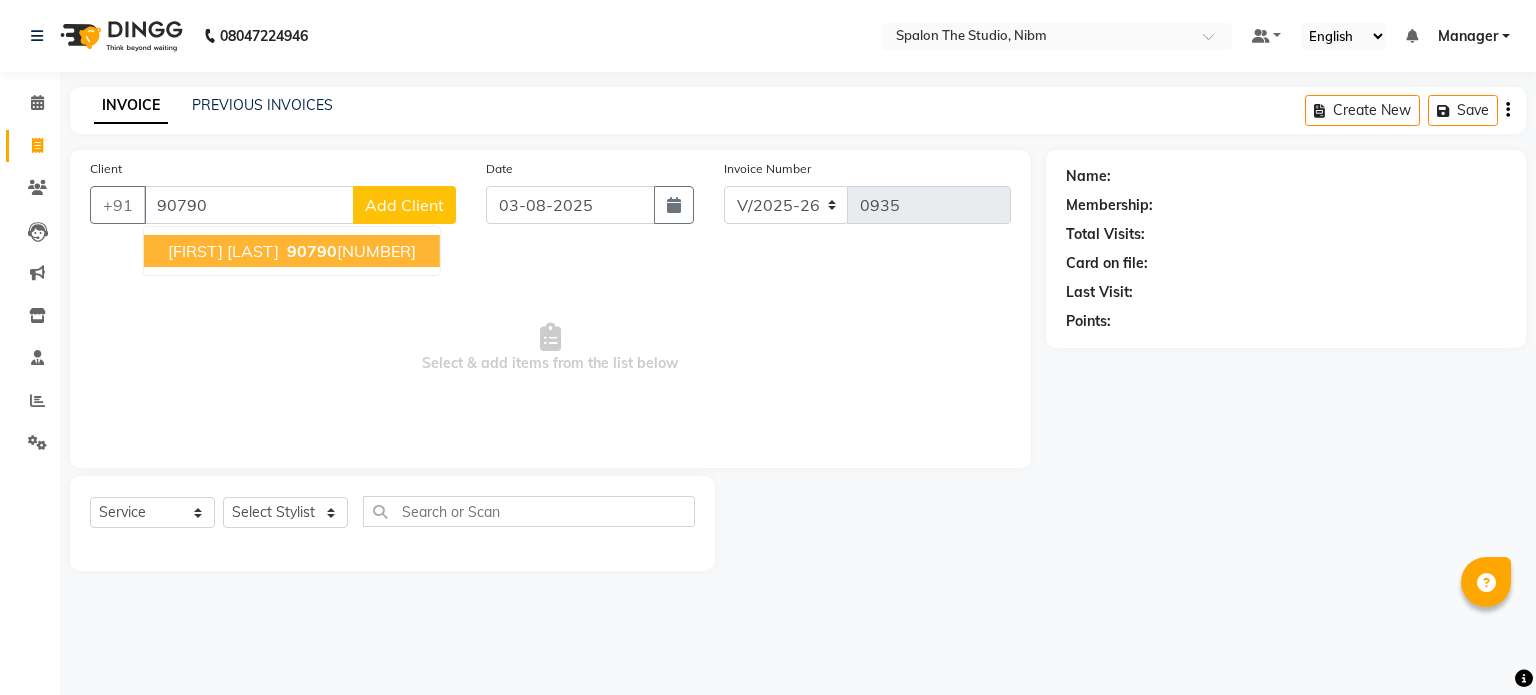 click on "[FIRST] [LAST]" at bounding box center (223, 251) 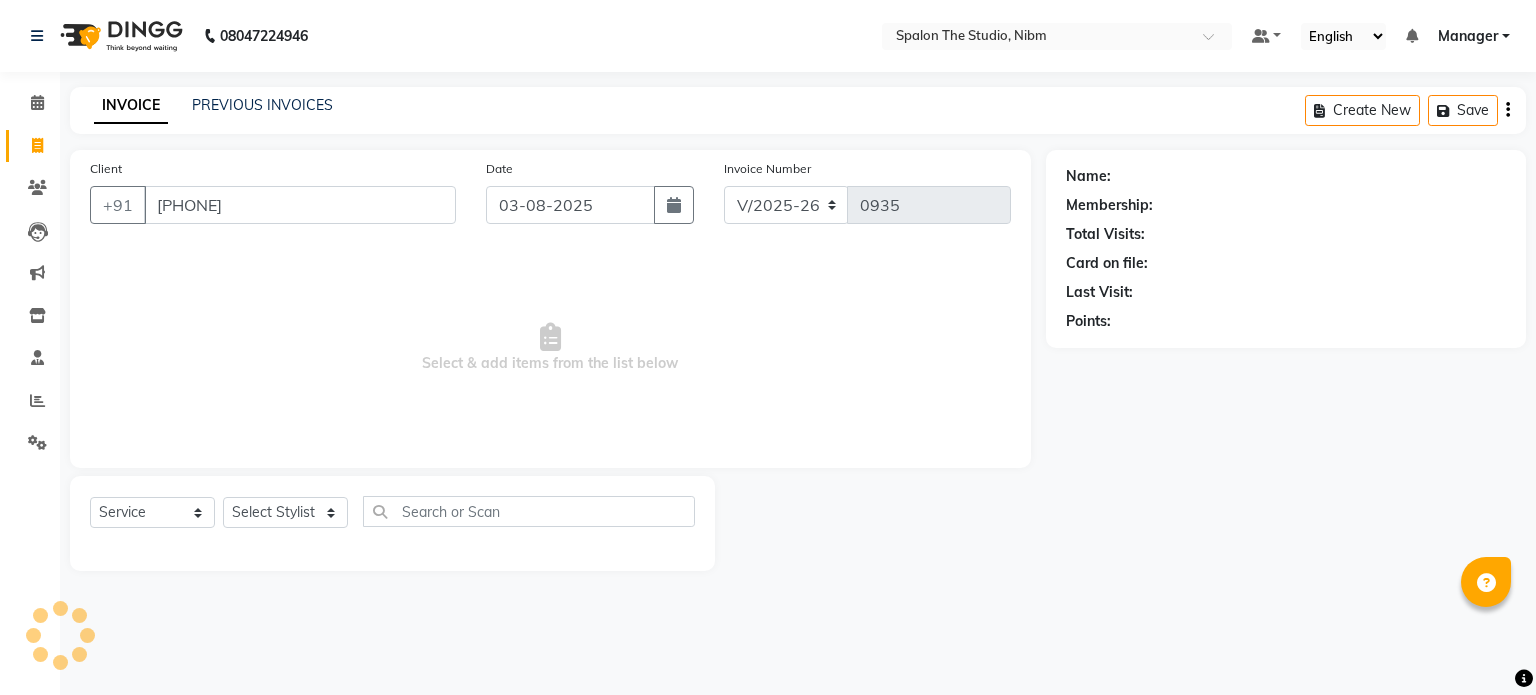 type on "[PHONE]" 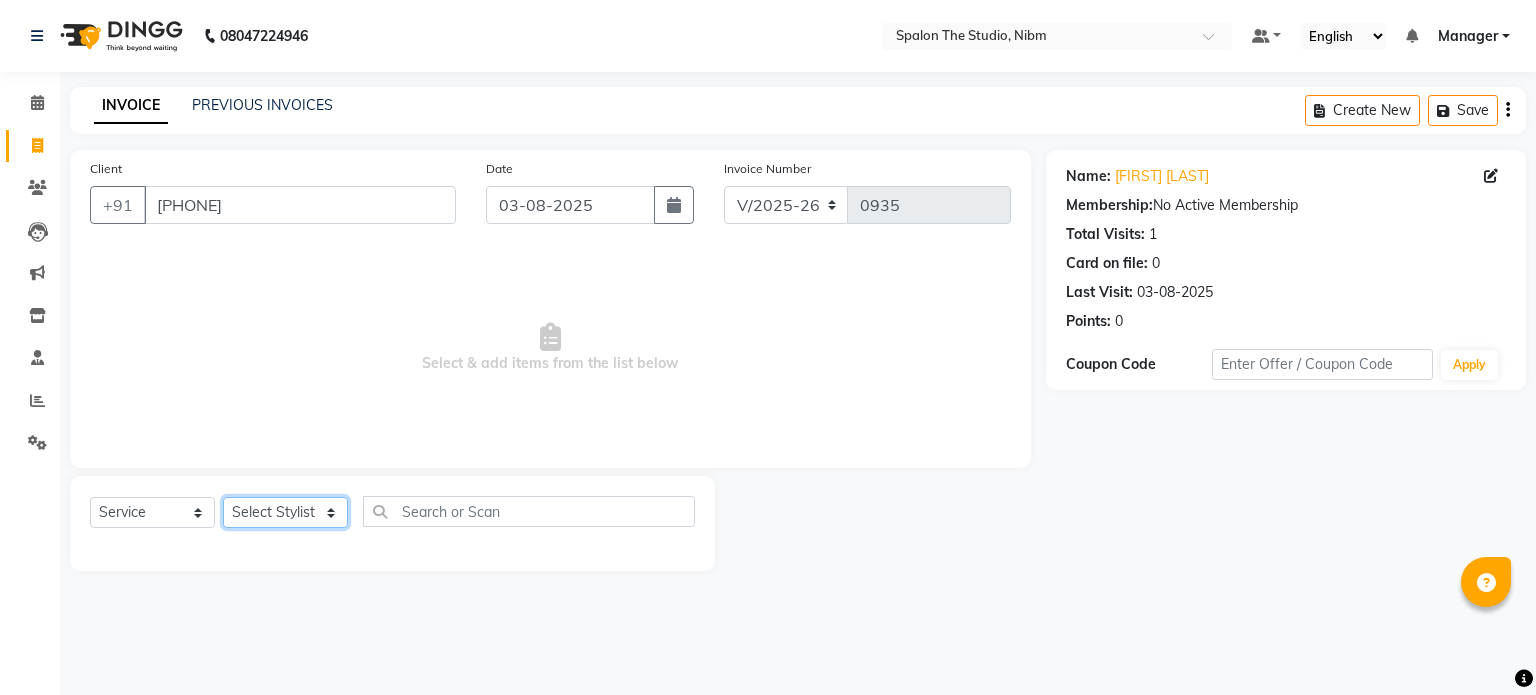 click on "Select Stylist [FIRST] [LAST] [FIRST] [LAST] [FIRST] [LAST] [FIRST] [LAST] Manager [FIRST] [LAST] [FIRST] [LAST] [FIRST] [LAST] [FIRST] [LAST] [FIRST] [LAST]" 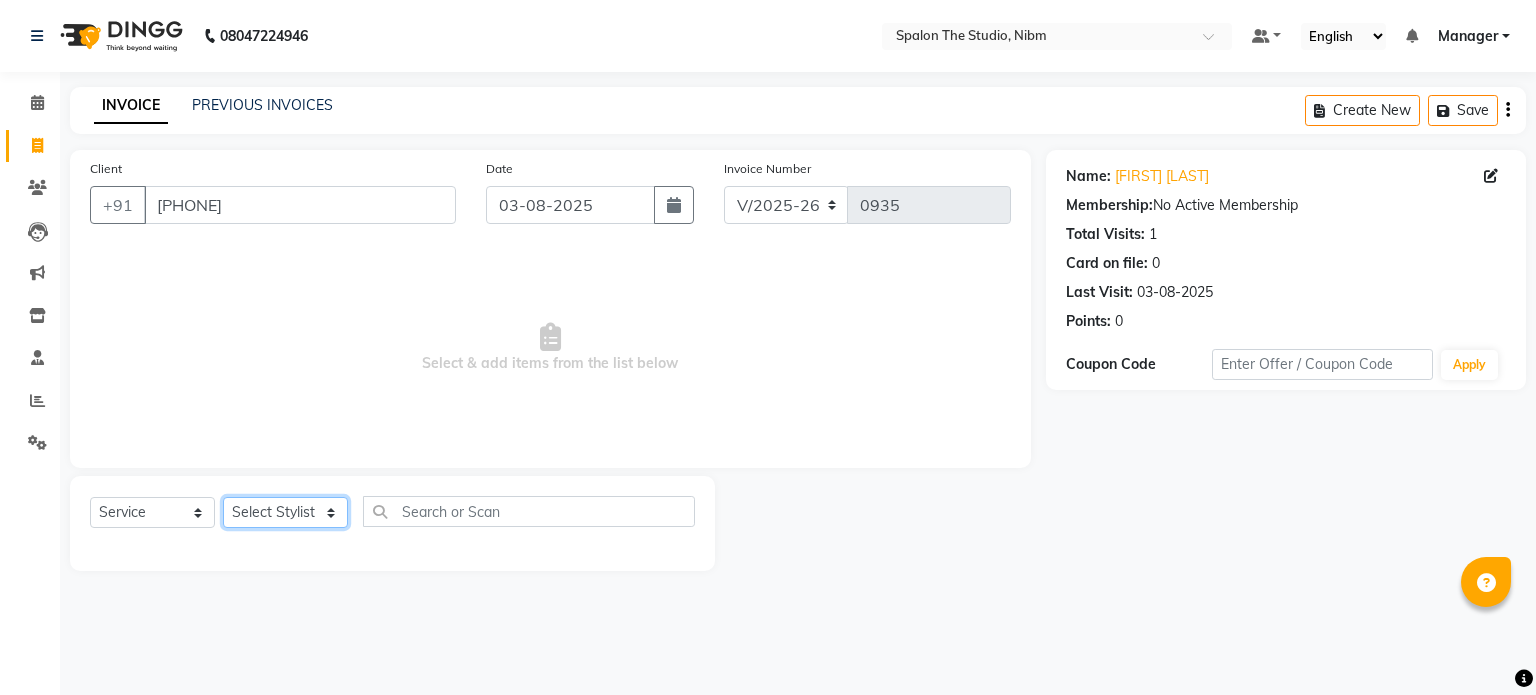 select on "44594" 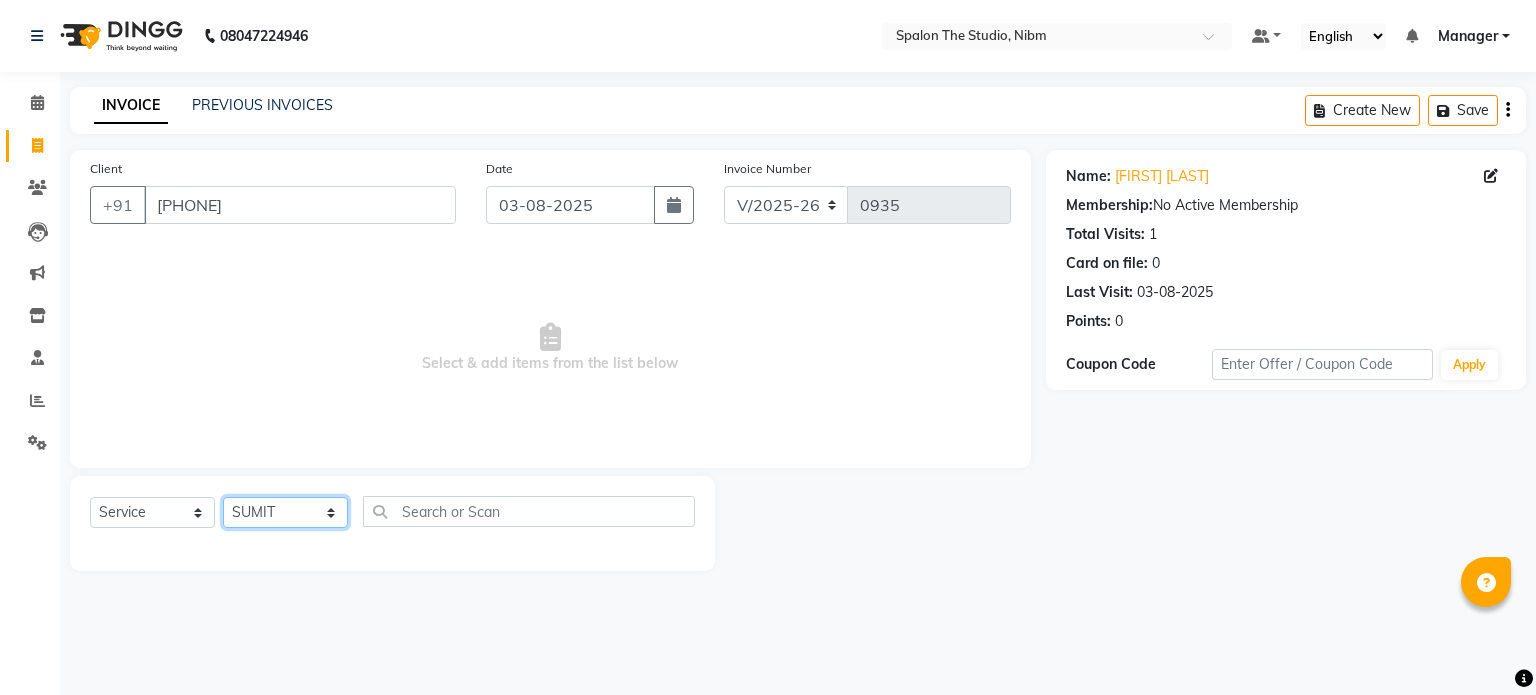 click on "Select Stylist [FIRST] [LAST] [FIRST] [LAST] [FIRST] [LAST] [FIRST] [LAST] Manager [FIRST] [LAST] [FIRST] [LAST] [FIRST] [LAST] [FIRST] [LAST] [FIRST] [LAST]" 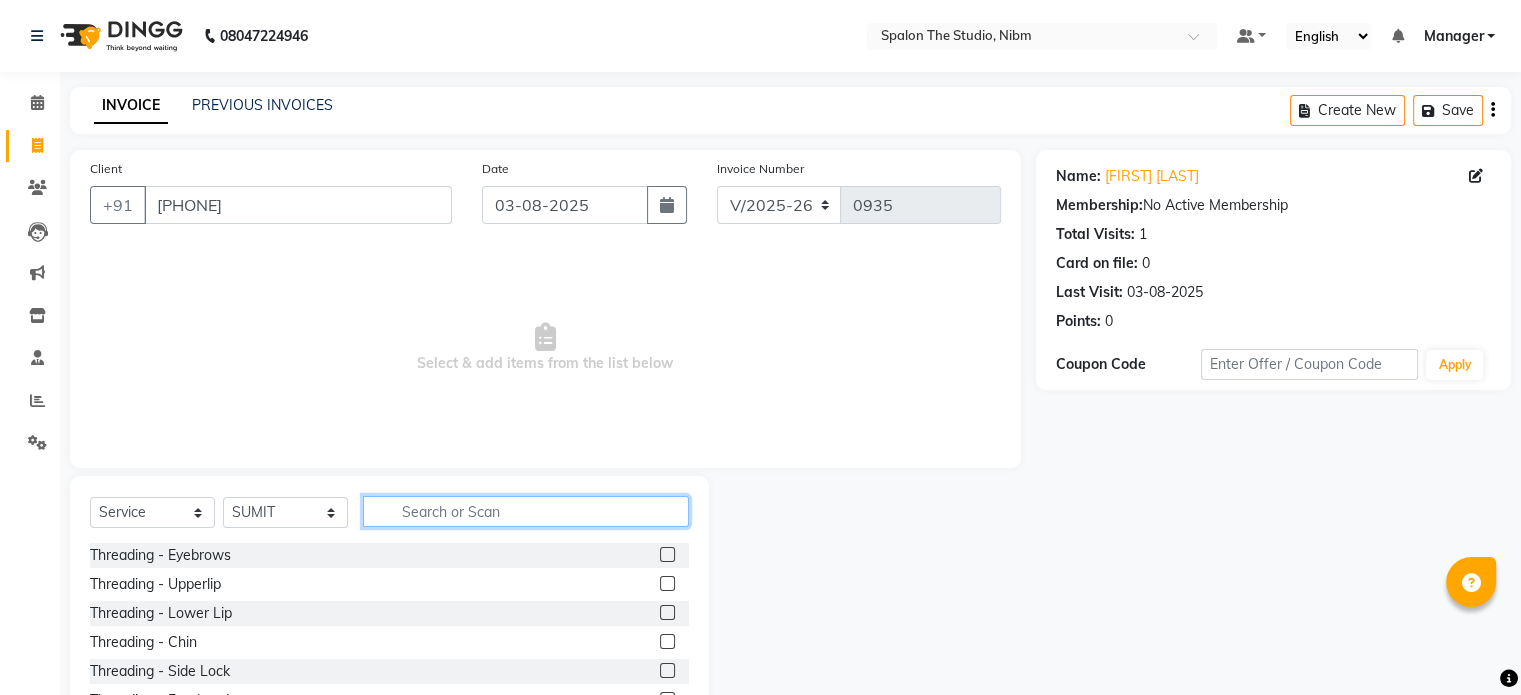 click 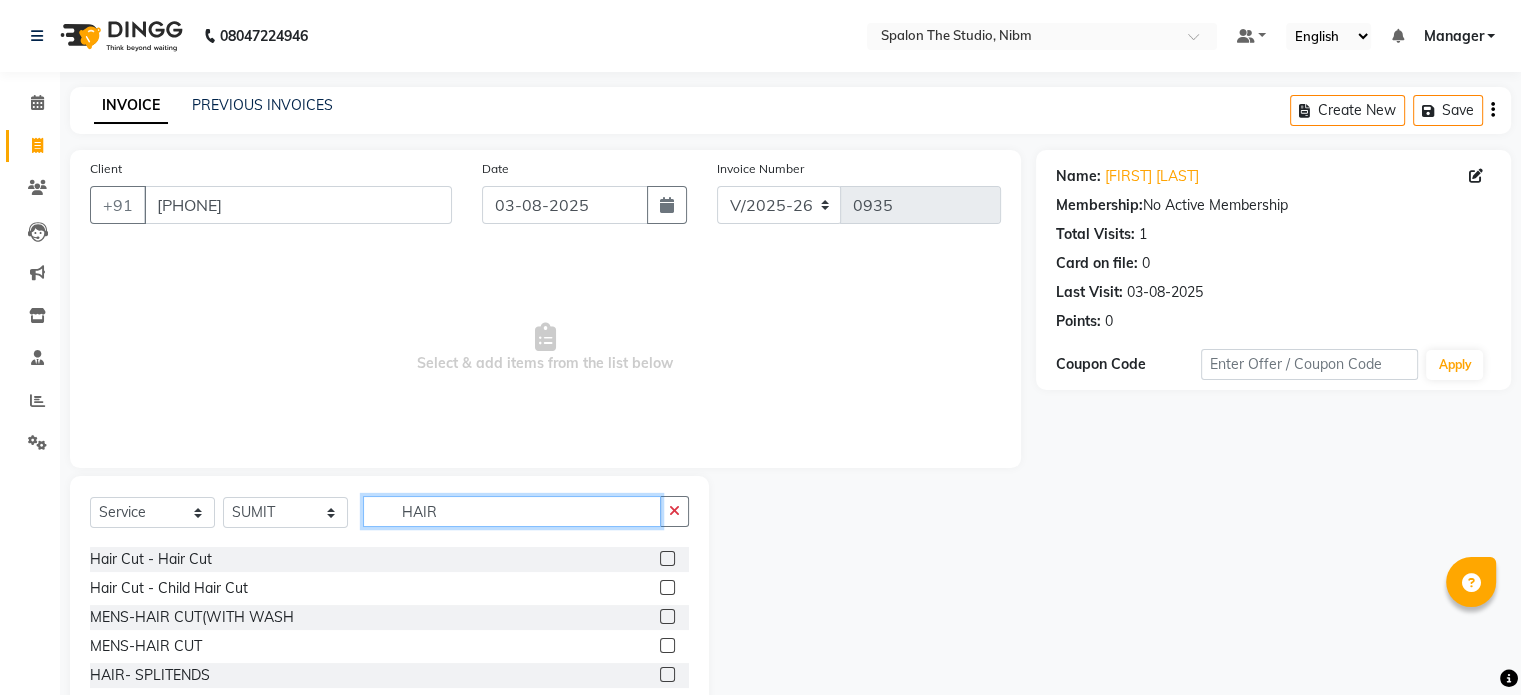 scroll, scrollTop: 174, scrollLeft: 0, axis: vertical 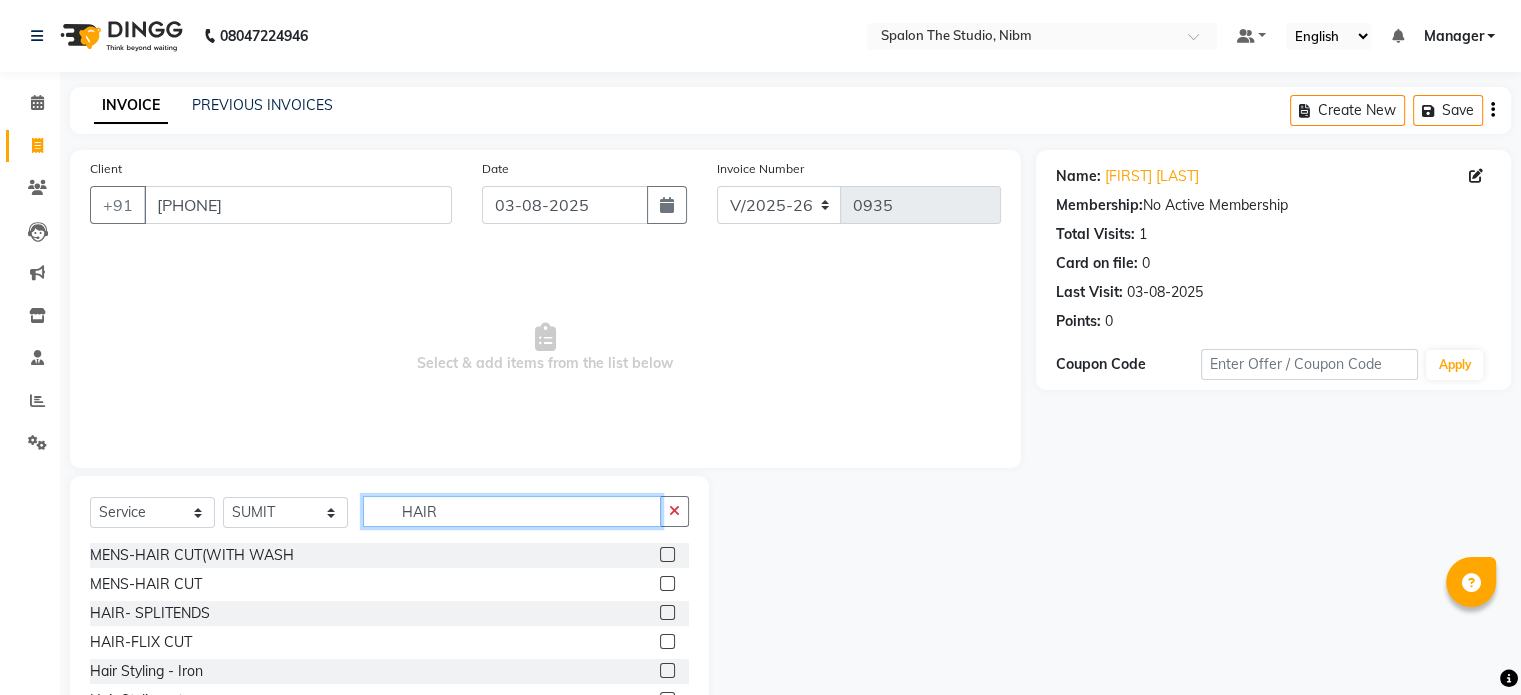 type on "HAIR" 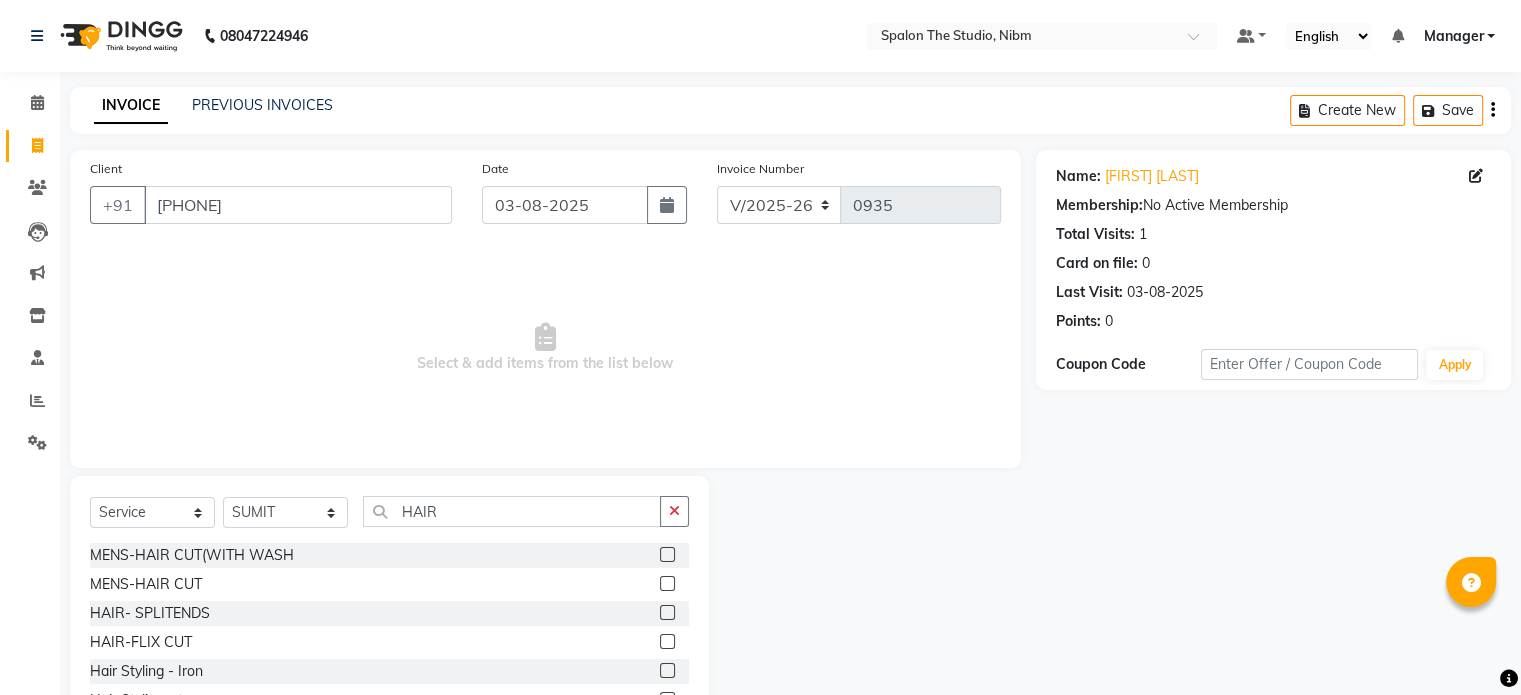 click 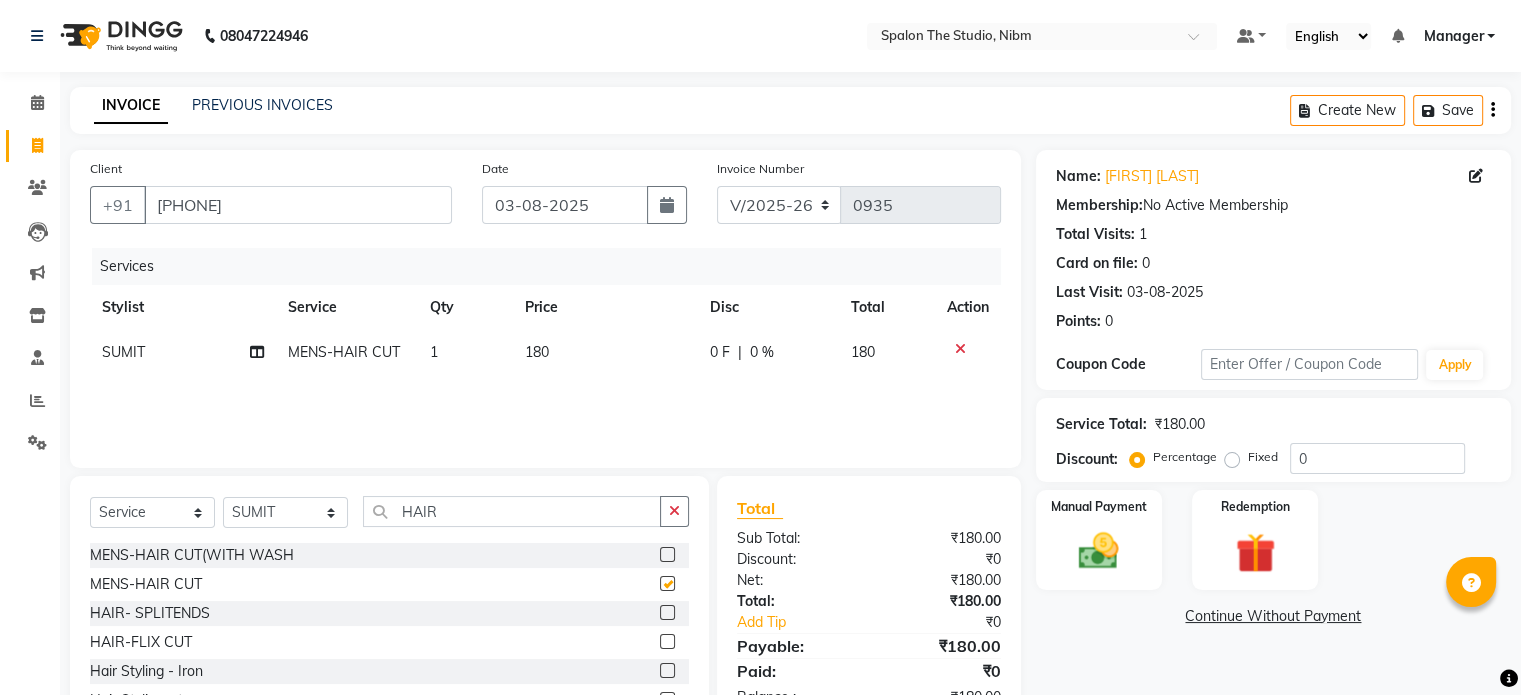 checkbox on "false" 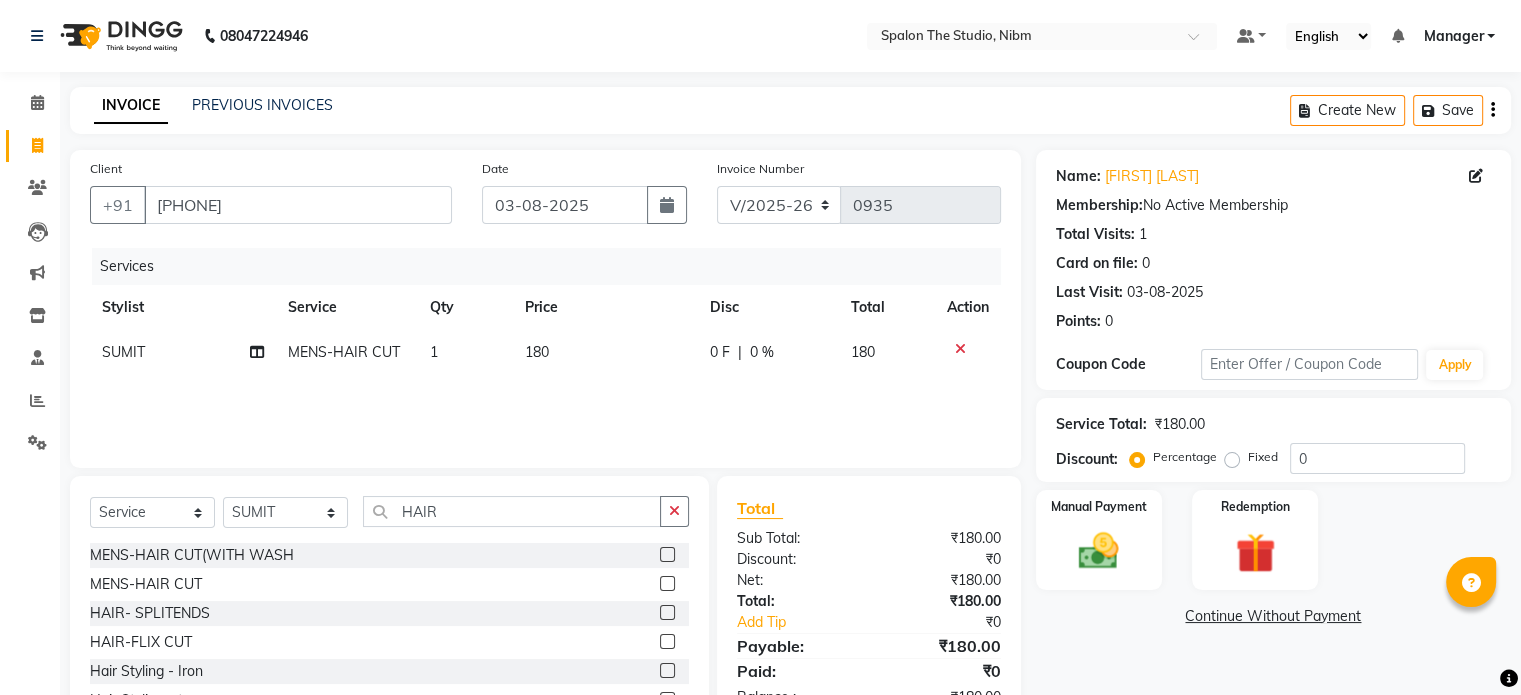 click on "180" 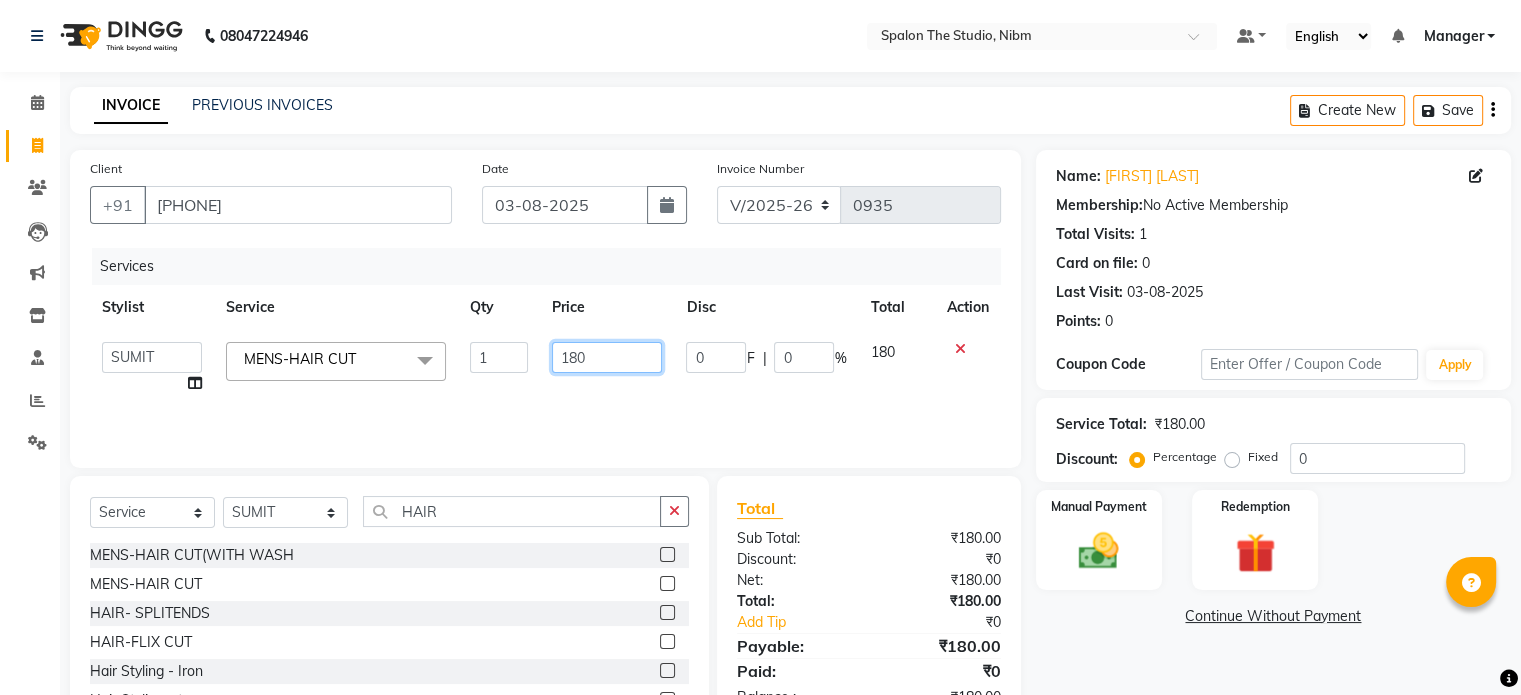 click on "180" 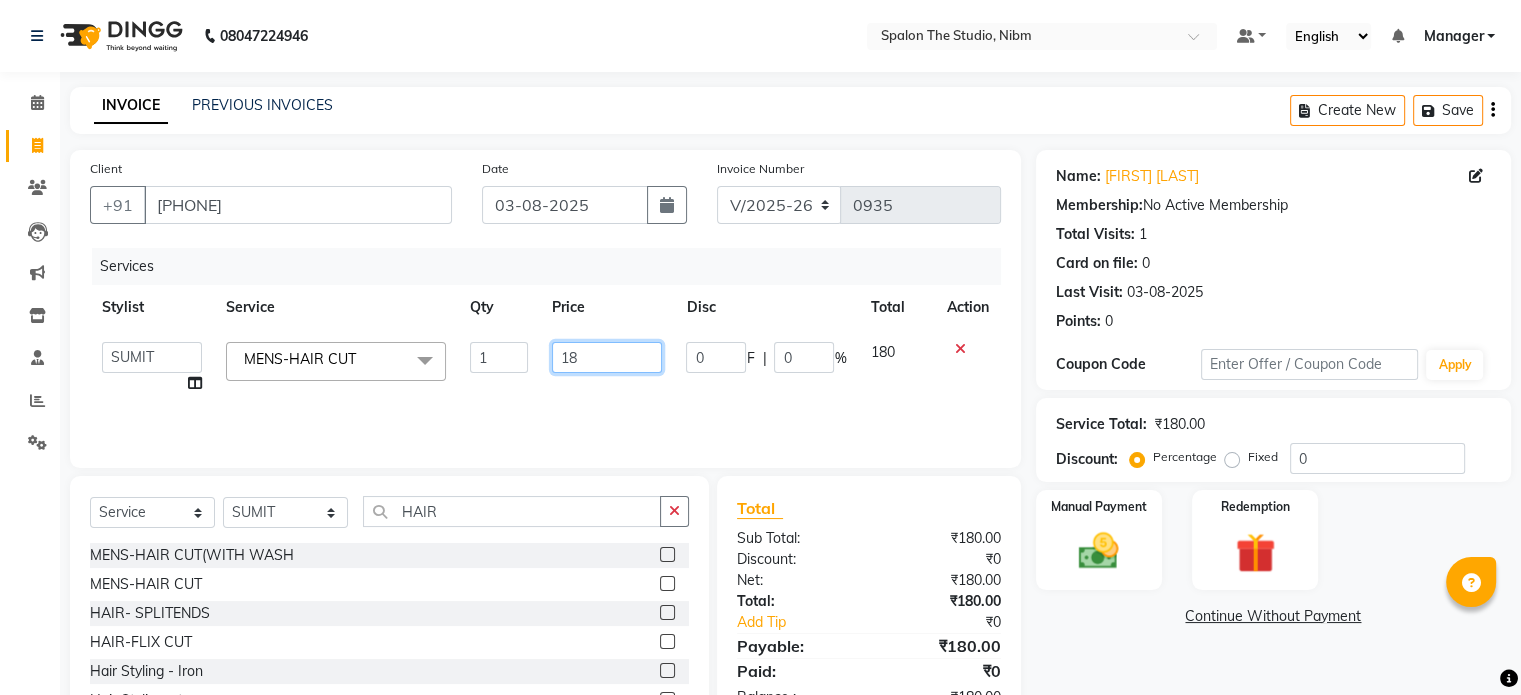 type on "1" 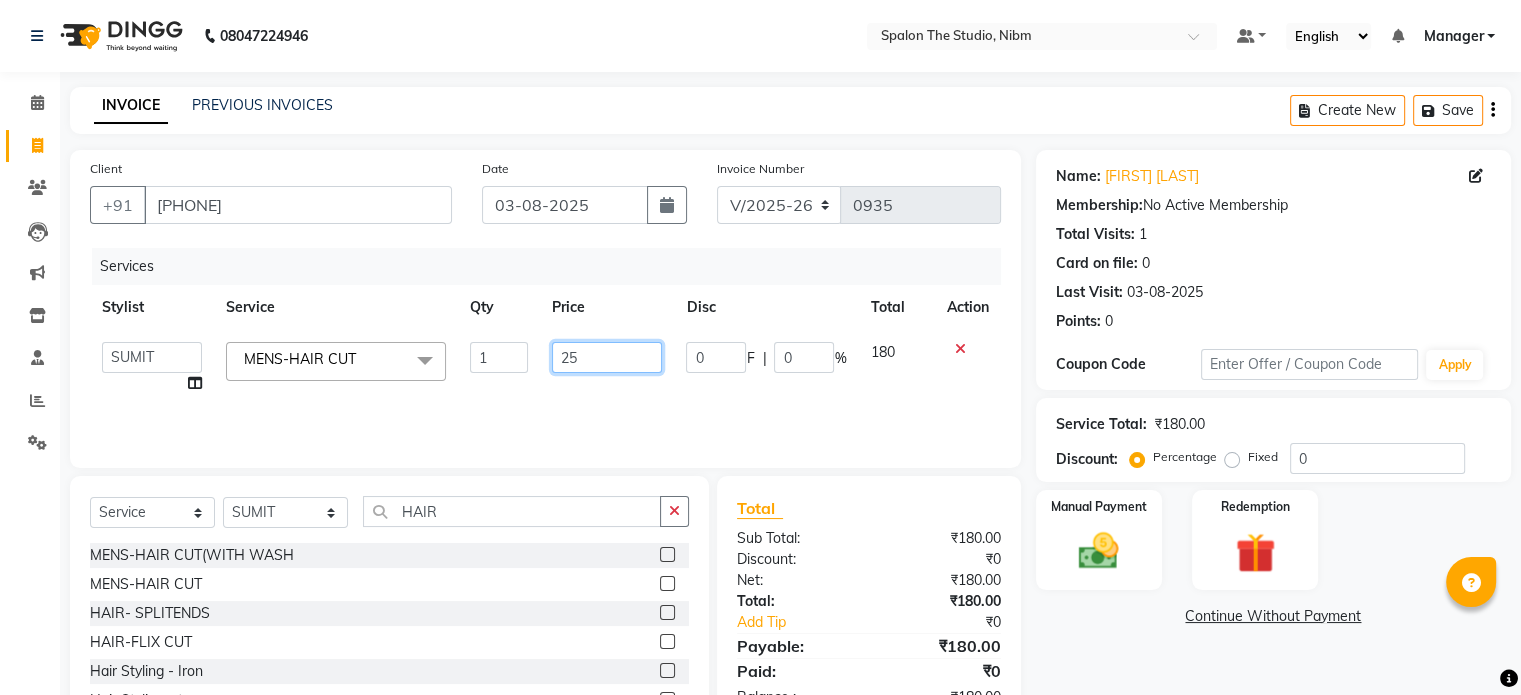 type on "250" 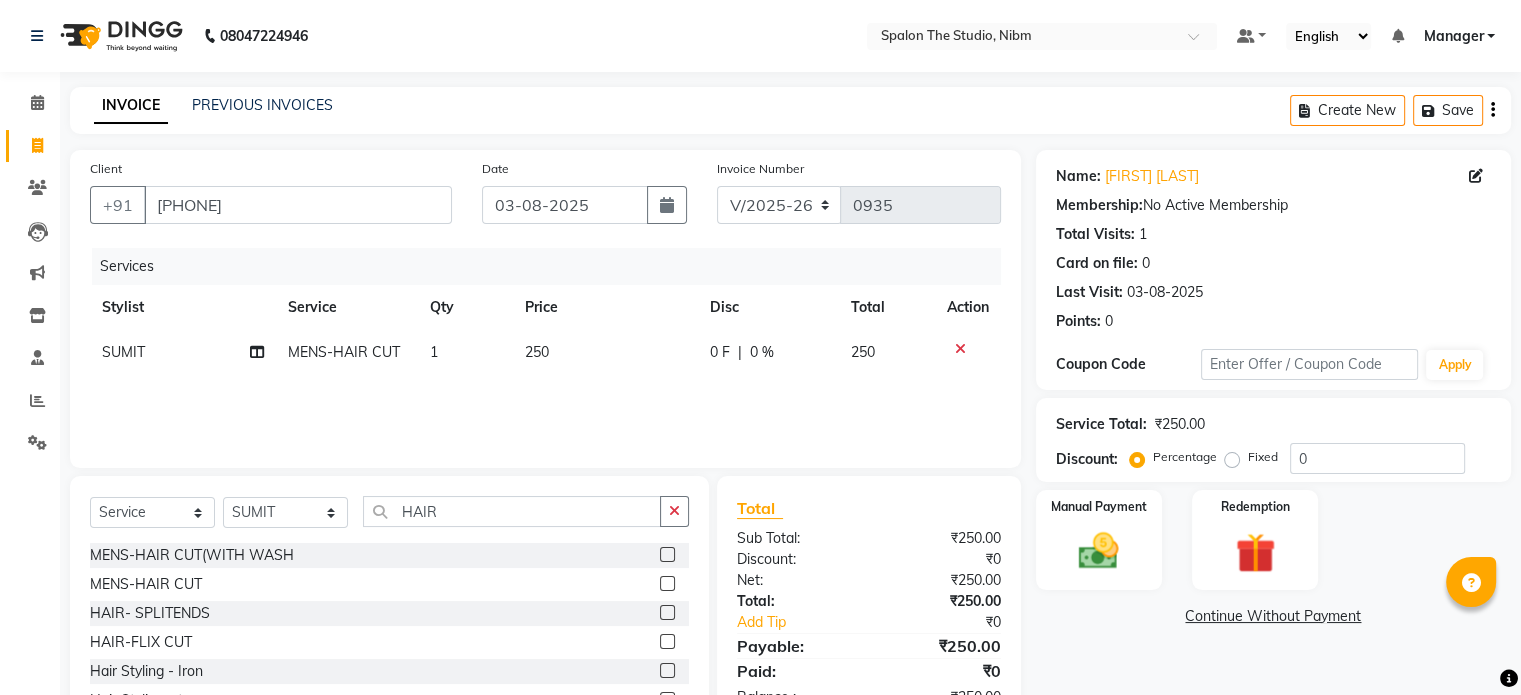 click on "Services Stylist Service Qty Price Disc Total Action [FIRST] MENS-HAIR CUT 1 250 0 F | 0 % 250" 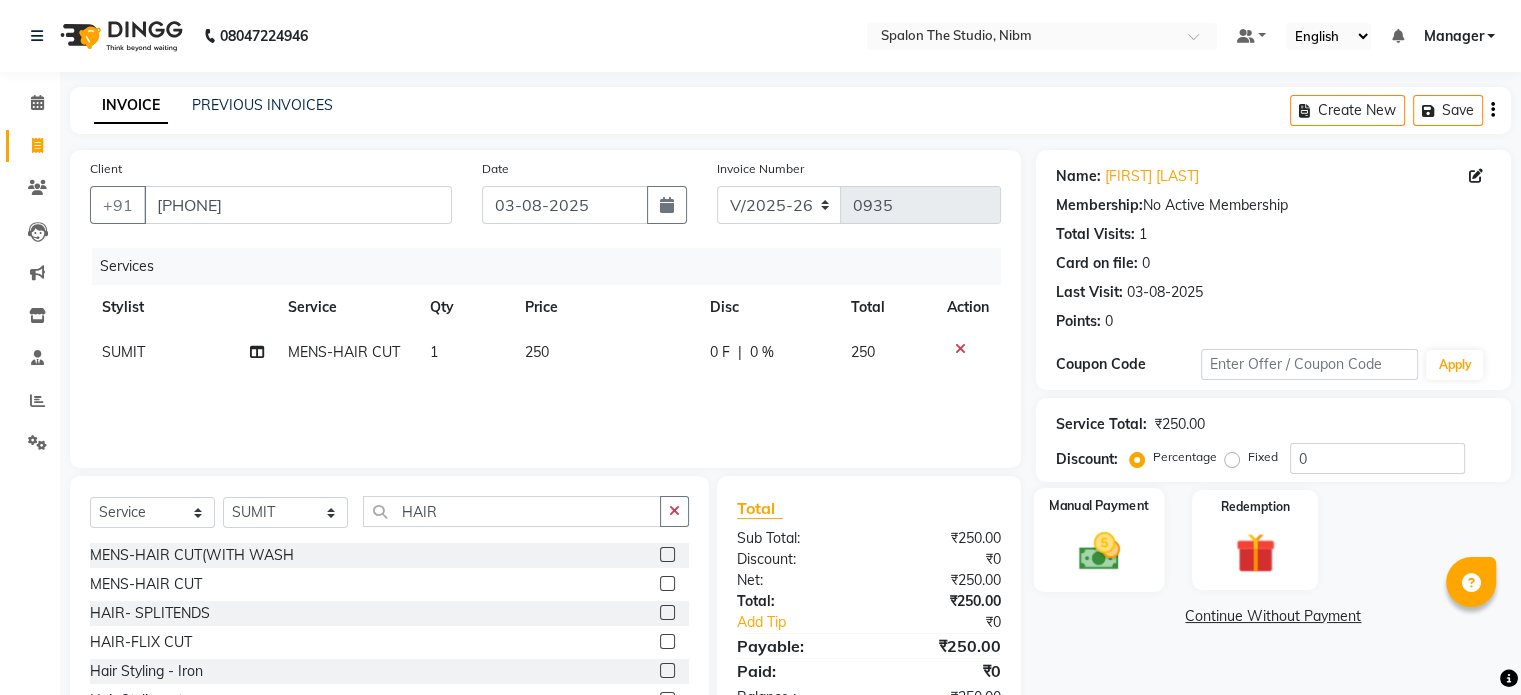 click 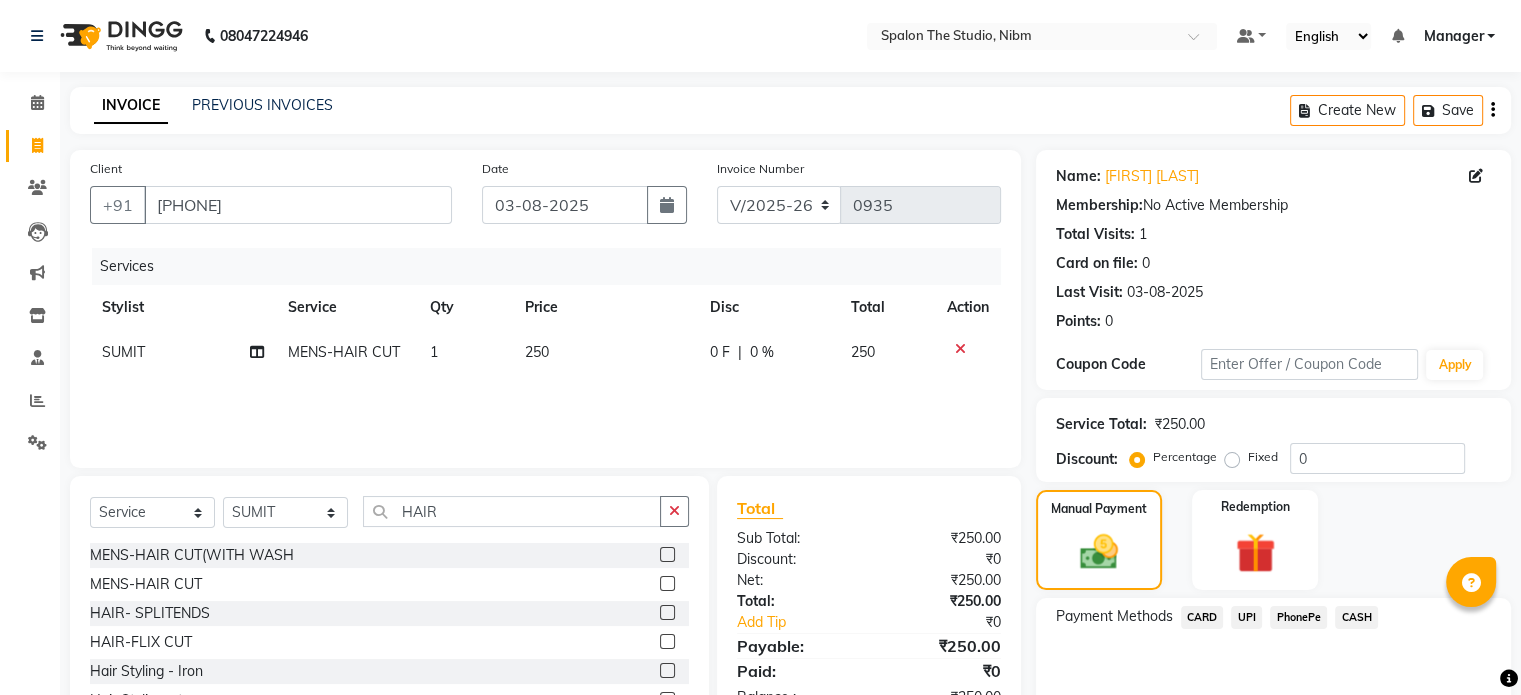 click on "CASH" 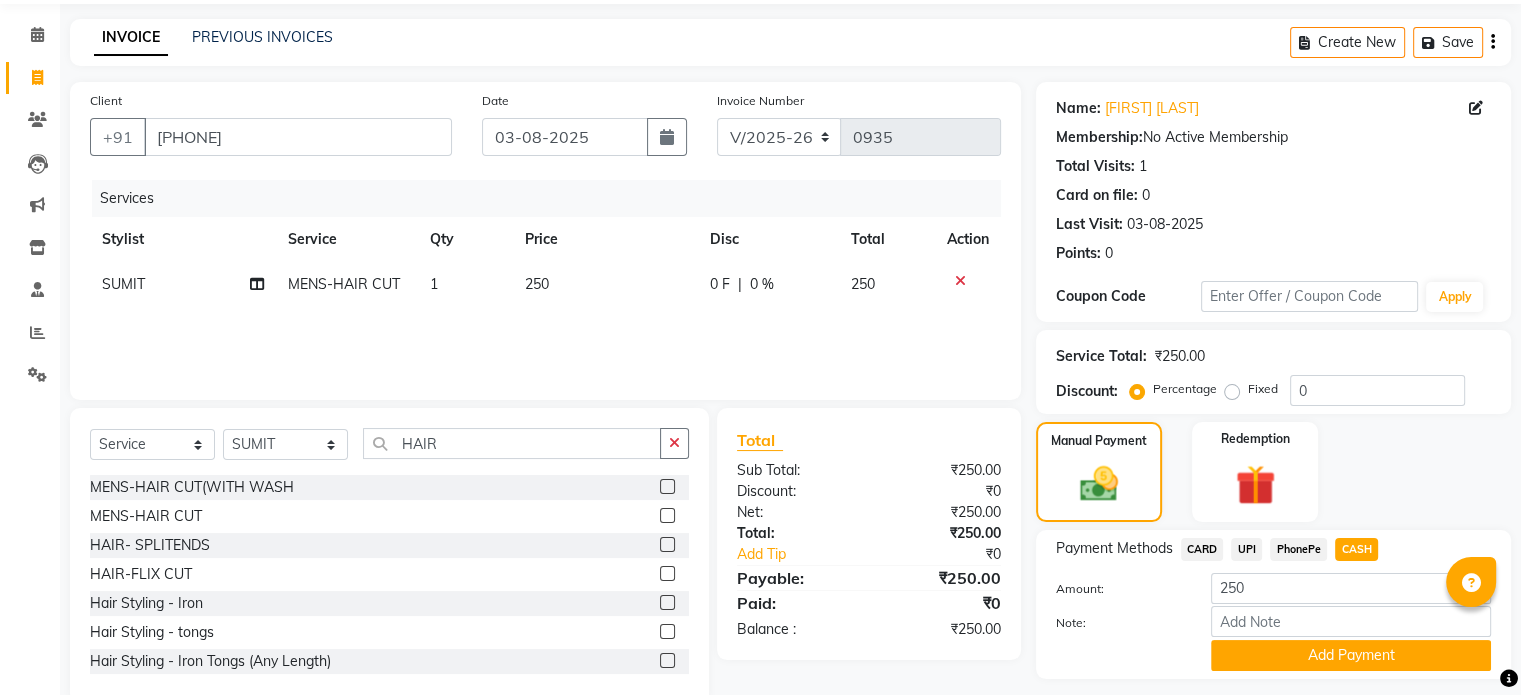 scroll, scrollTop: 124, scrollLeft: 0, axis: vertical 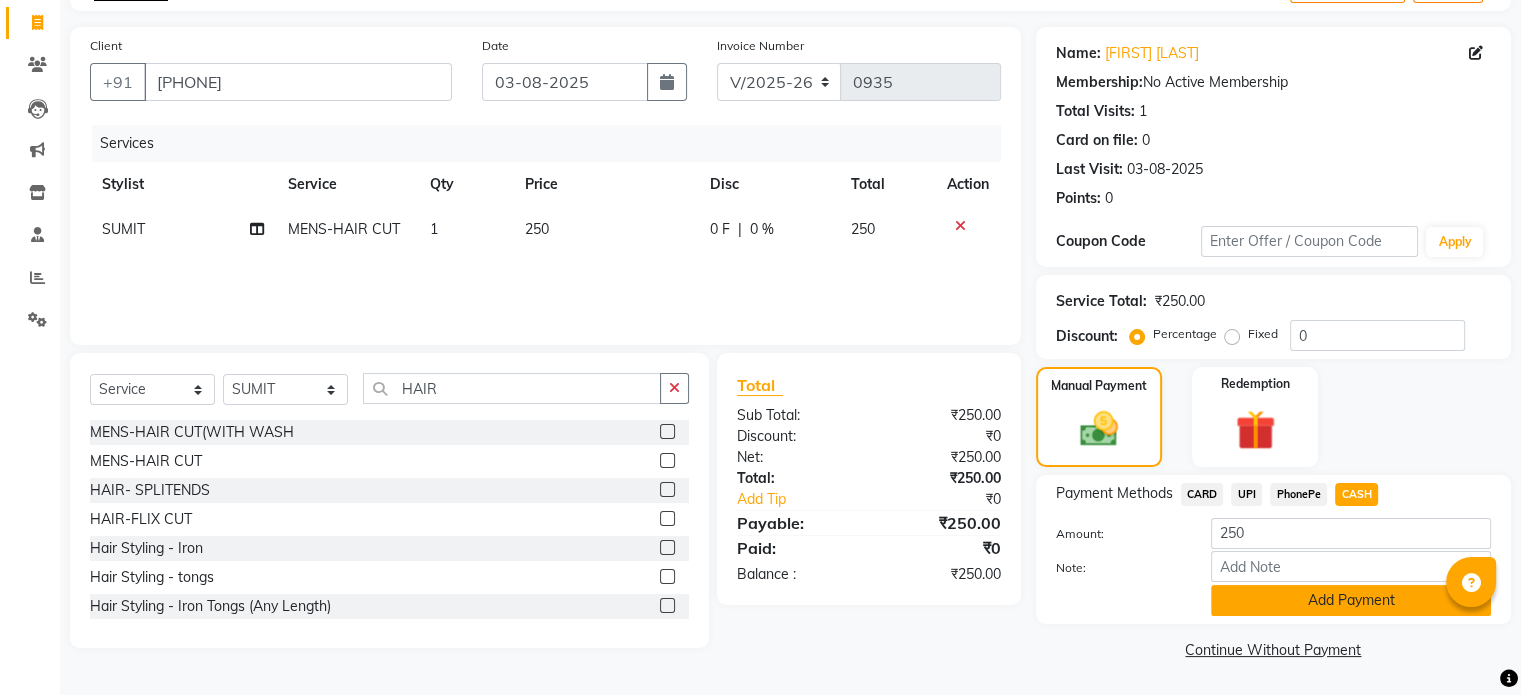 click on "Add Payment" 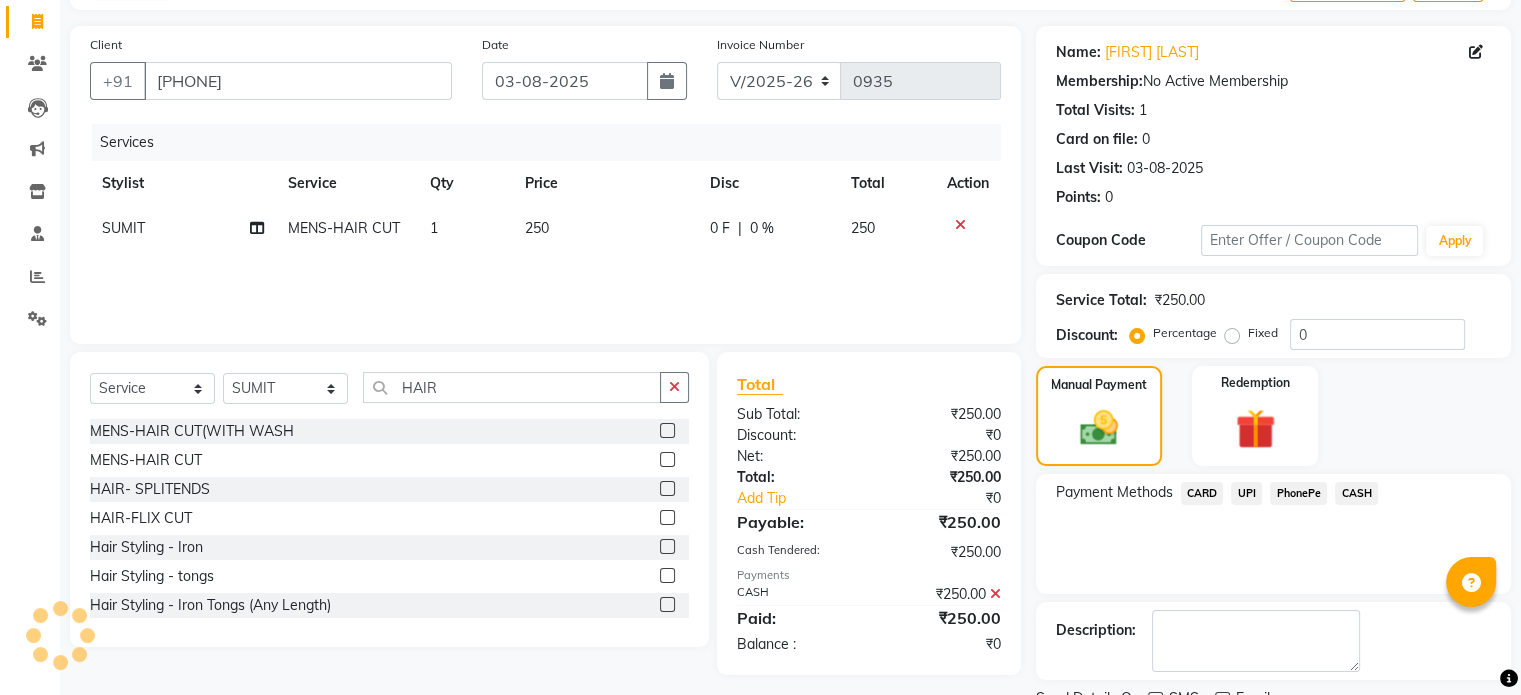 scroll, scrollTop: 205, scrollLeft: 0, axis: vertical 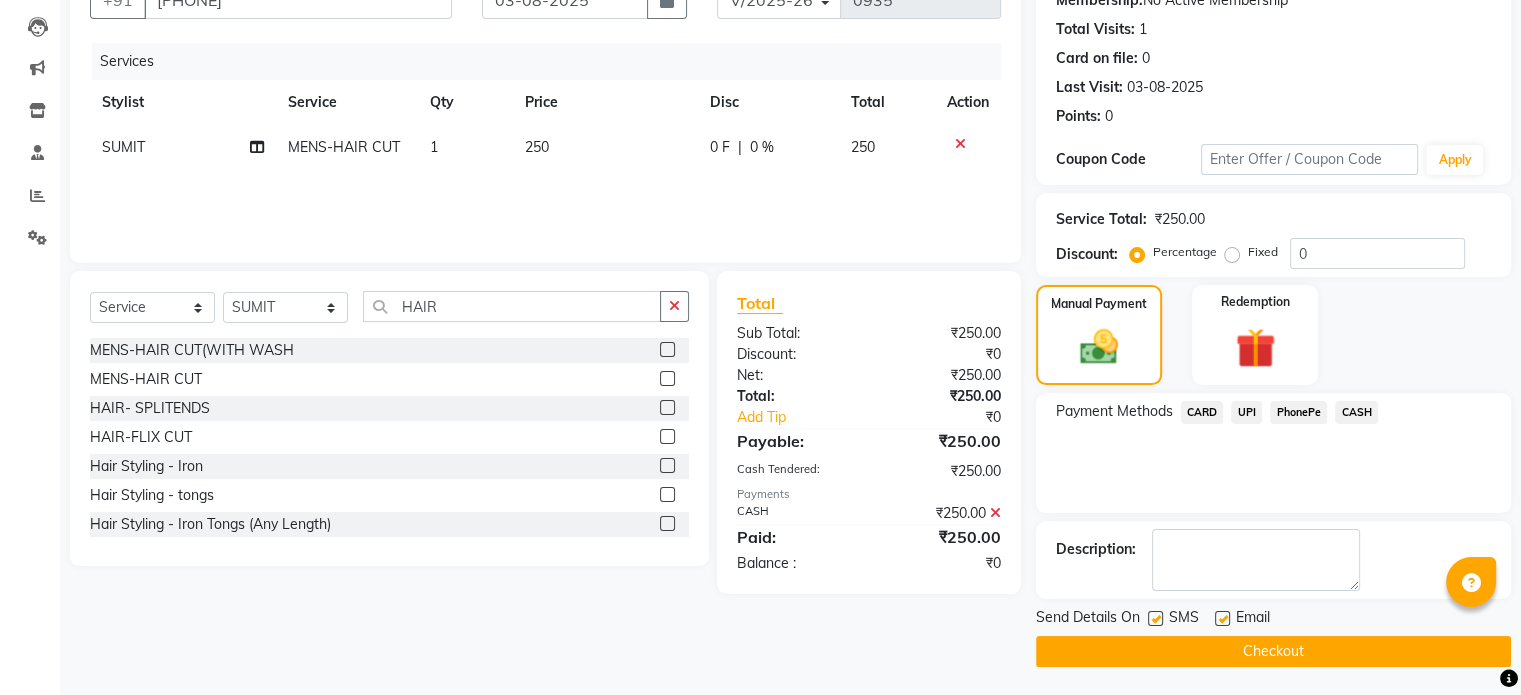 click on "Checkout" 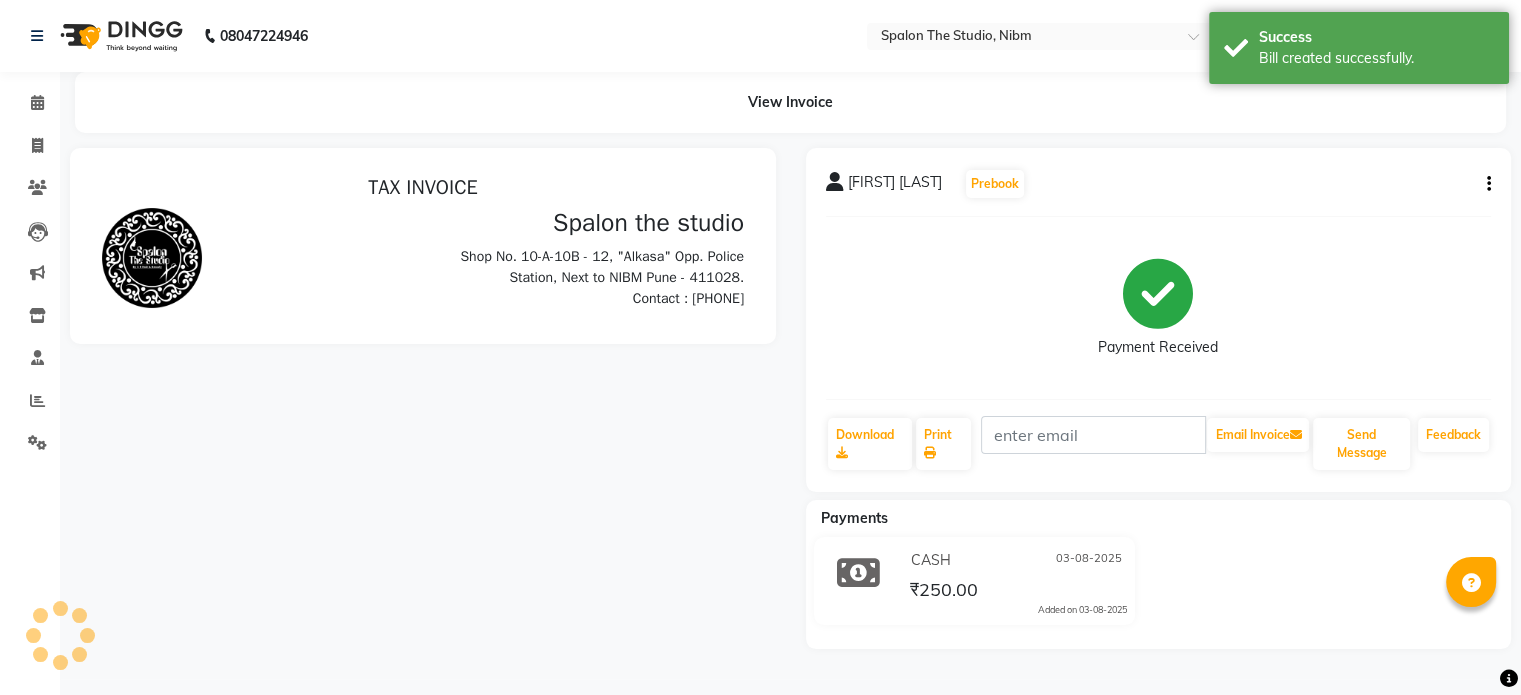 scroll, scrollTop: 0, scrollLeft: 0, axis: both 